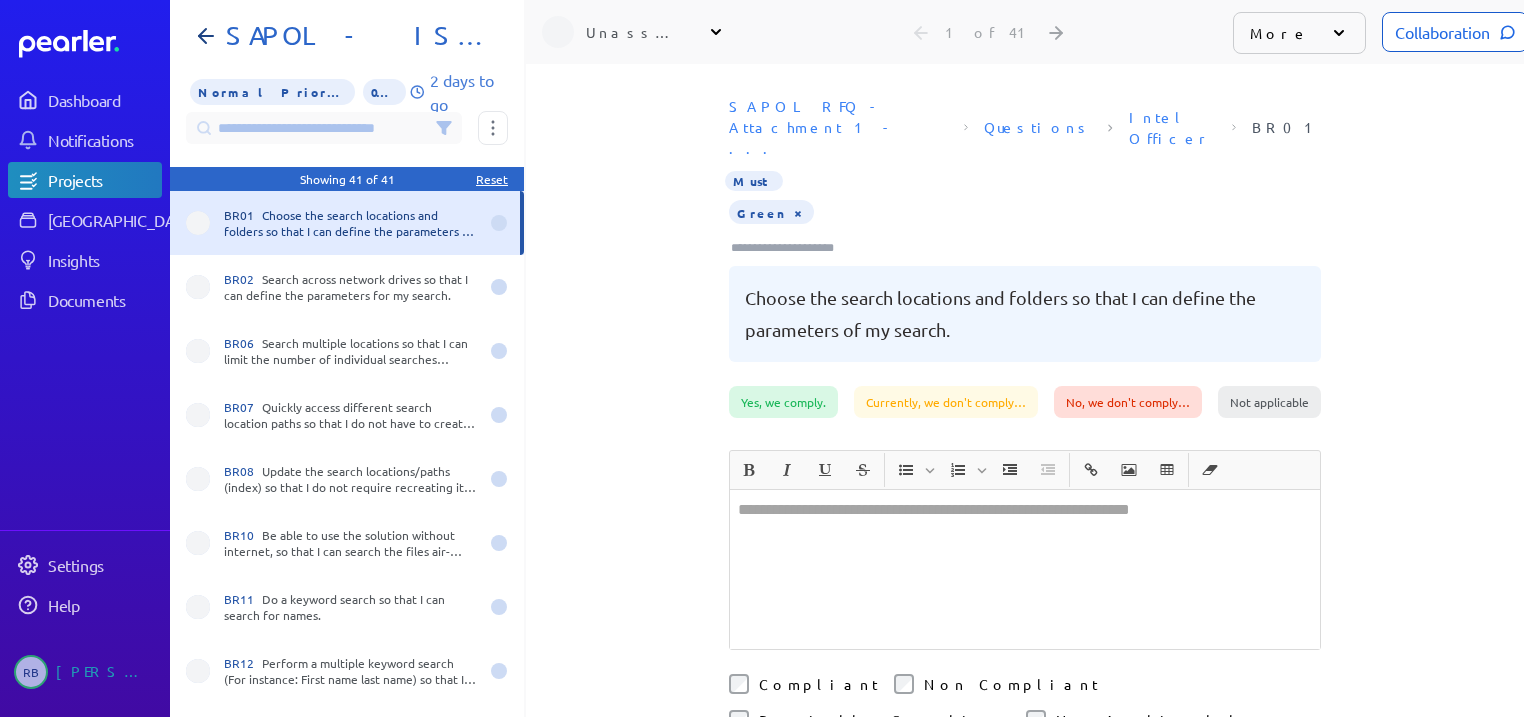 scroll, scrollTop: 0, scrollLeft: 0, axis: both 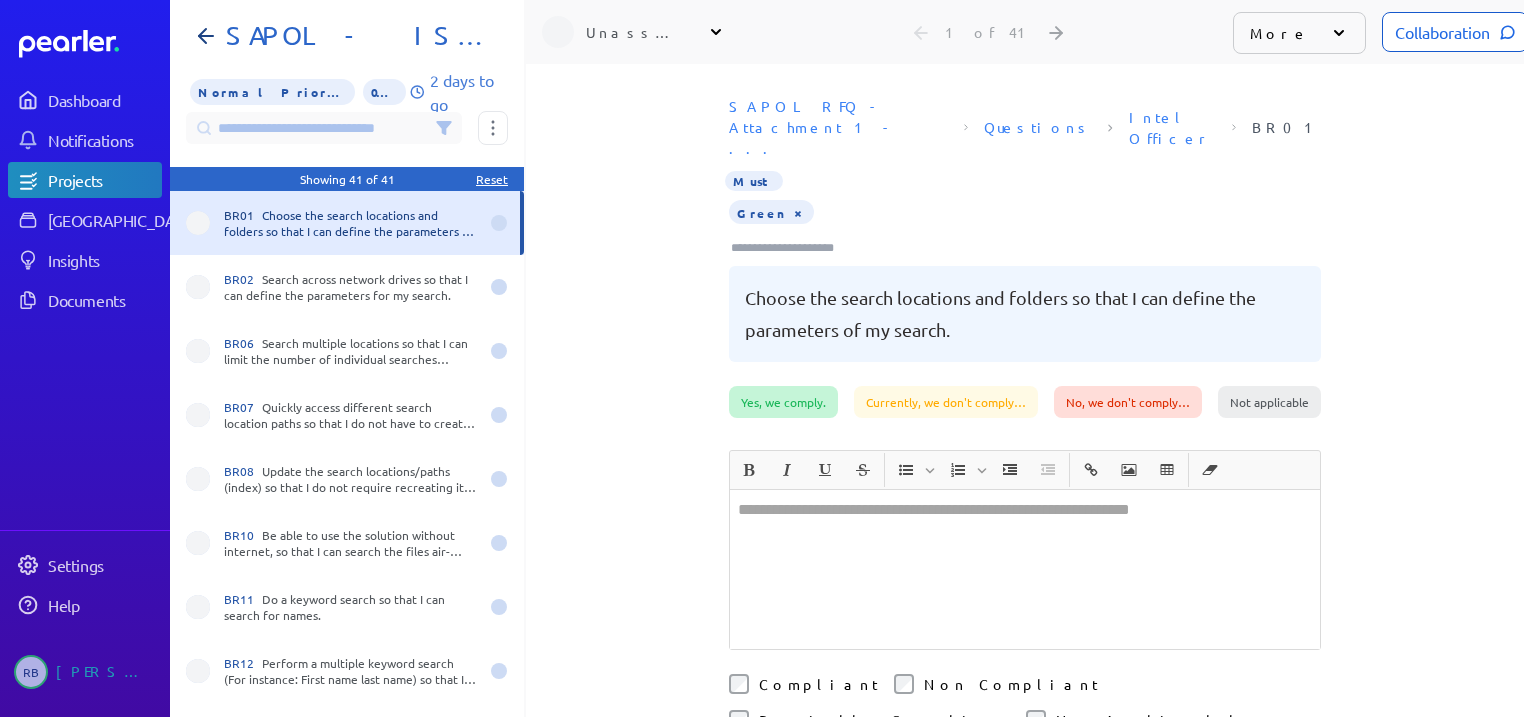 click on "Yes, we comply." at bounding box center [783, 402] 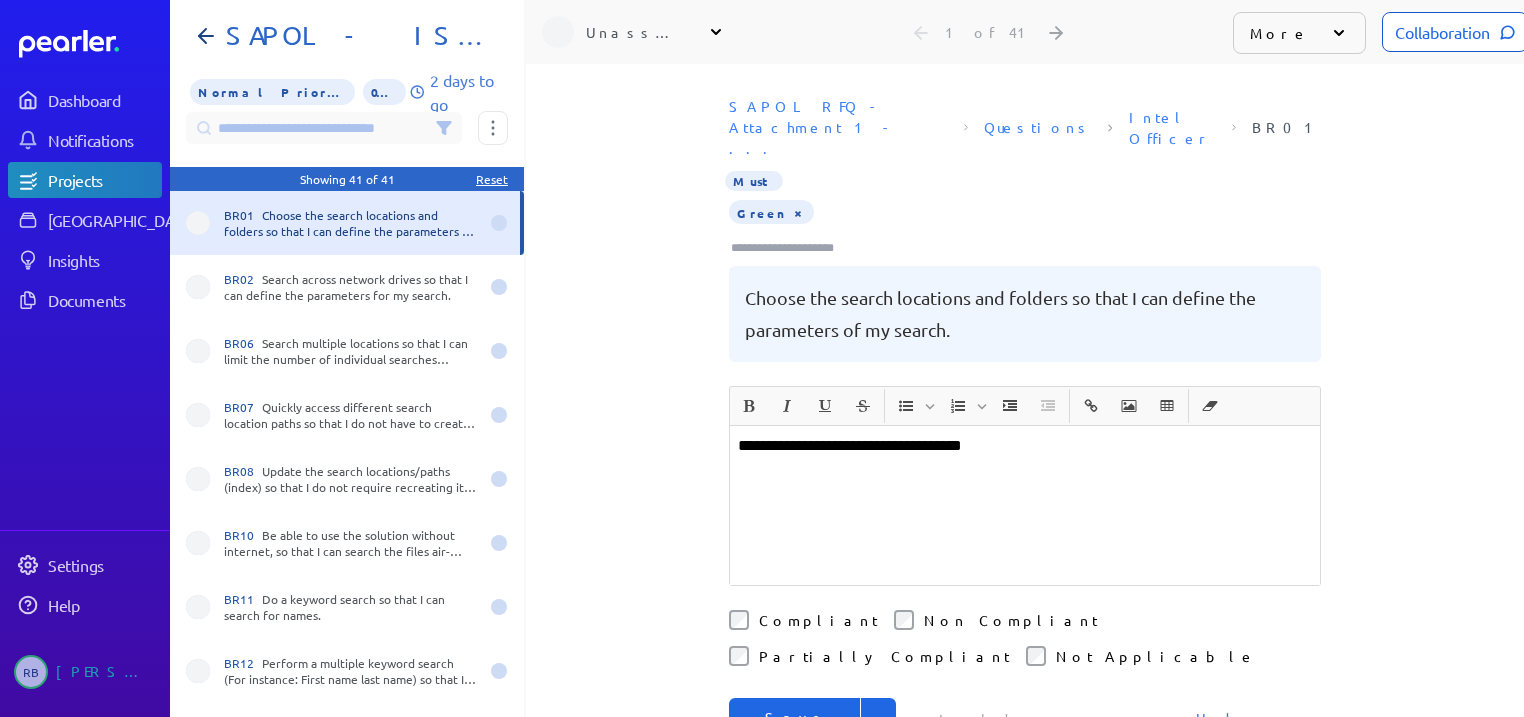 click on "Save & Next" at bounding box center [795, 738] 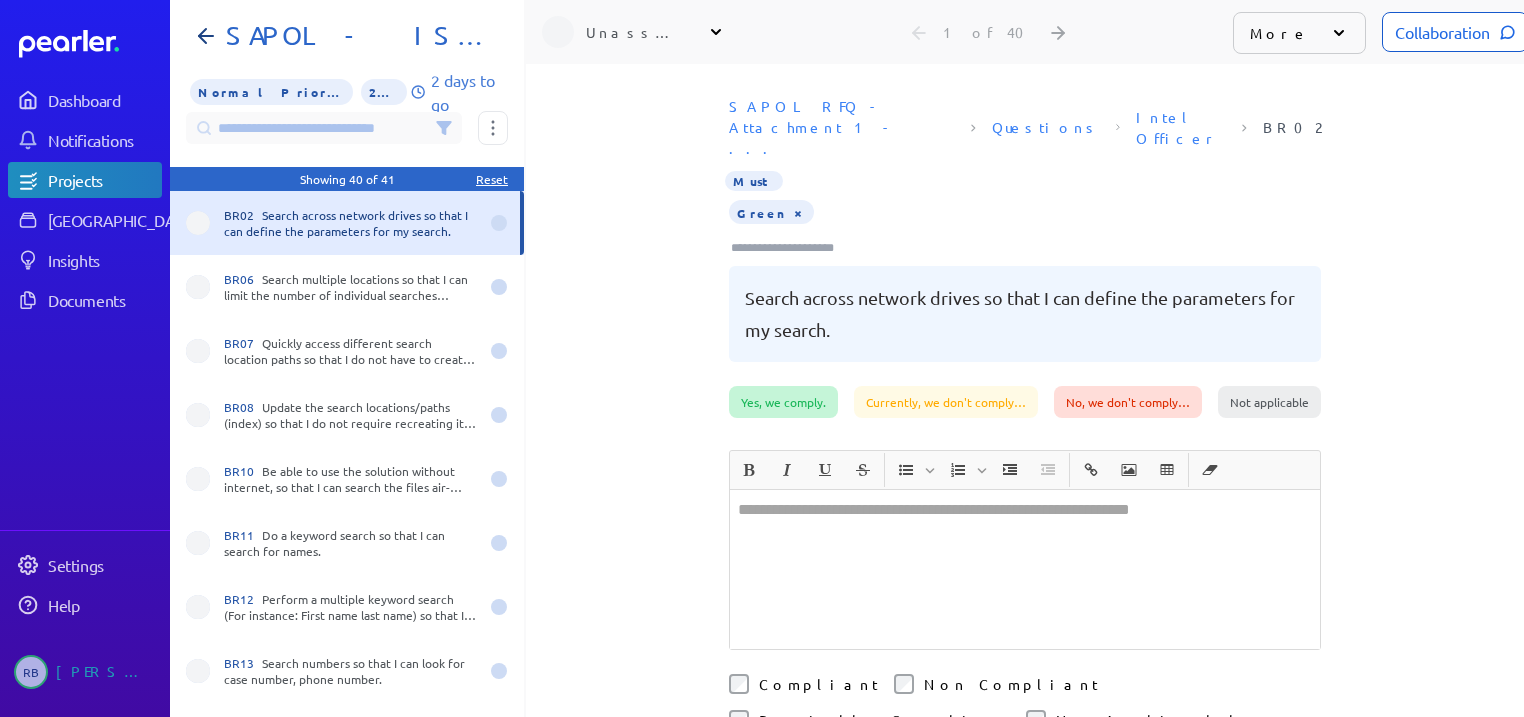 click on "Yes, we comply." at bounding box center (783, 402) 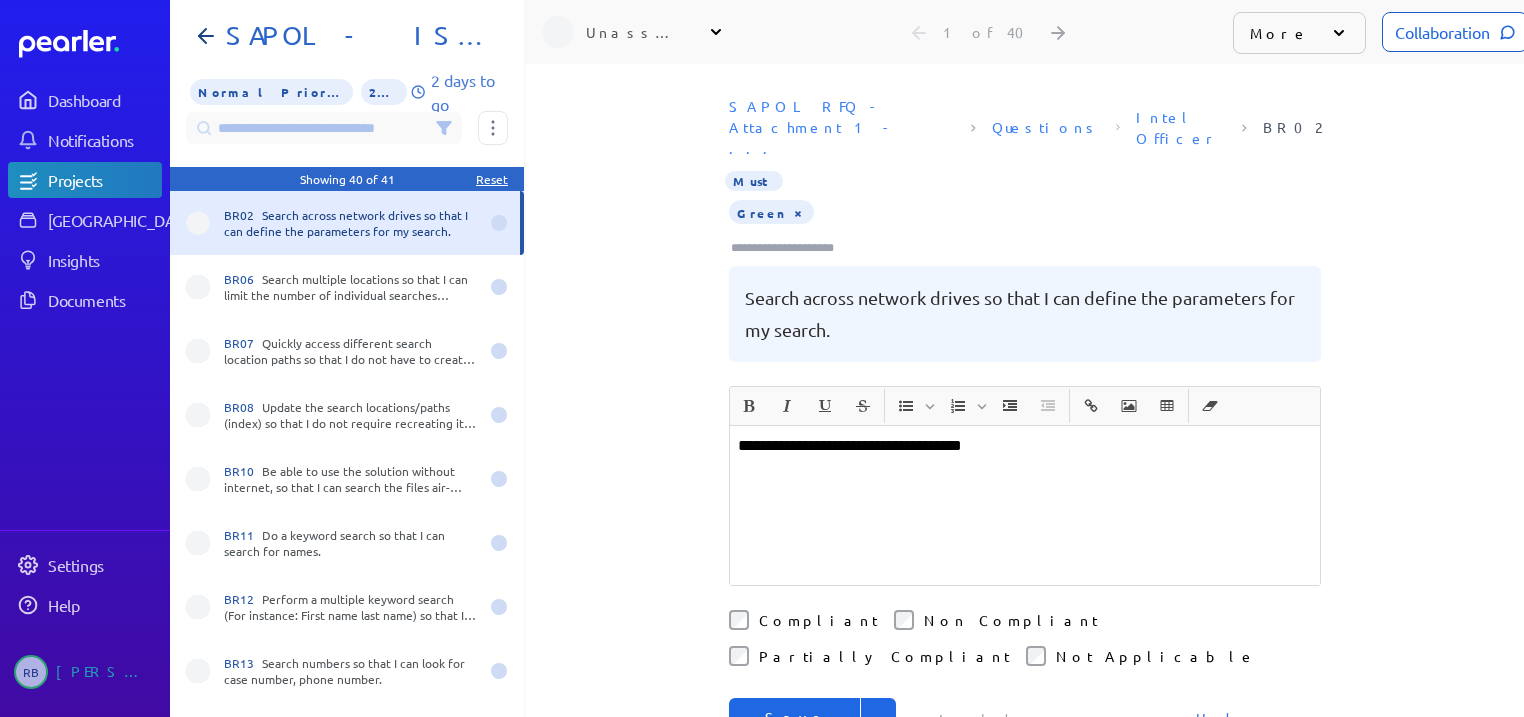 click on "Save & Next" at bounding box center [795, 738] 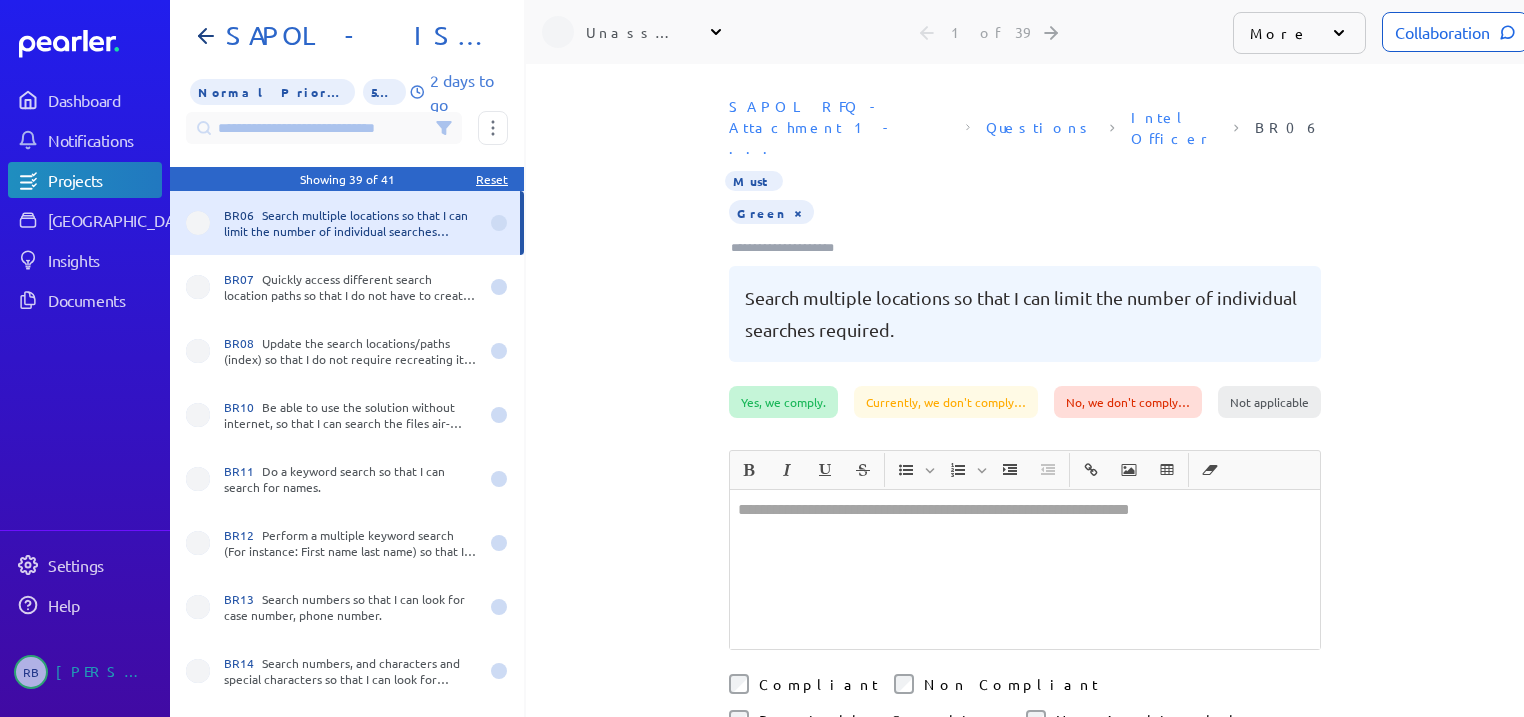 click on "Yes, we comply." at bounding box center [783, 402] 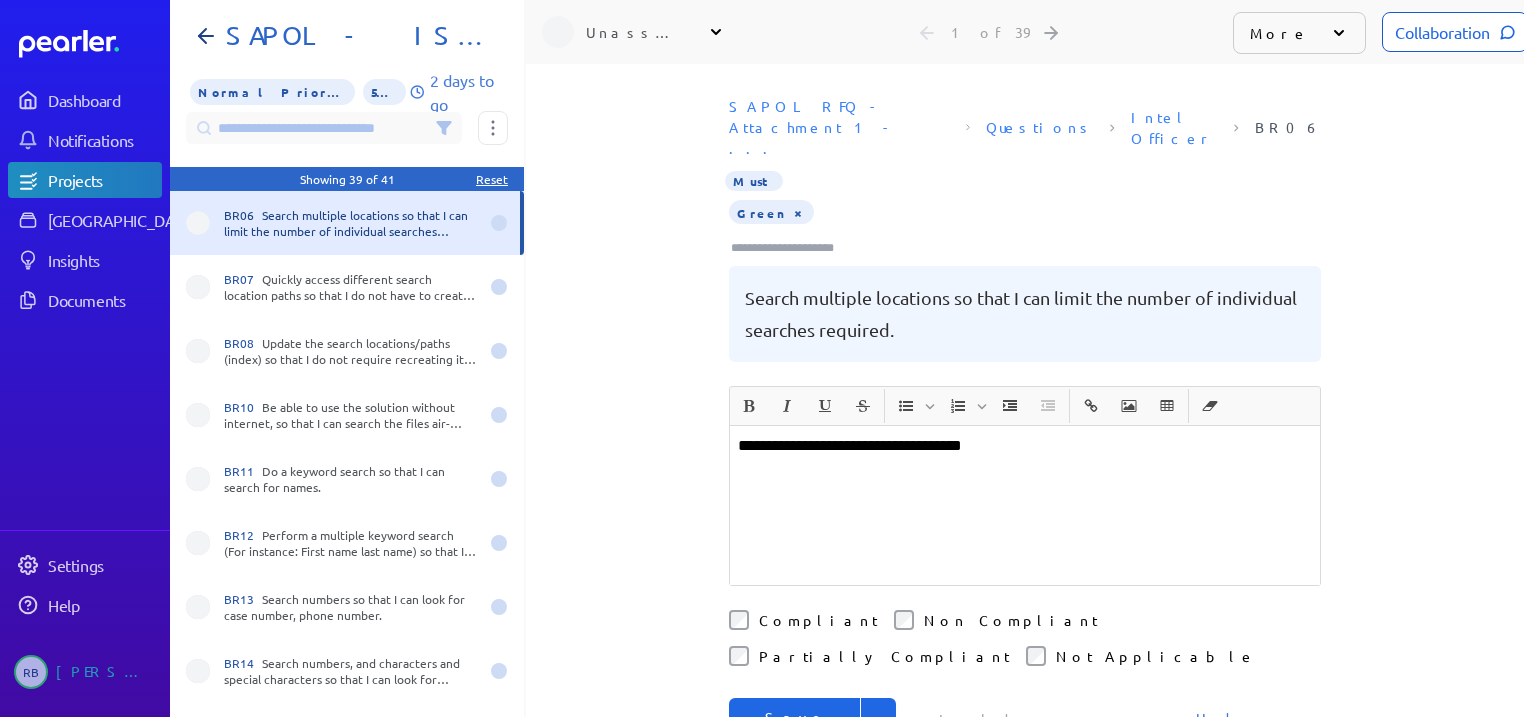click on "Save & Next" at bounding box center (795, 738) 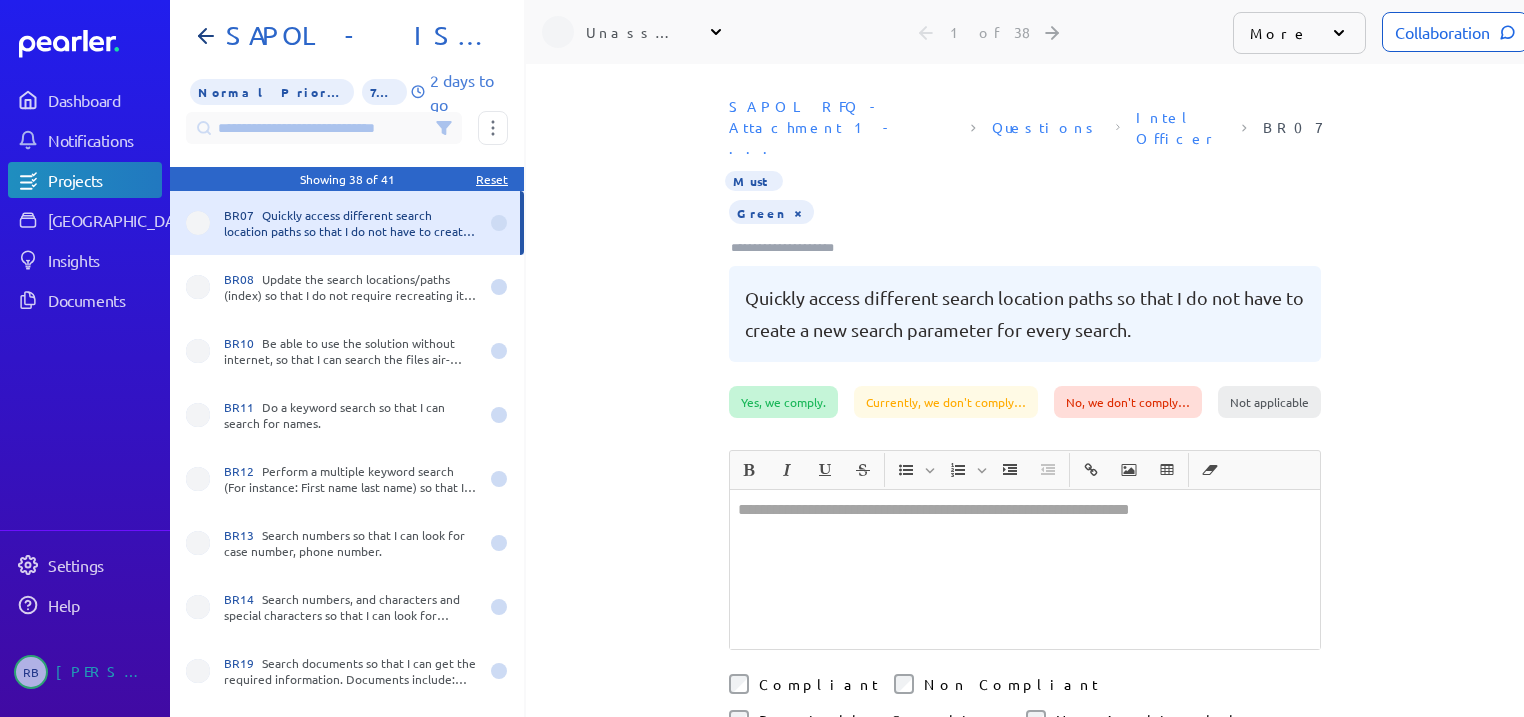 click on "Yes, we comply." at bounding box center [783, 402] 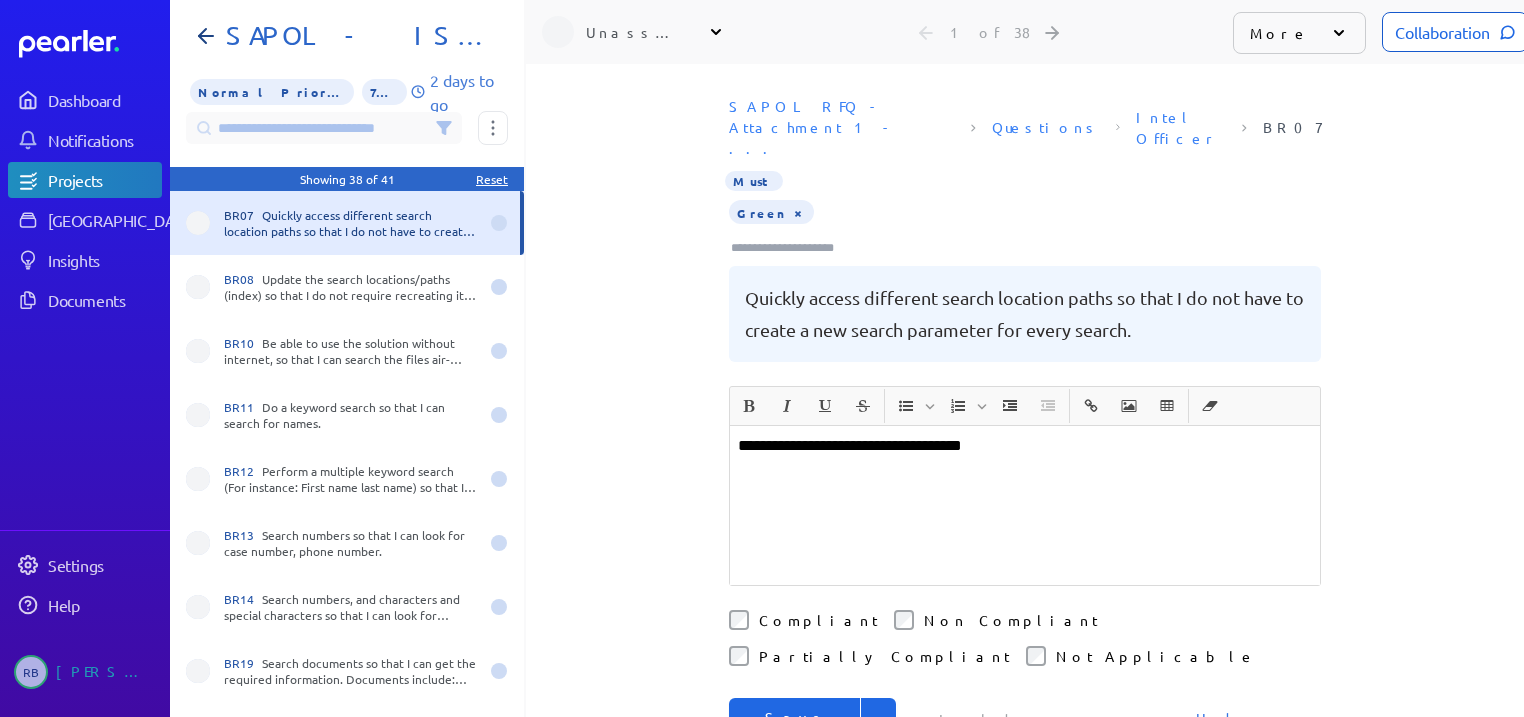 click on "Save & Next" at bounding box center [795, 738] 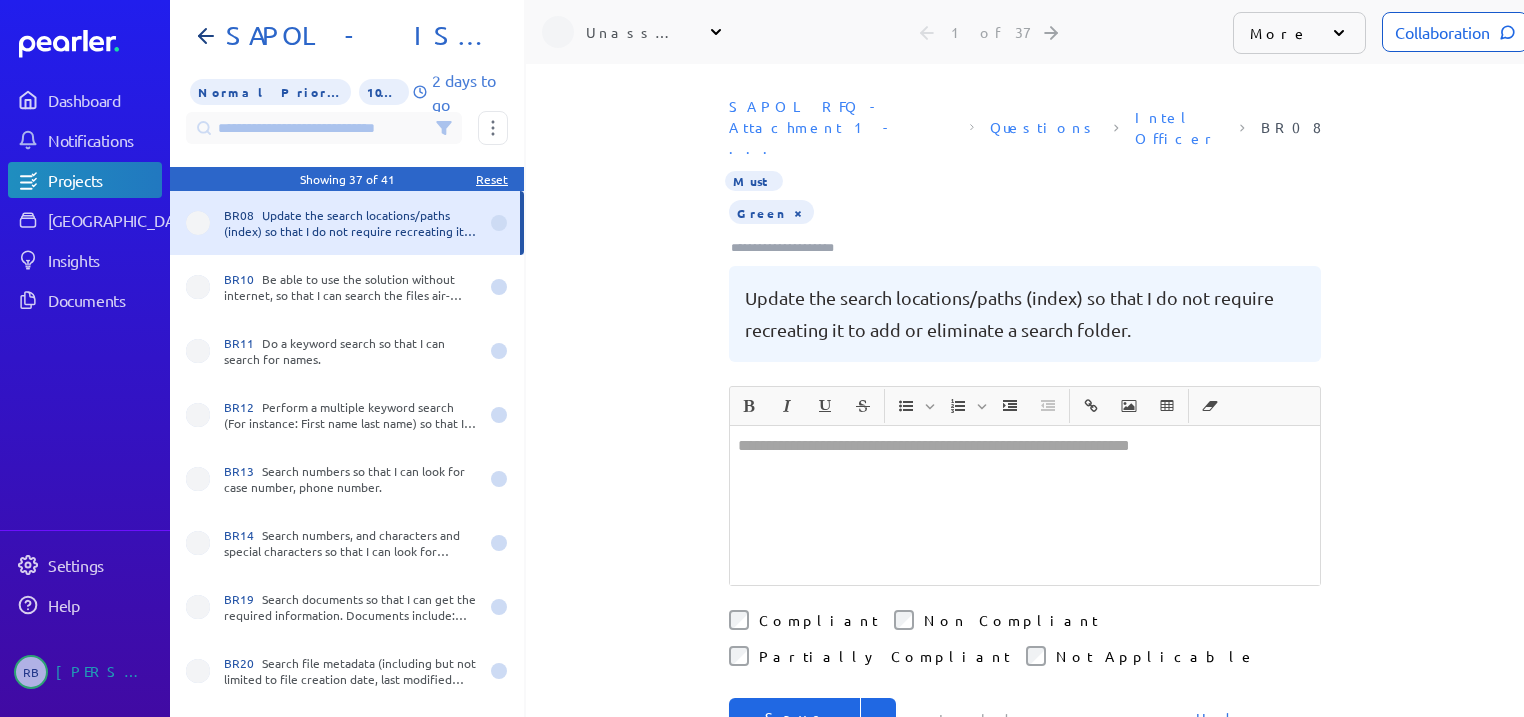 click on "Save & Next" at bounding box center [795, 738] 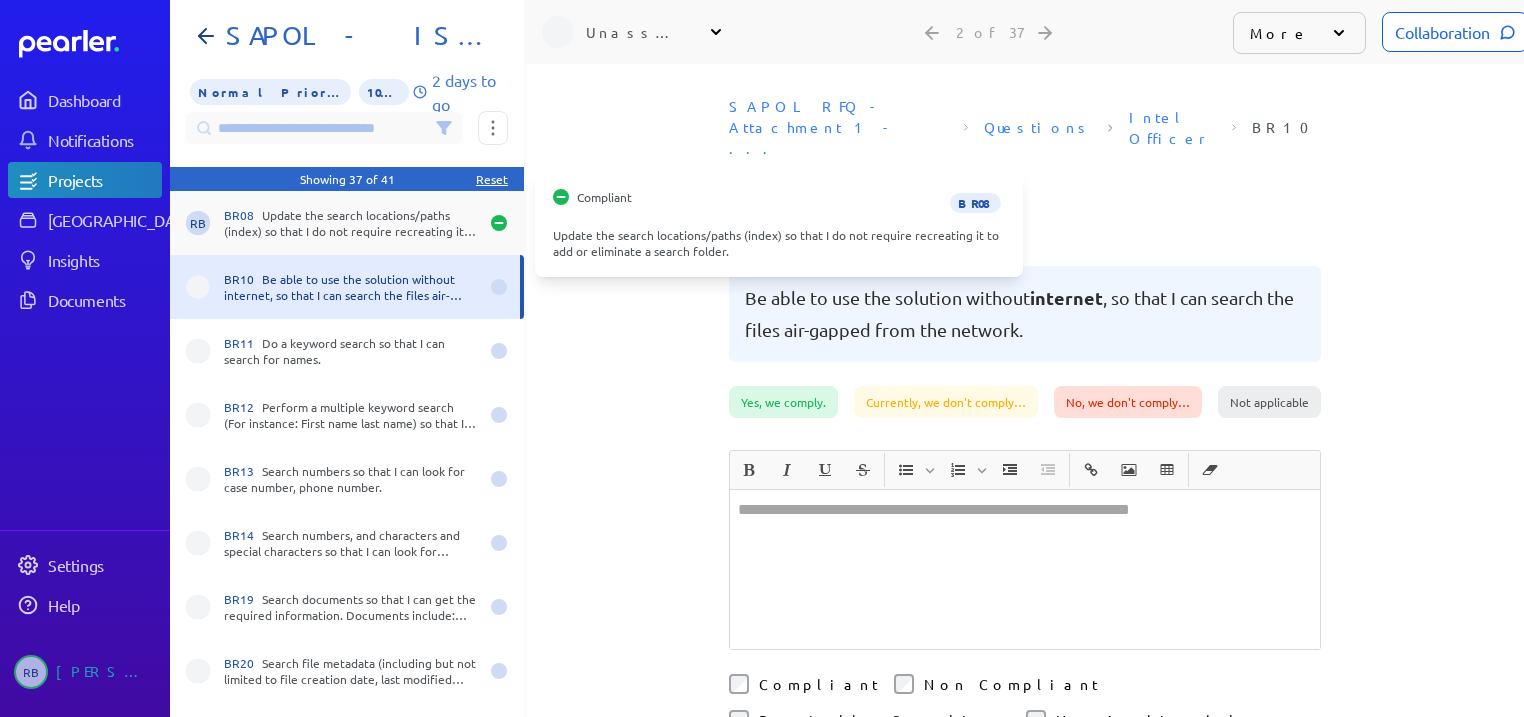 click on "BR08 Update the search locations/paths (index) so that I do not require recreating it to add or eliminate a search folder." at bounding box center (351, 223) 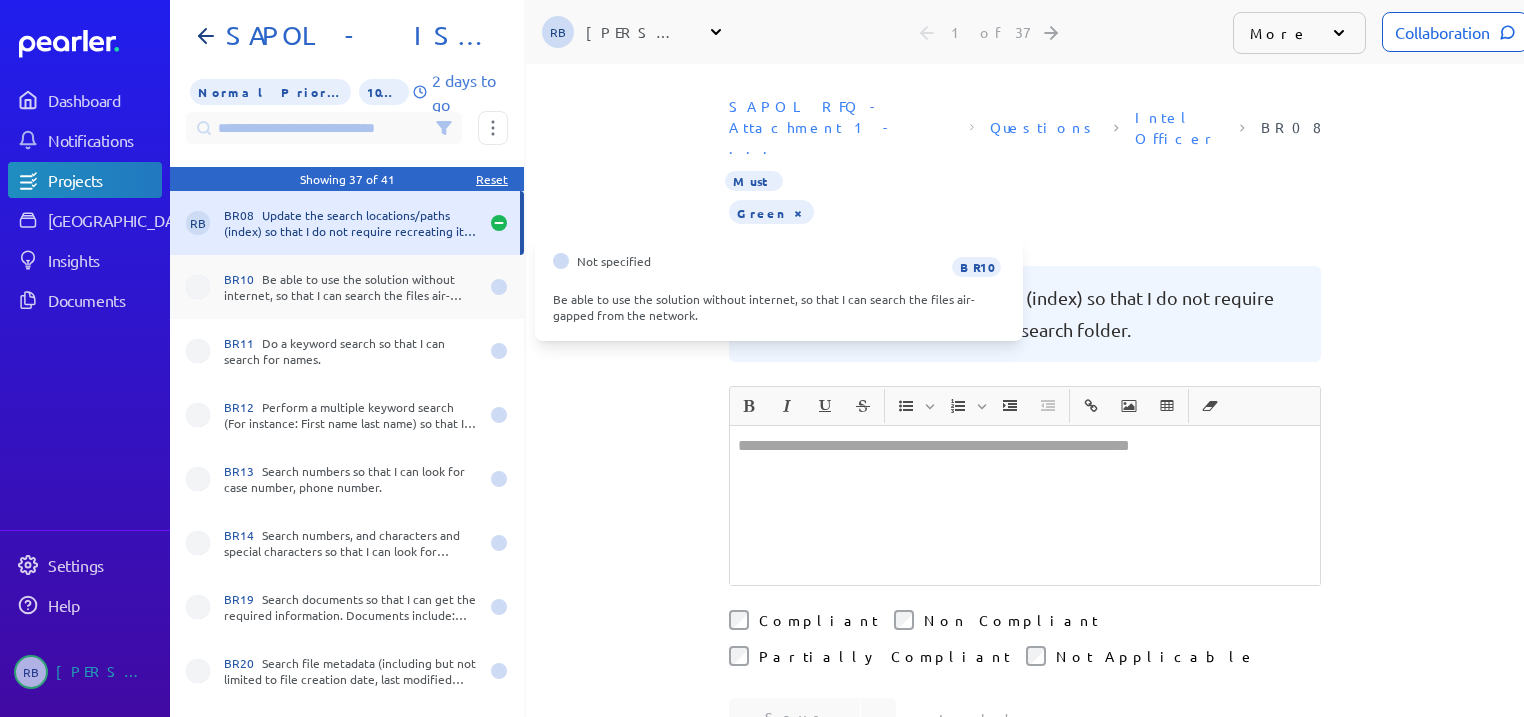 click on "BR10 Be able to use the solution without internet, so that I can search the files air-gapped from the network." at bounding box center (351, 287) 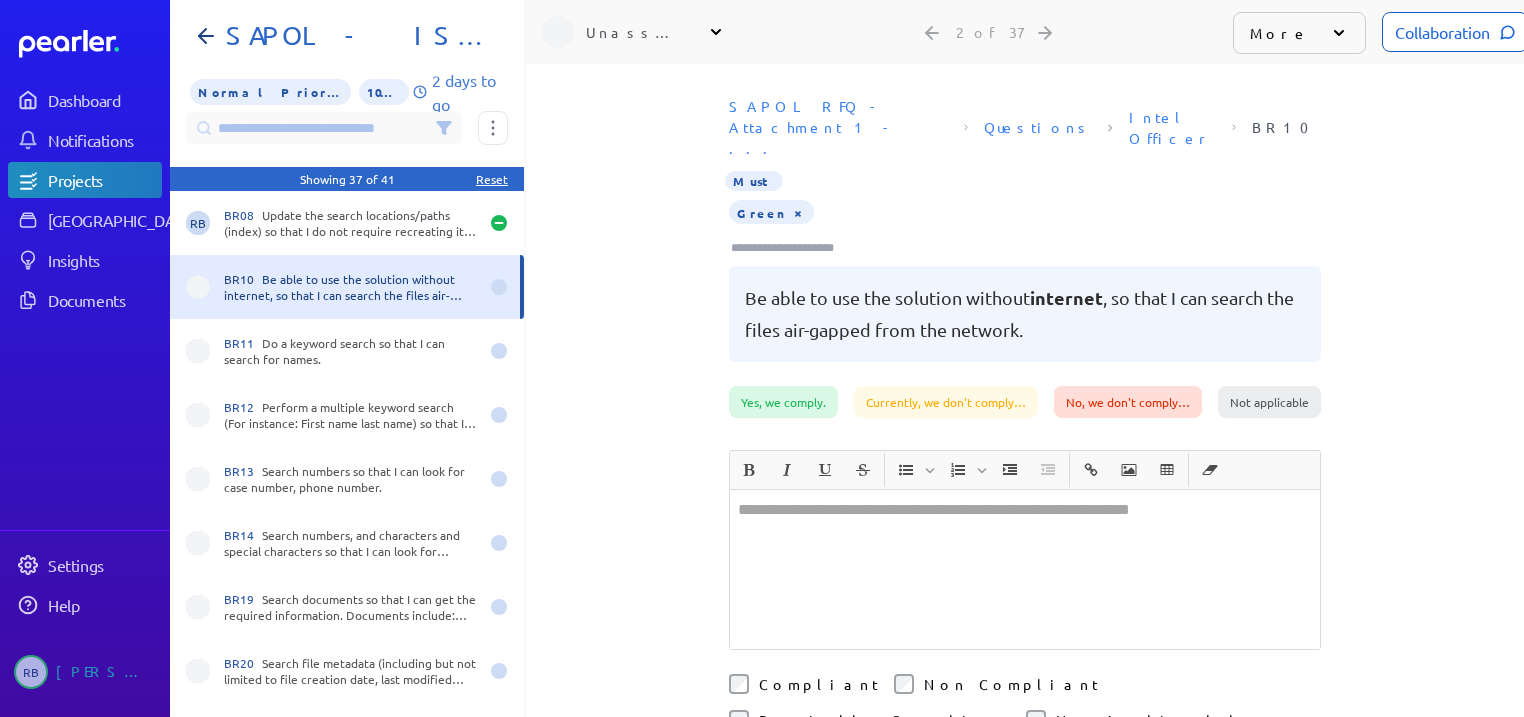 click on "Compliant" at bounding box center (818, 684) 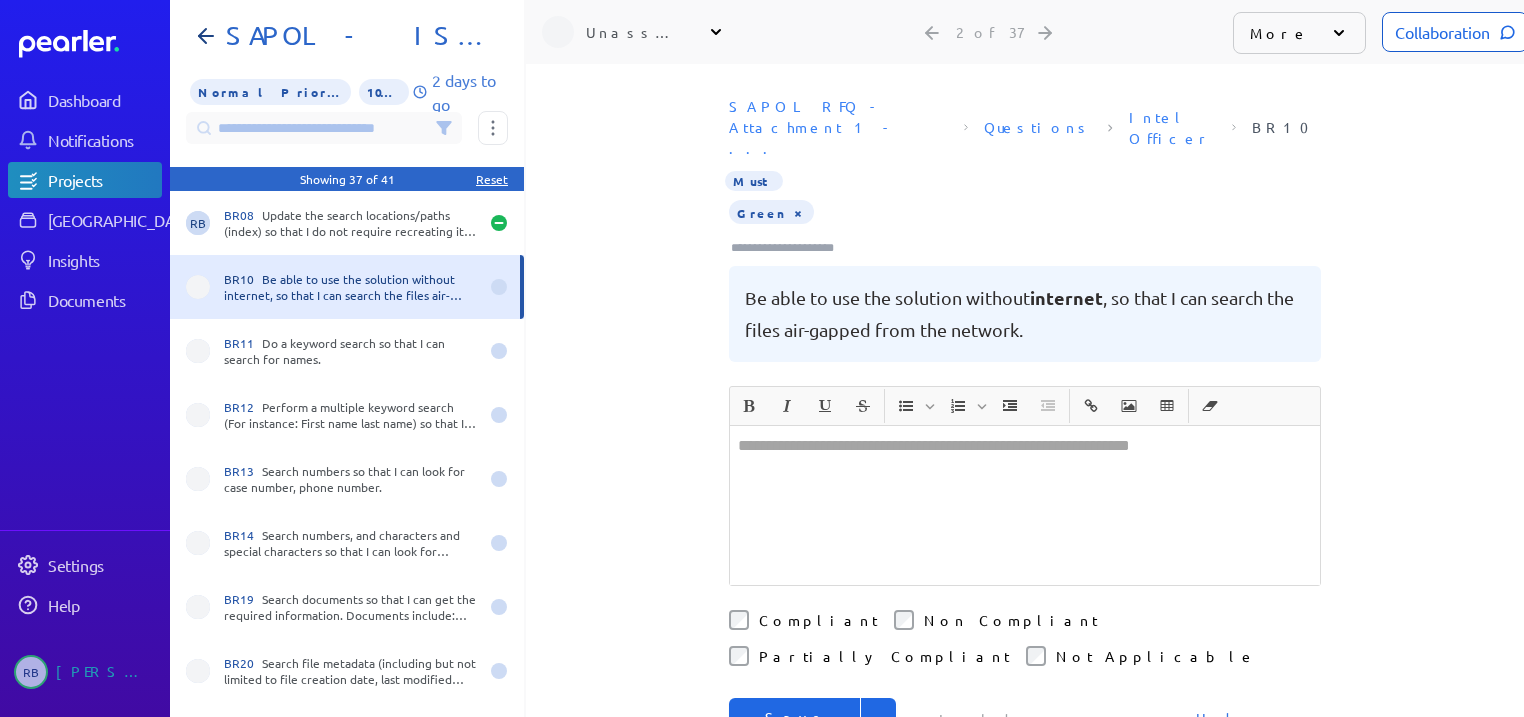 click on "Save & Next" at bounding box center (795, 738) 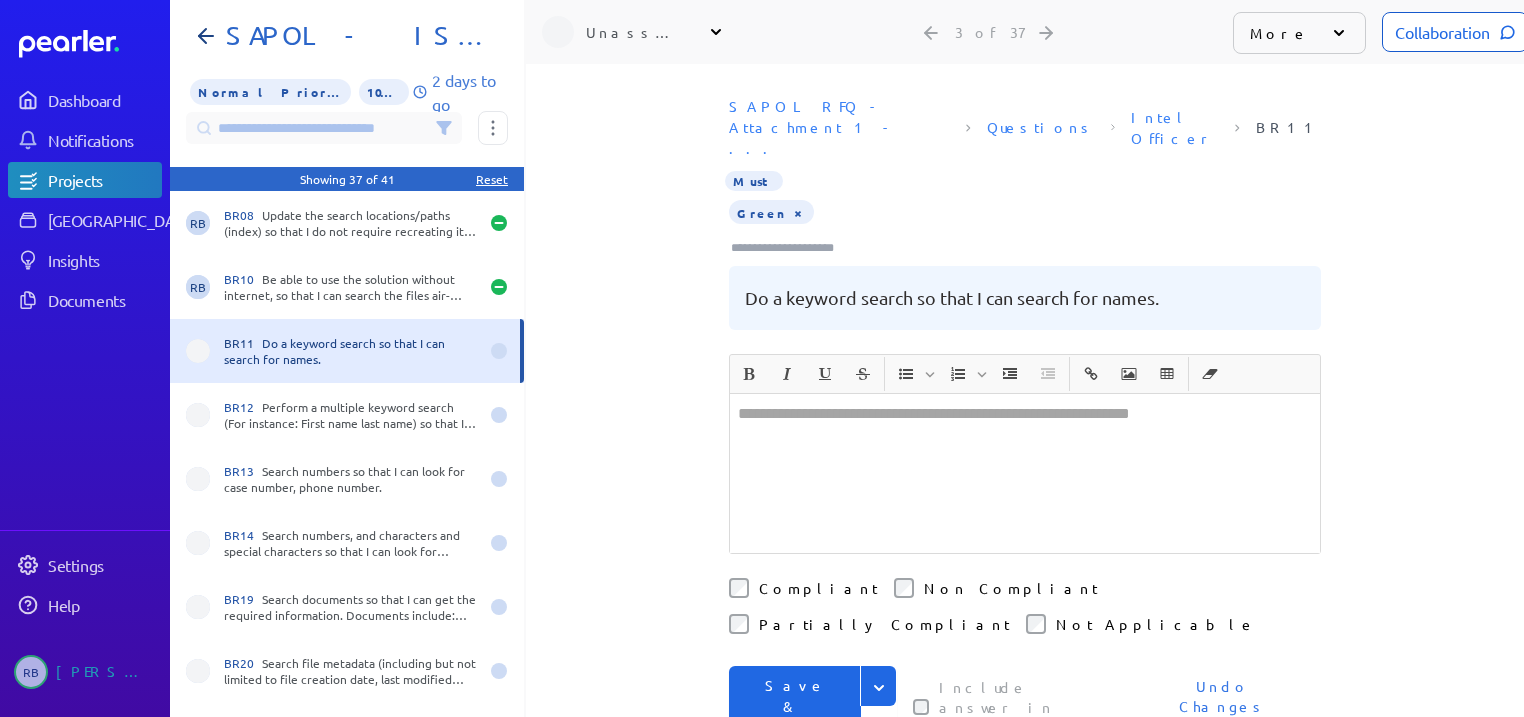 click on "Save & Next" at bounding box center [795, 706] 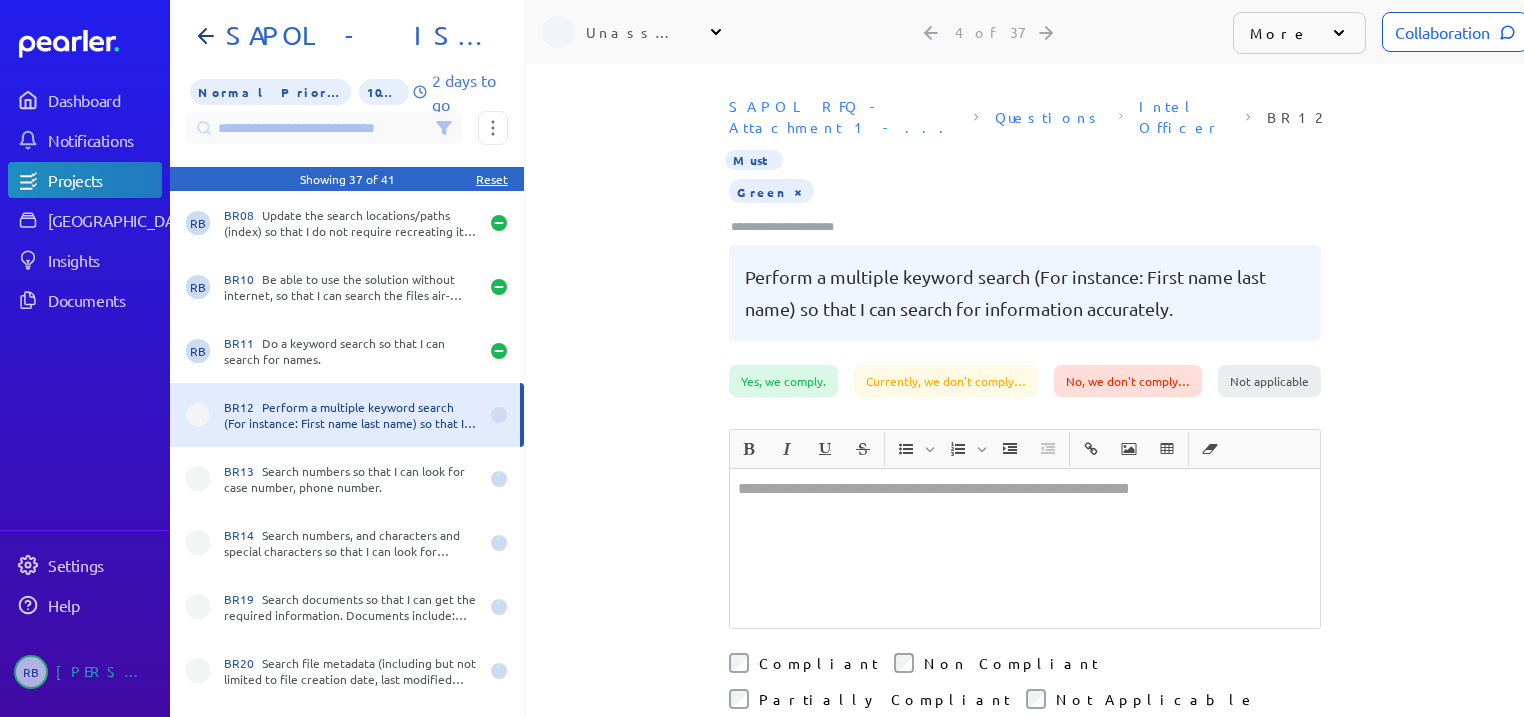 click on "Compliant" at bounding box center (818, 663) 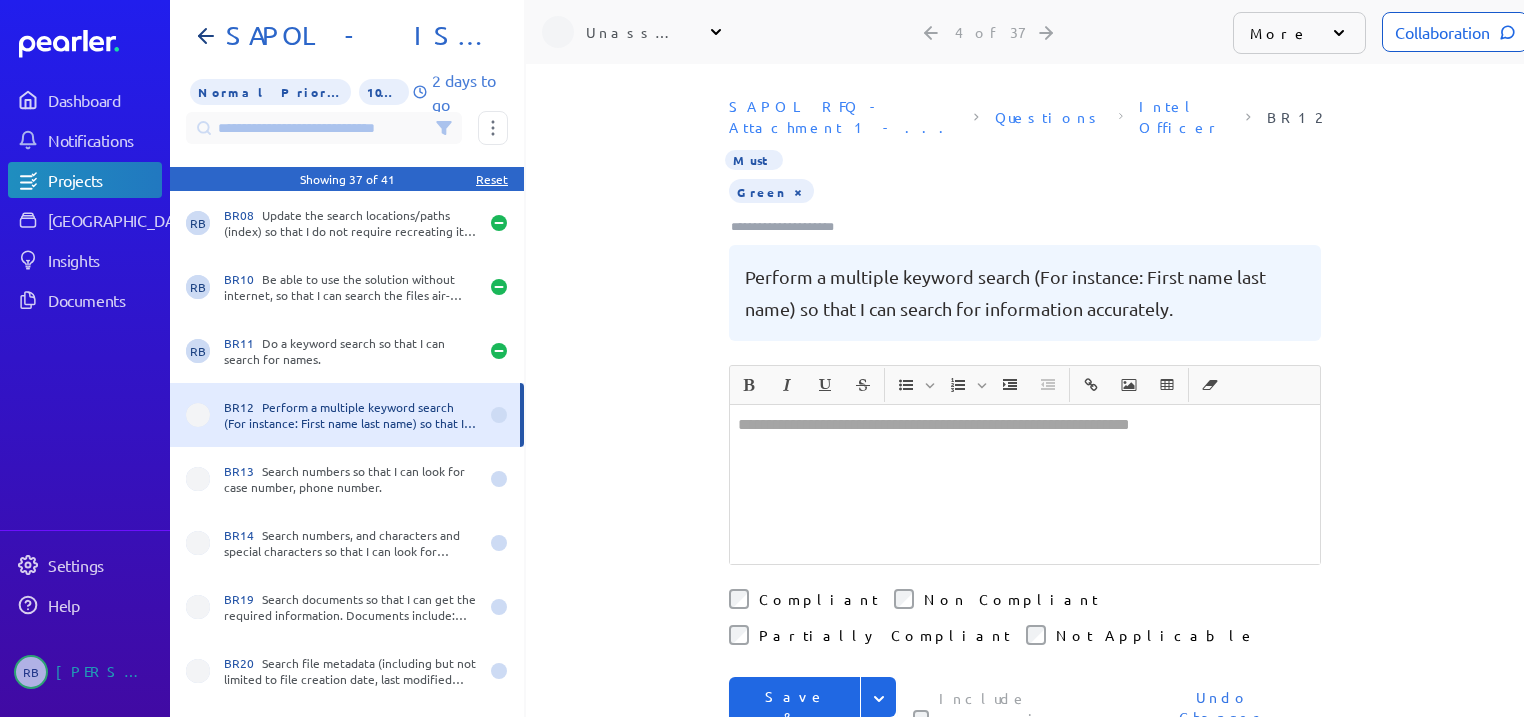 click on "Save & Next" at bounding box center [795, 717] 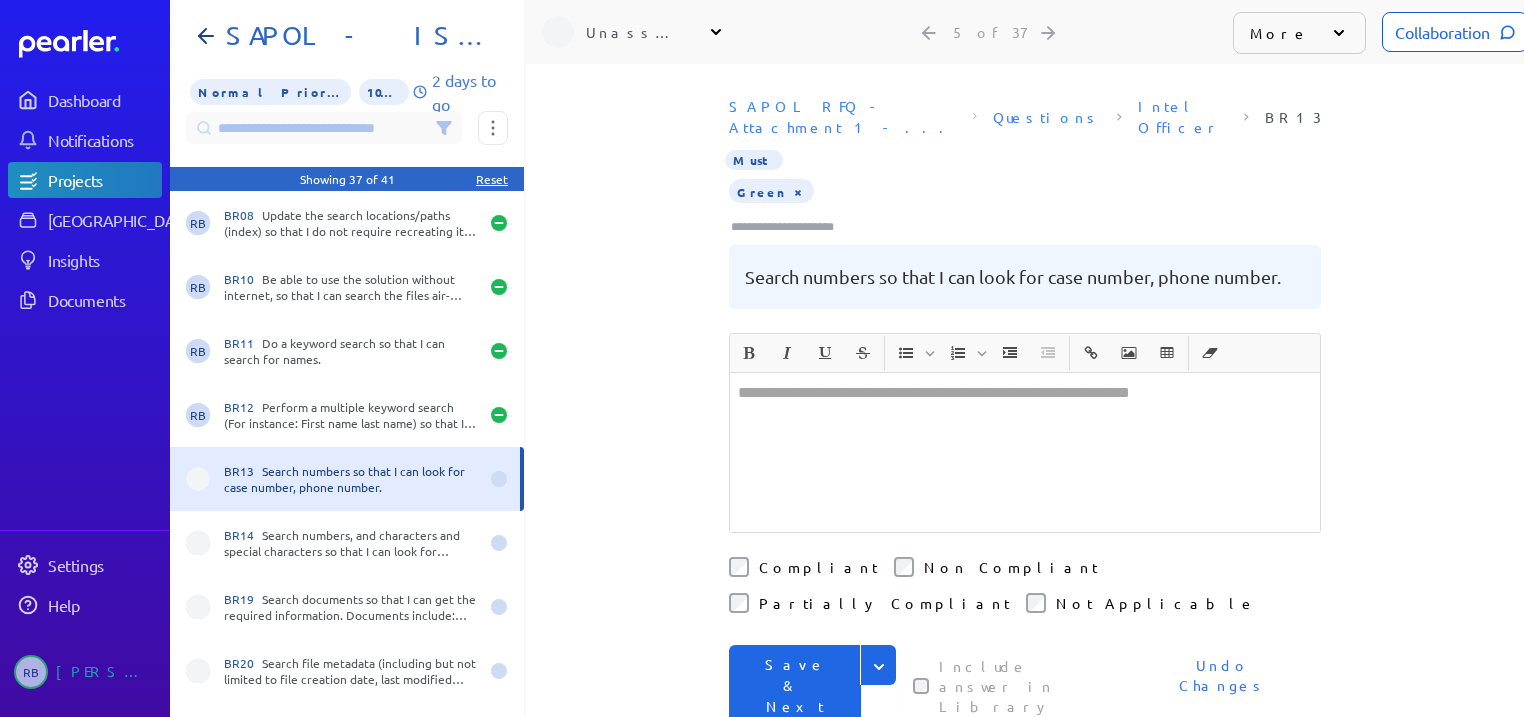 click on "Save & Next" at bounding box center (795, 685) 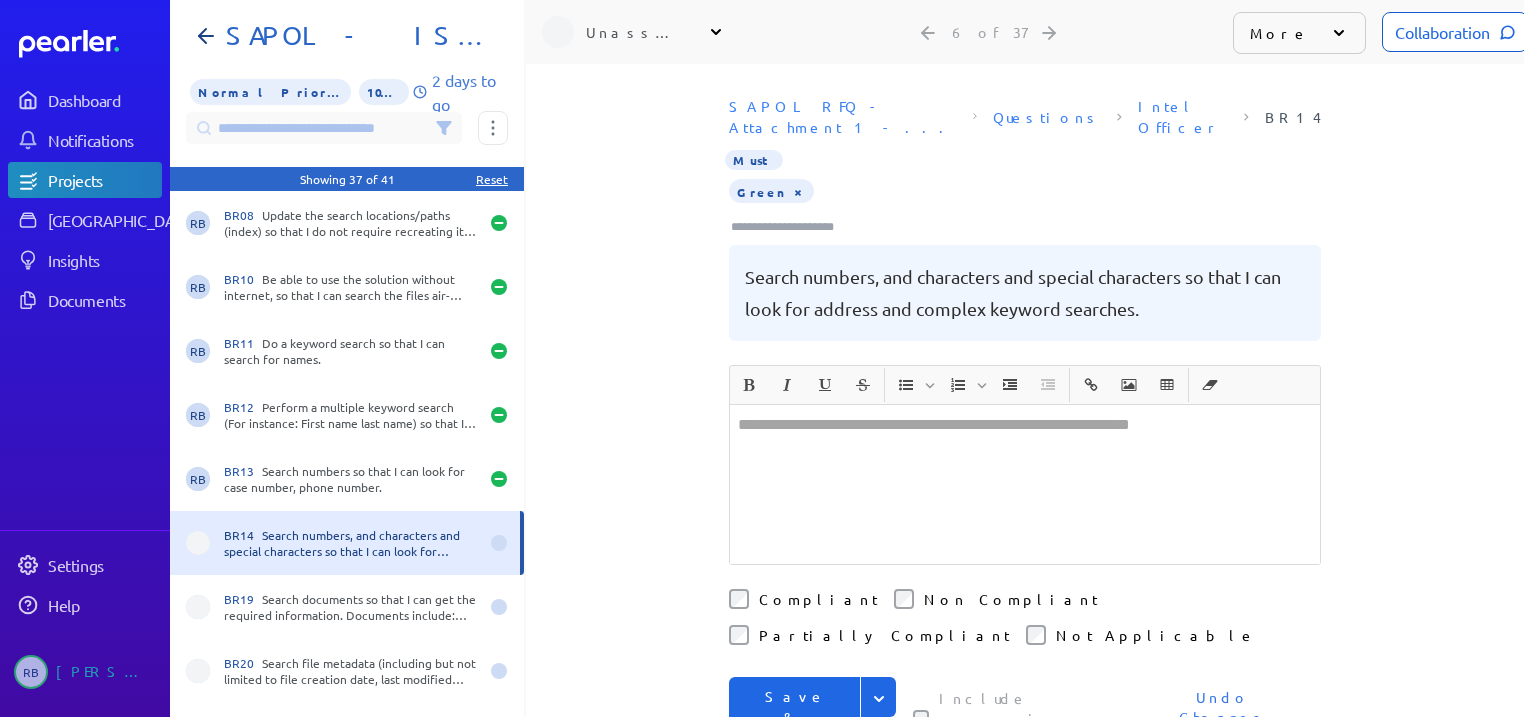 click on "Save & Next" at bounding box center (795, 717) 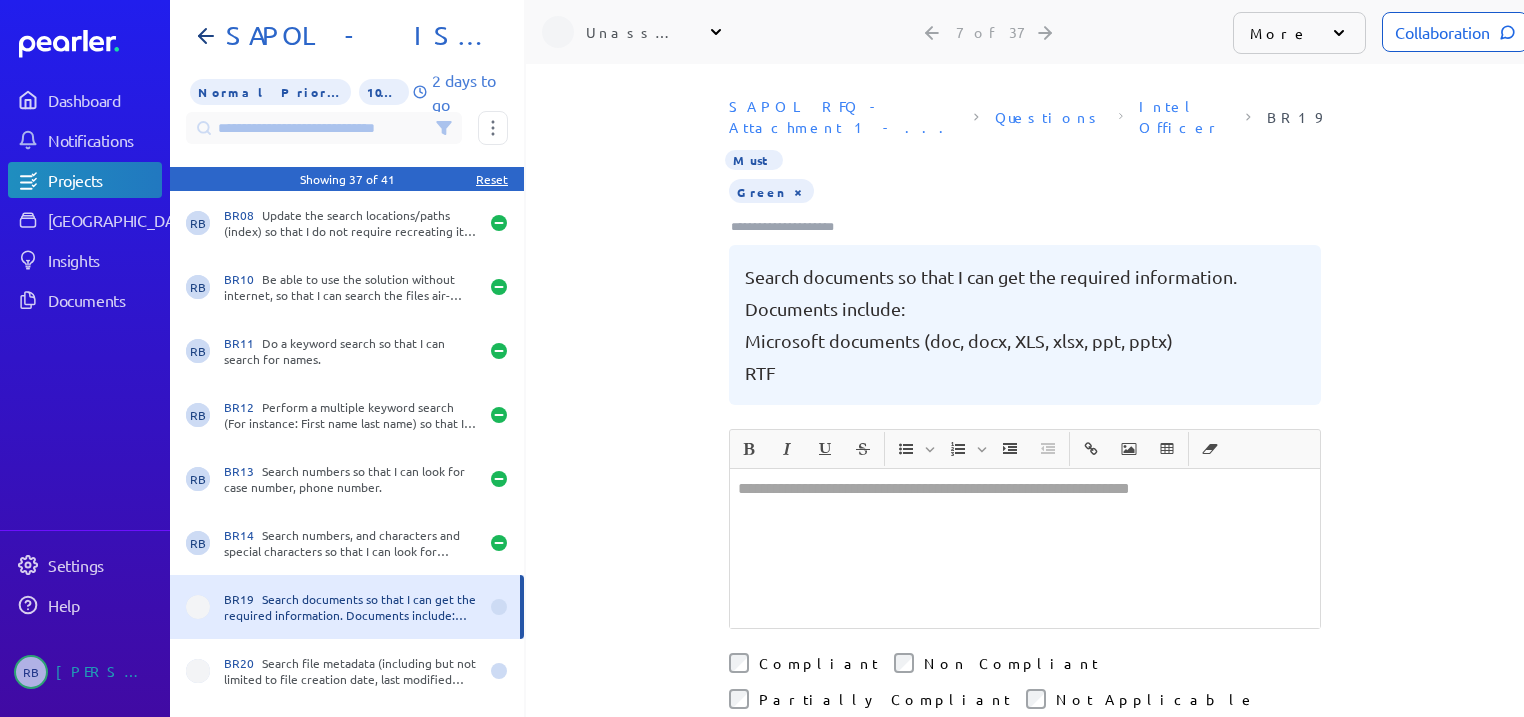 click on "Save & Next" at bounding box center [795, 781] 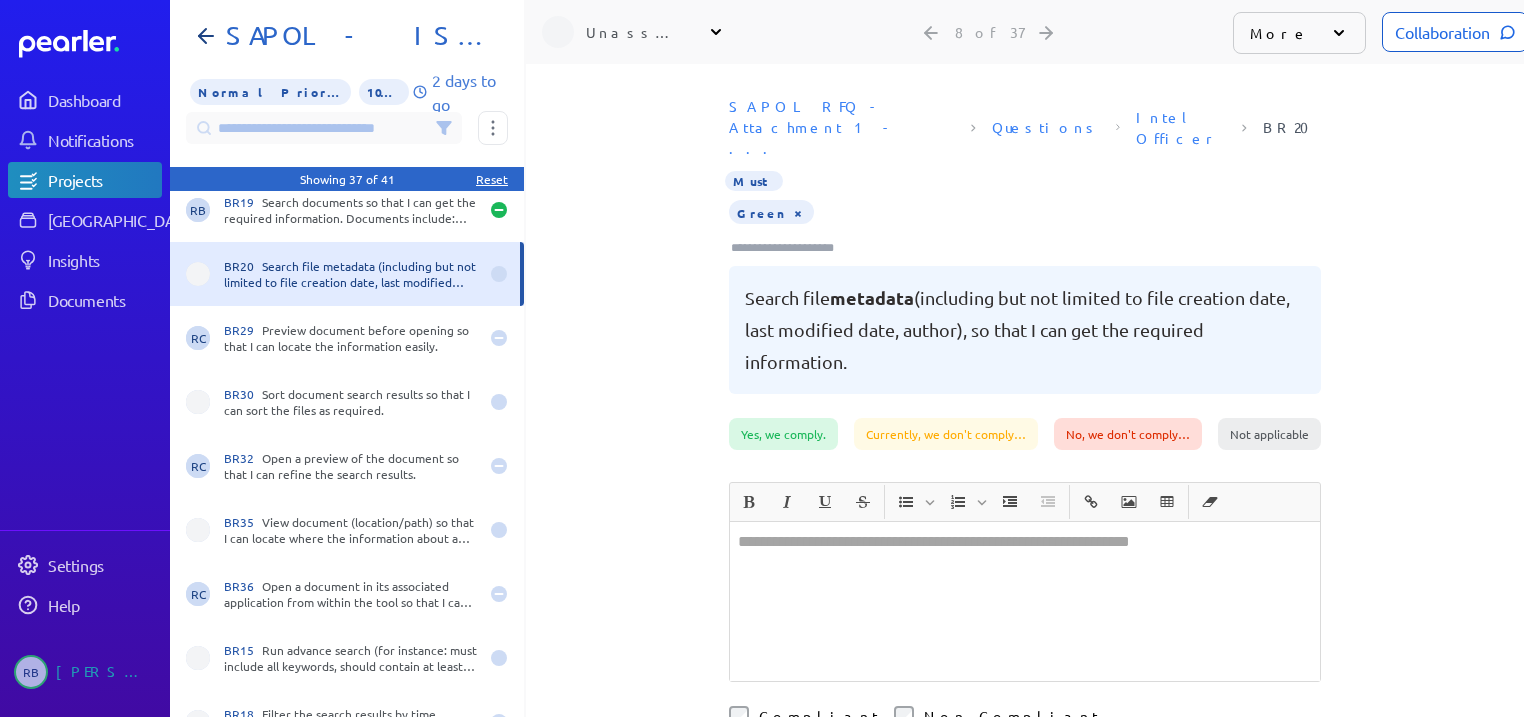 scroll, scrollTop: 400, scrollLeft: 0, axis: vertical 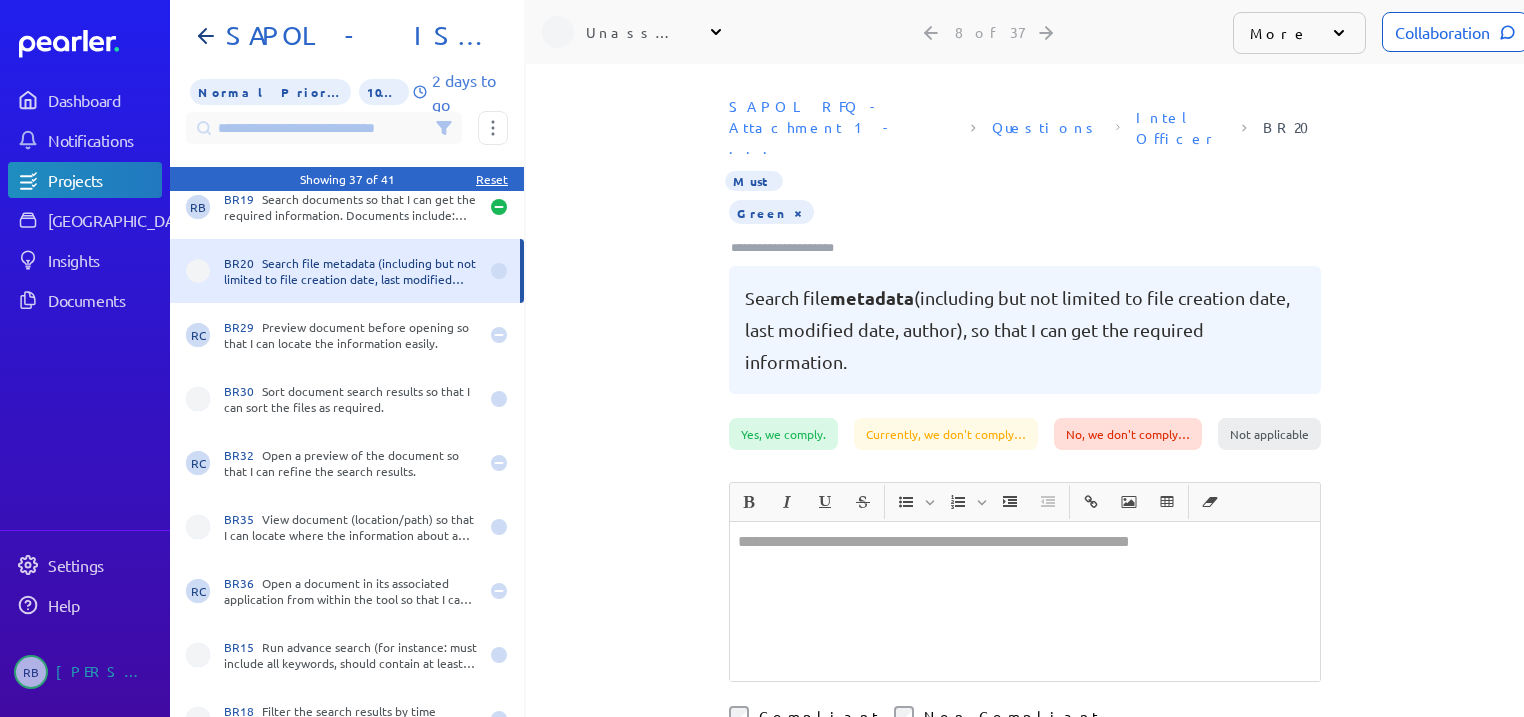 click on "Compliant" at bounding box center [818, 716] 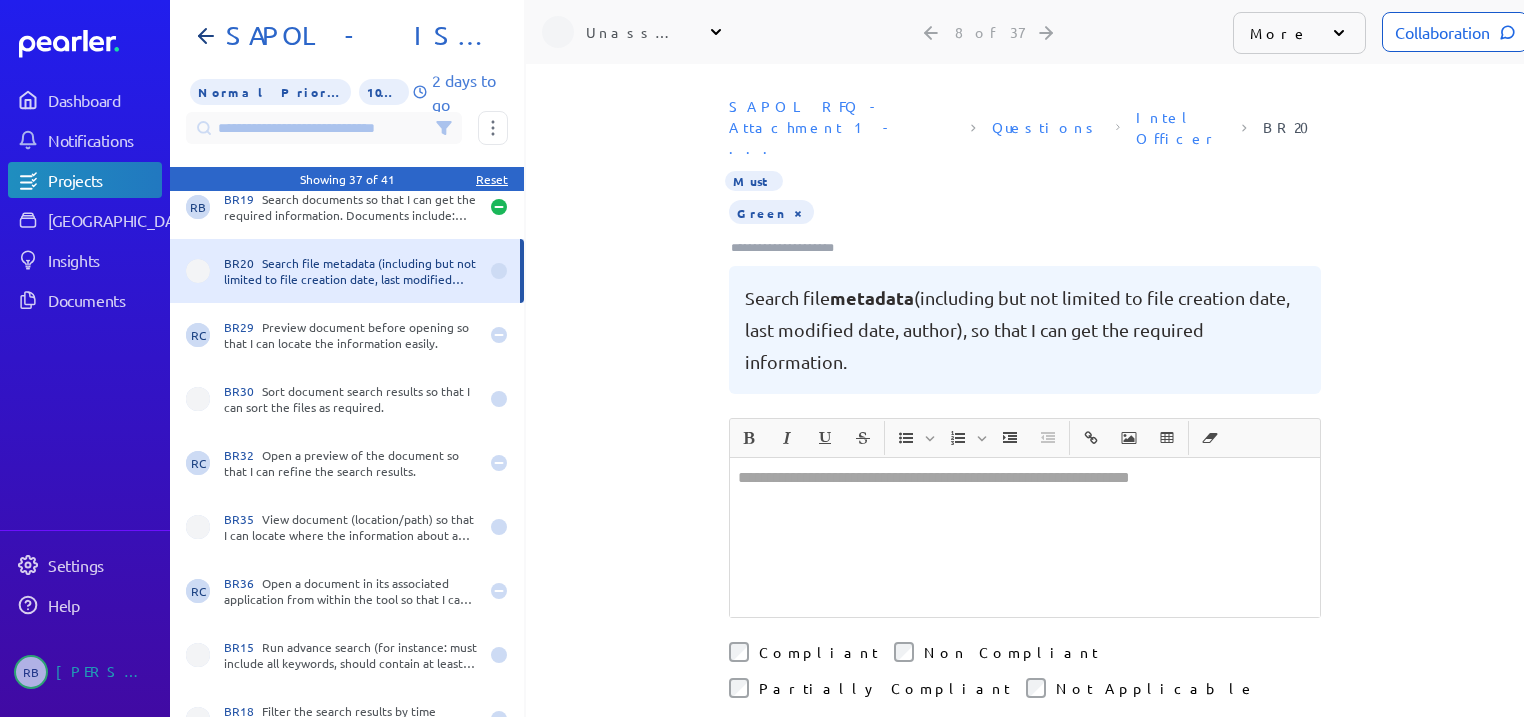 click on "Save & Next" at bounding box center (795, 770) 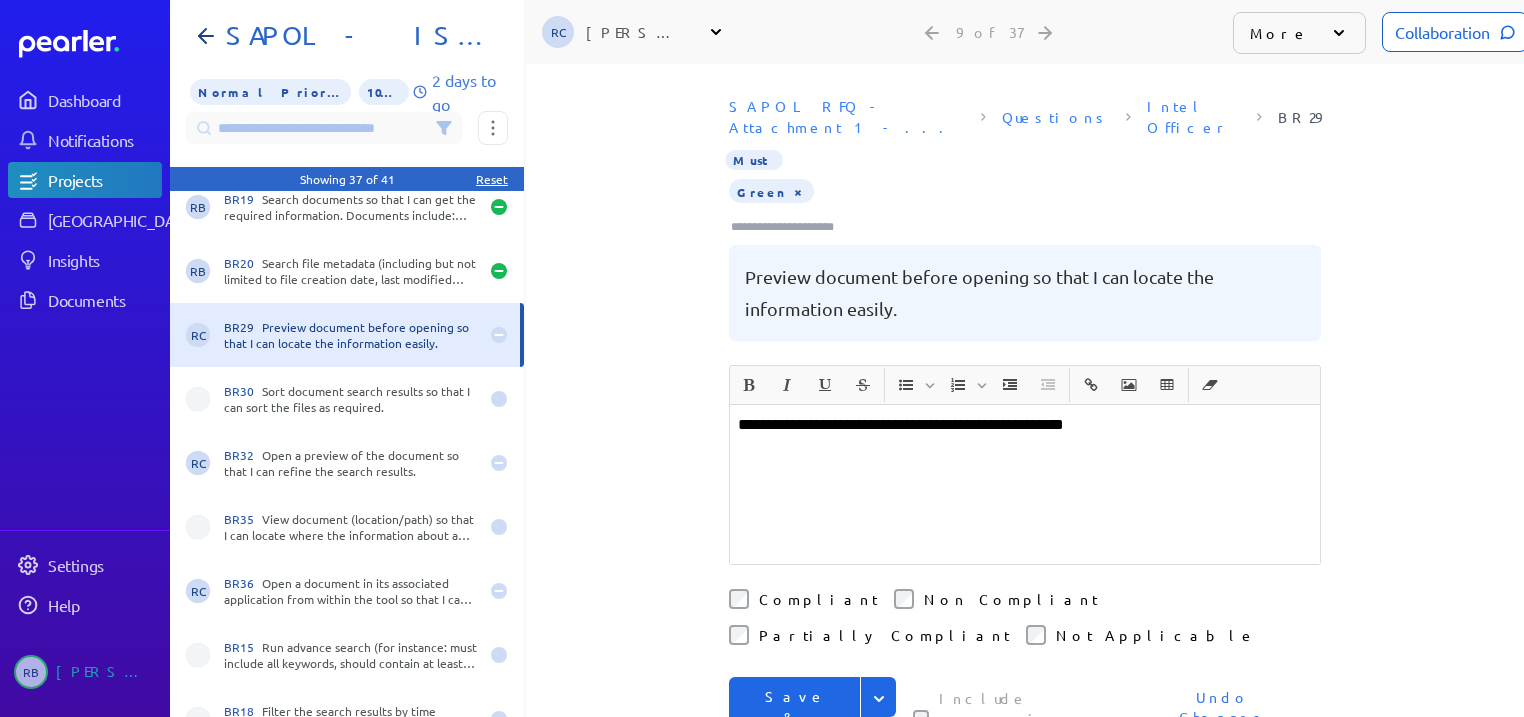 click on "Save & Next" at bounding box center [795, 717] 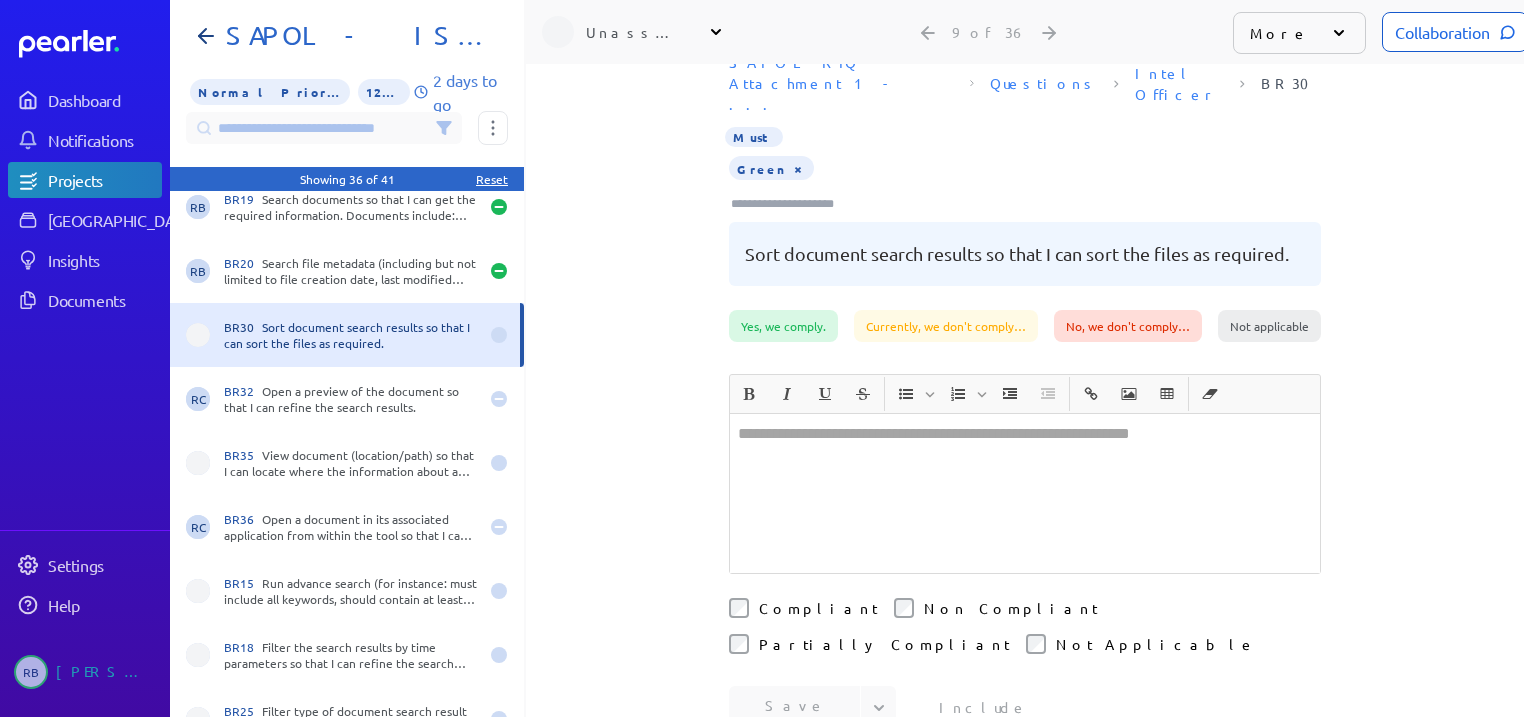 scroll, scrollTop: 43, scrollLeft: 0, axis: vertical 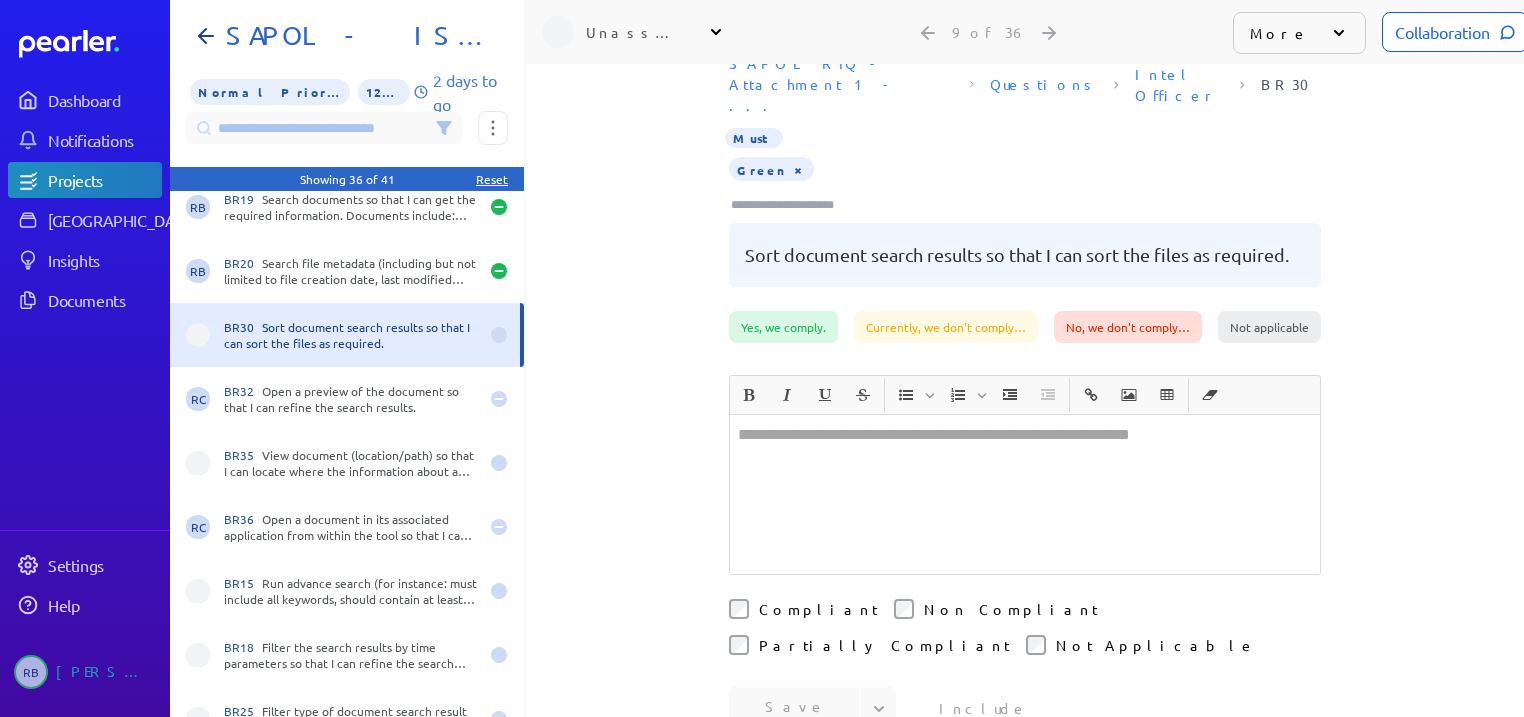 click at bounding box center [1025, 494] 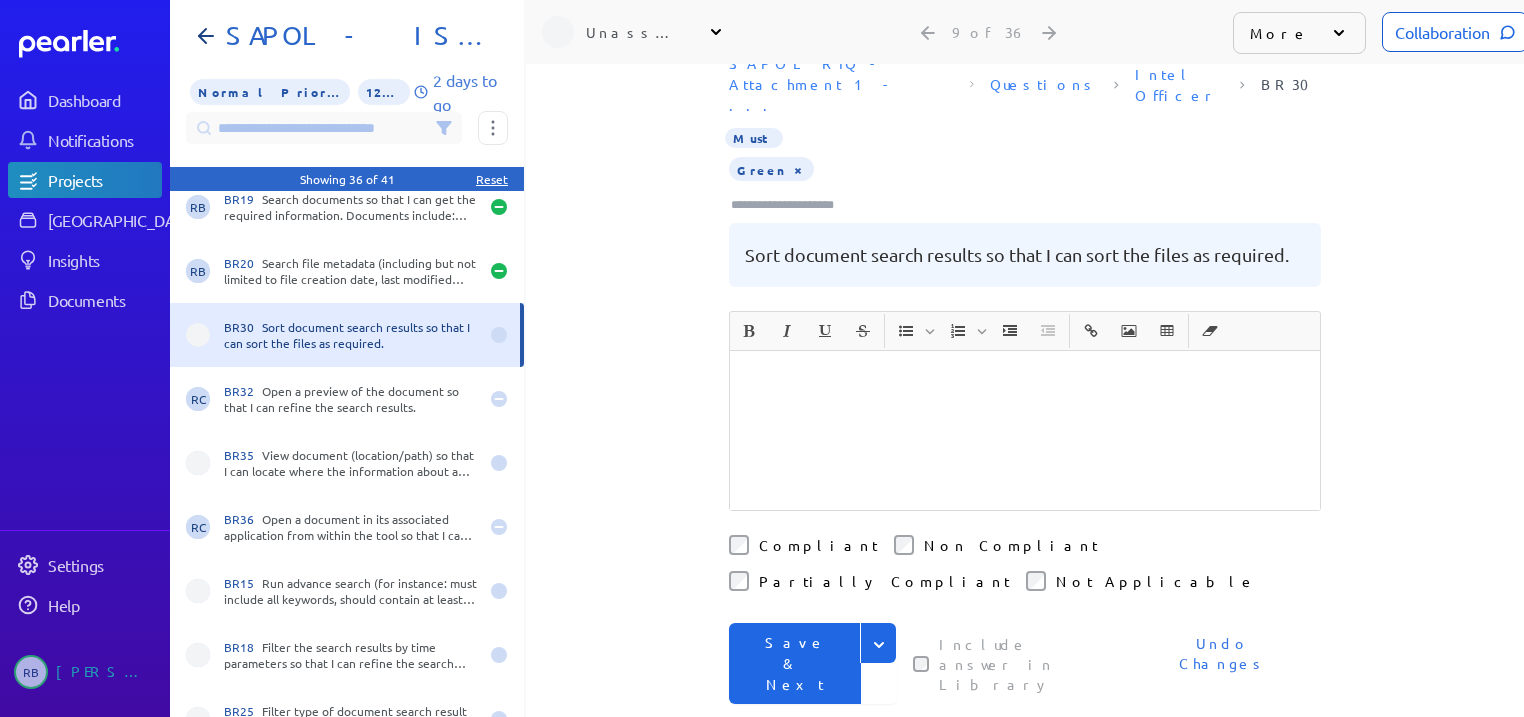 click on "﻿" at bounding box center [1025, 430] 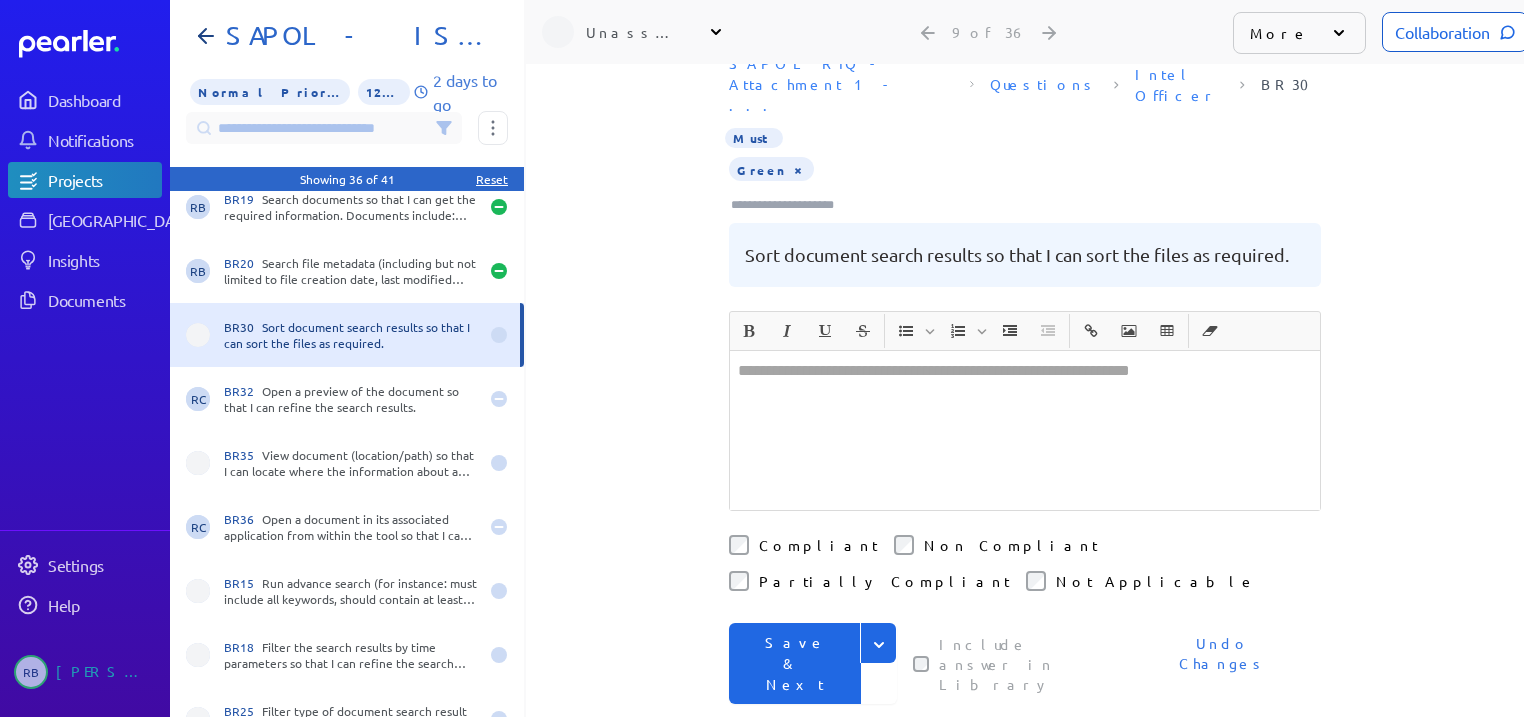 type 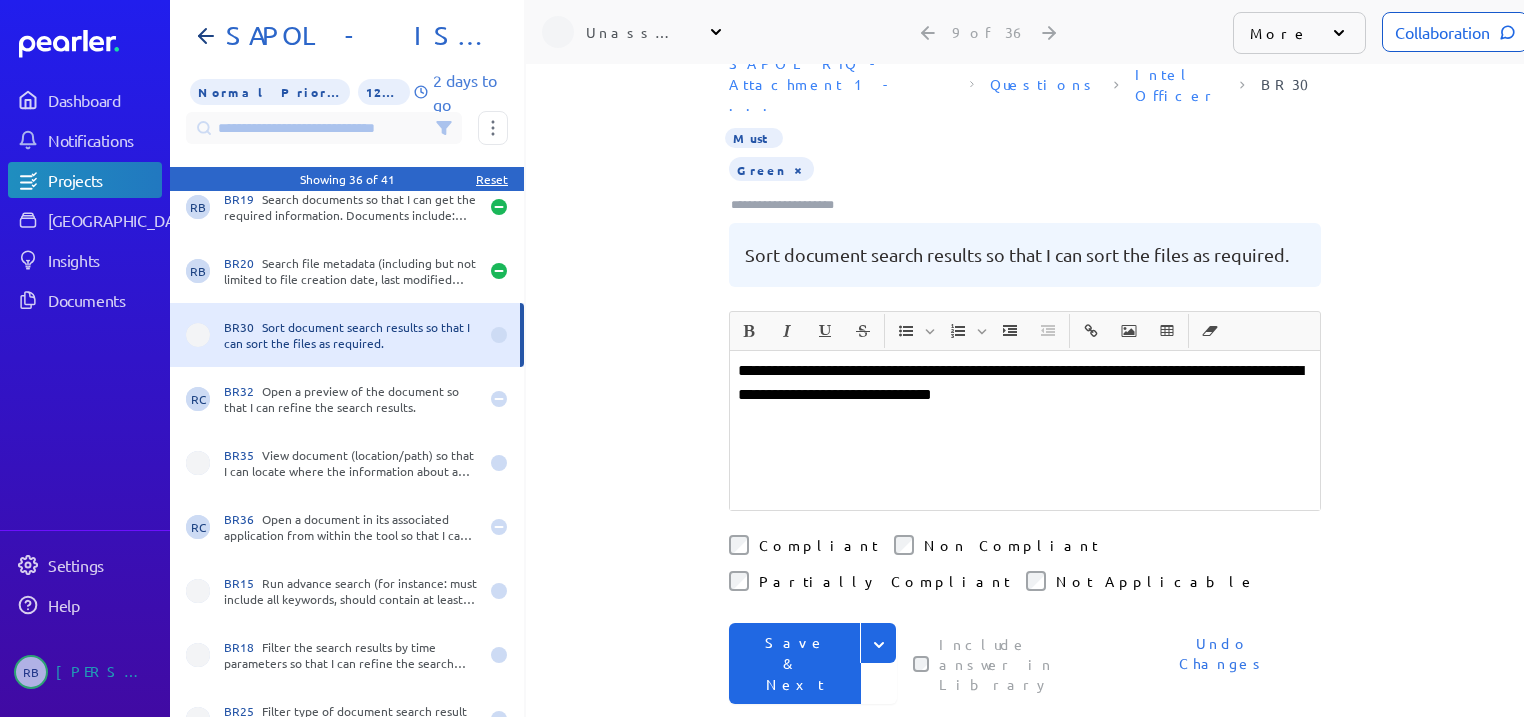 click on "Save & Next" at bounding box center [795, 663] 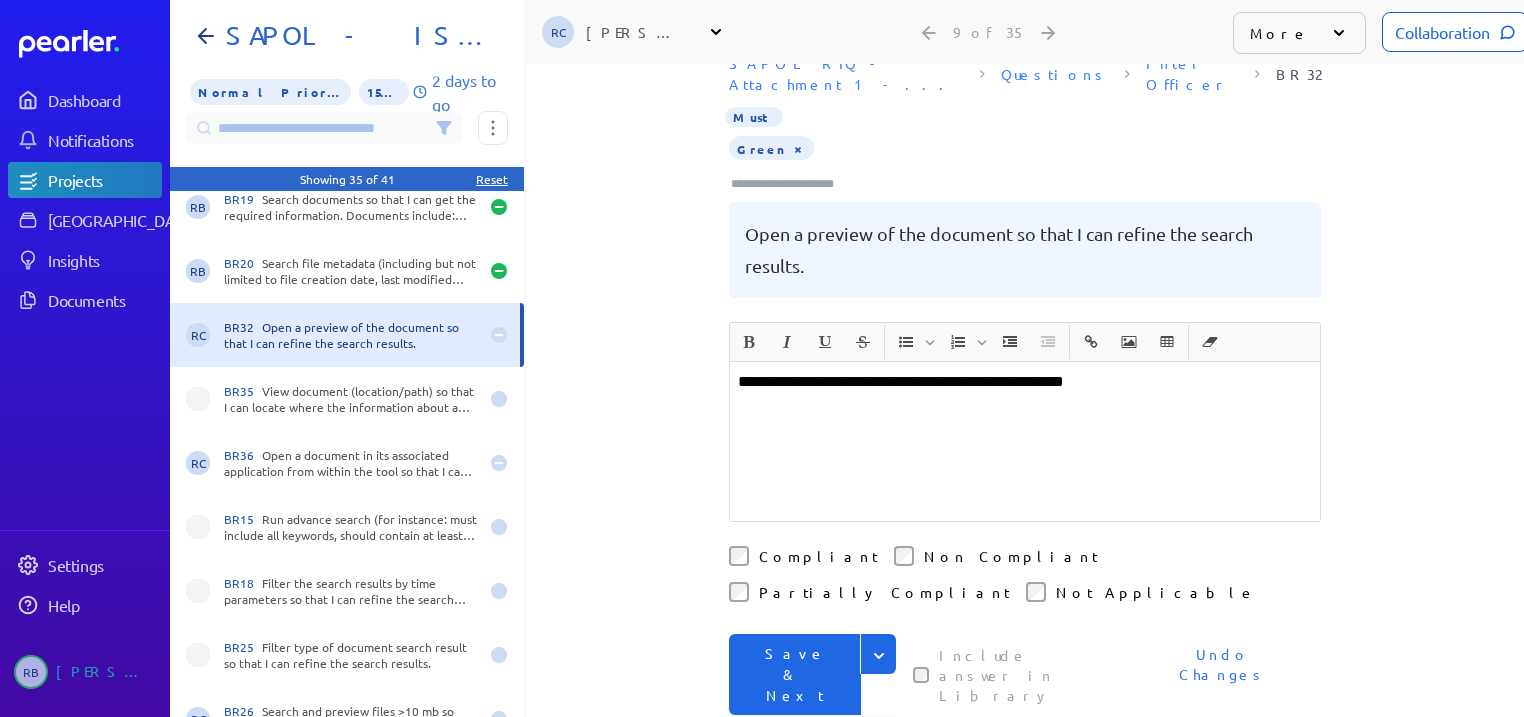 click on "Save & Next" at bounding box center [795, 674] 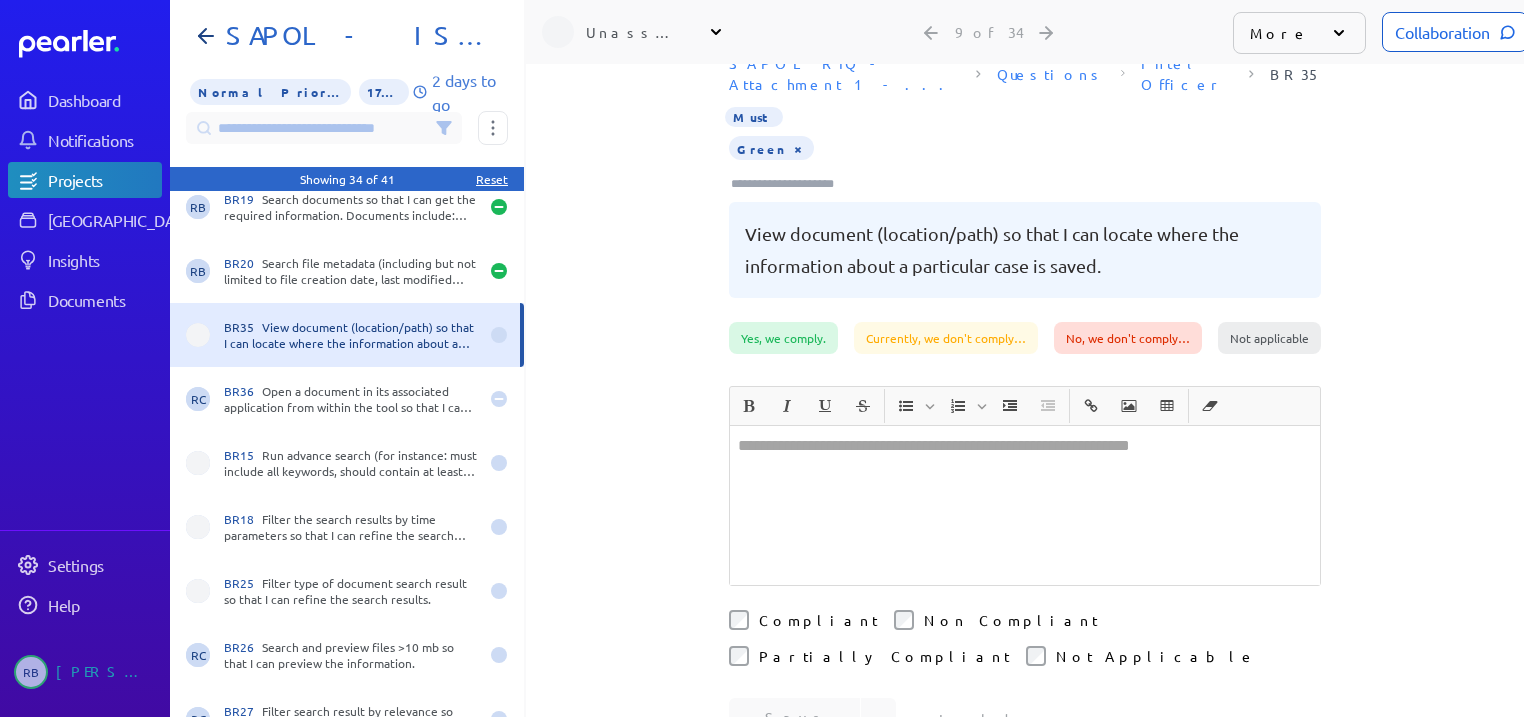 click on "Compliant" at bounding box center (818, 620) 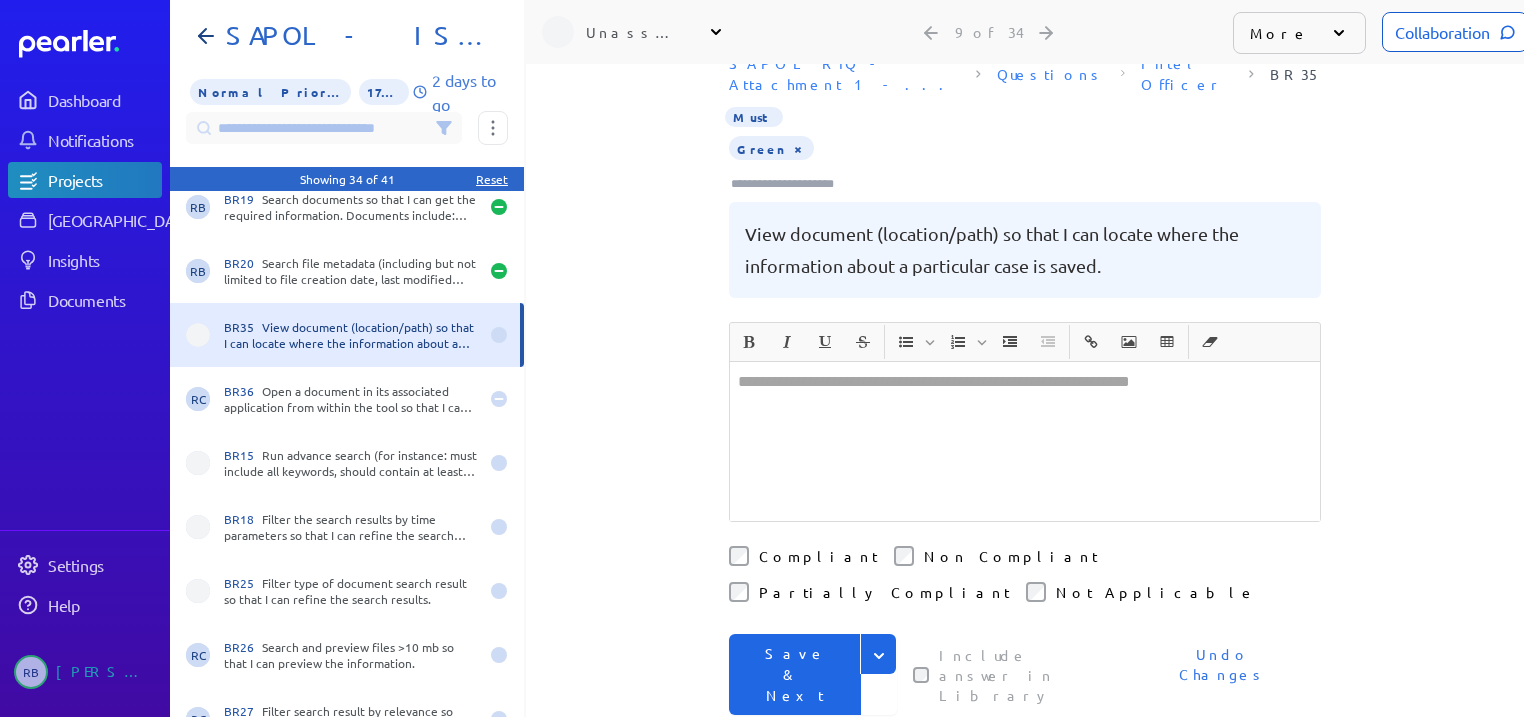 click on "Save & Next" at bounding box center [795, 674] 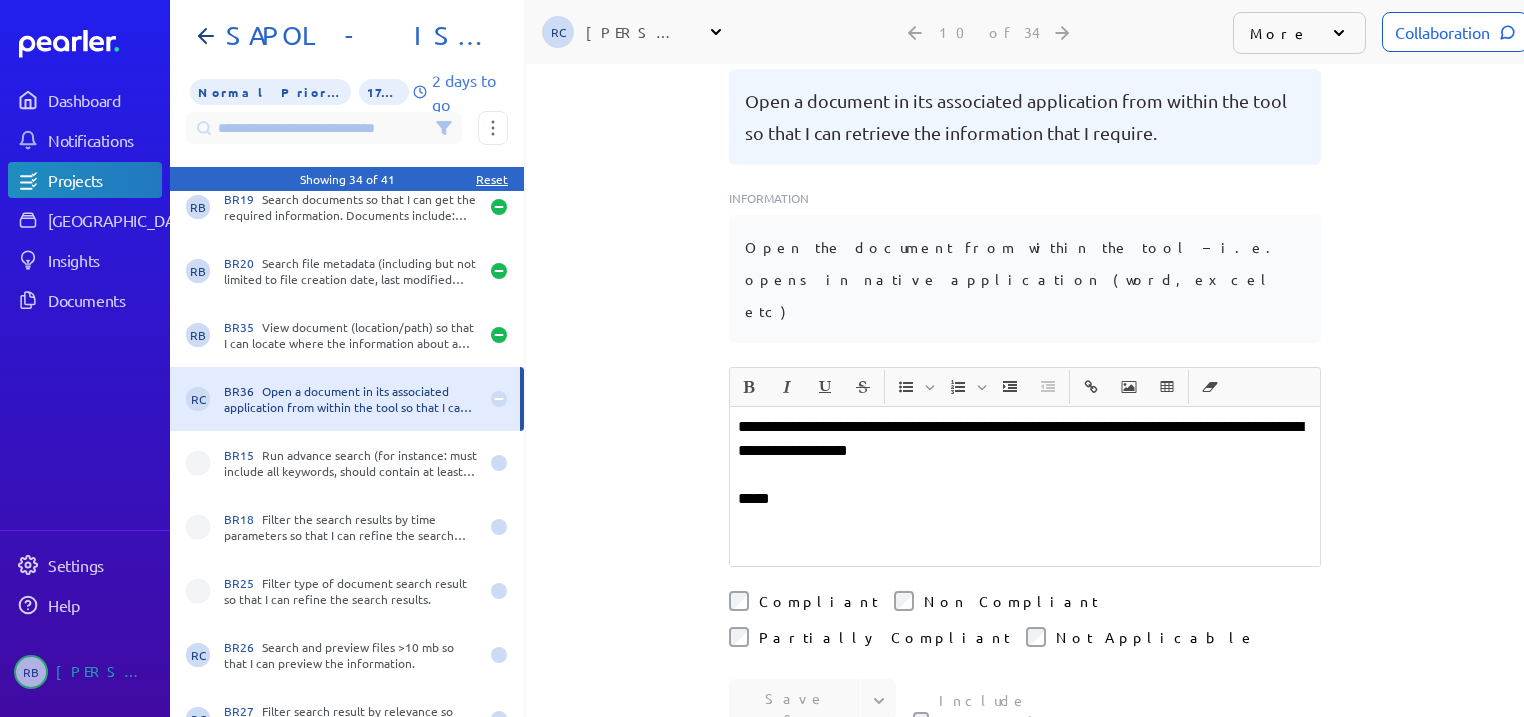 scroll, scrollTop: 203, scrollLeft: 0, axis: vertical 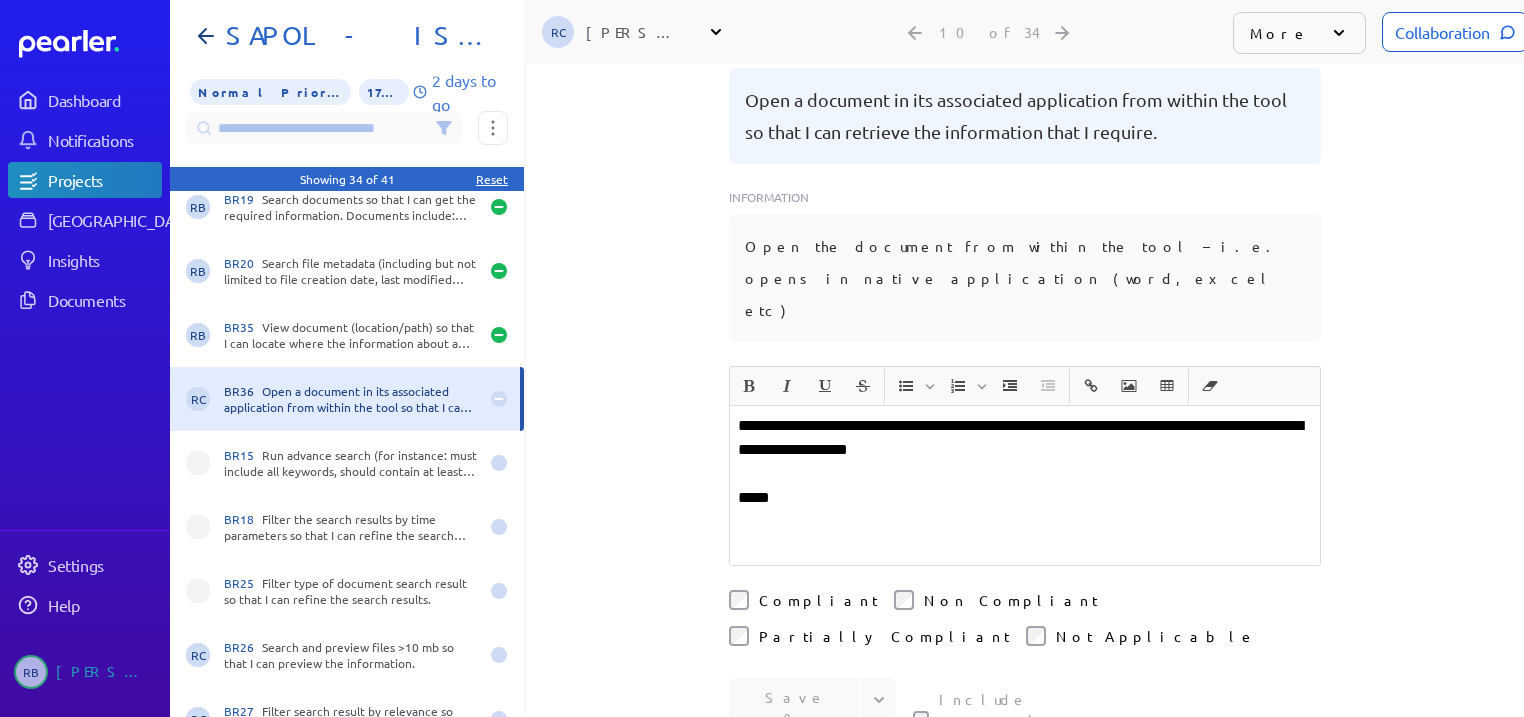 click on "Compliant" at bounding box center (818, 600) 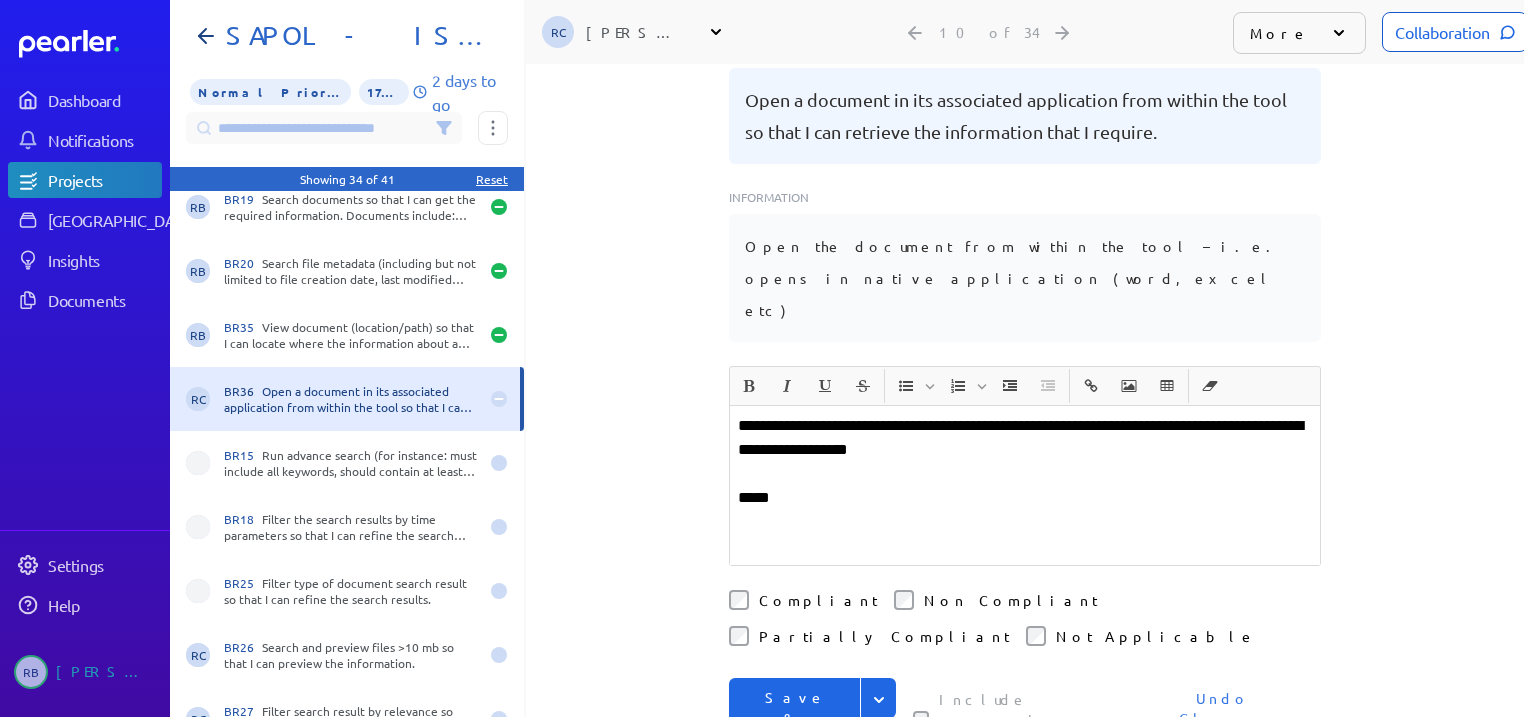 click on "Save & Next" at bounding box center (795, 718) 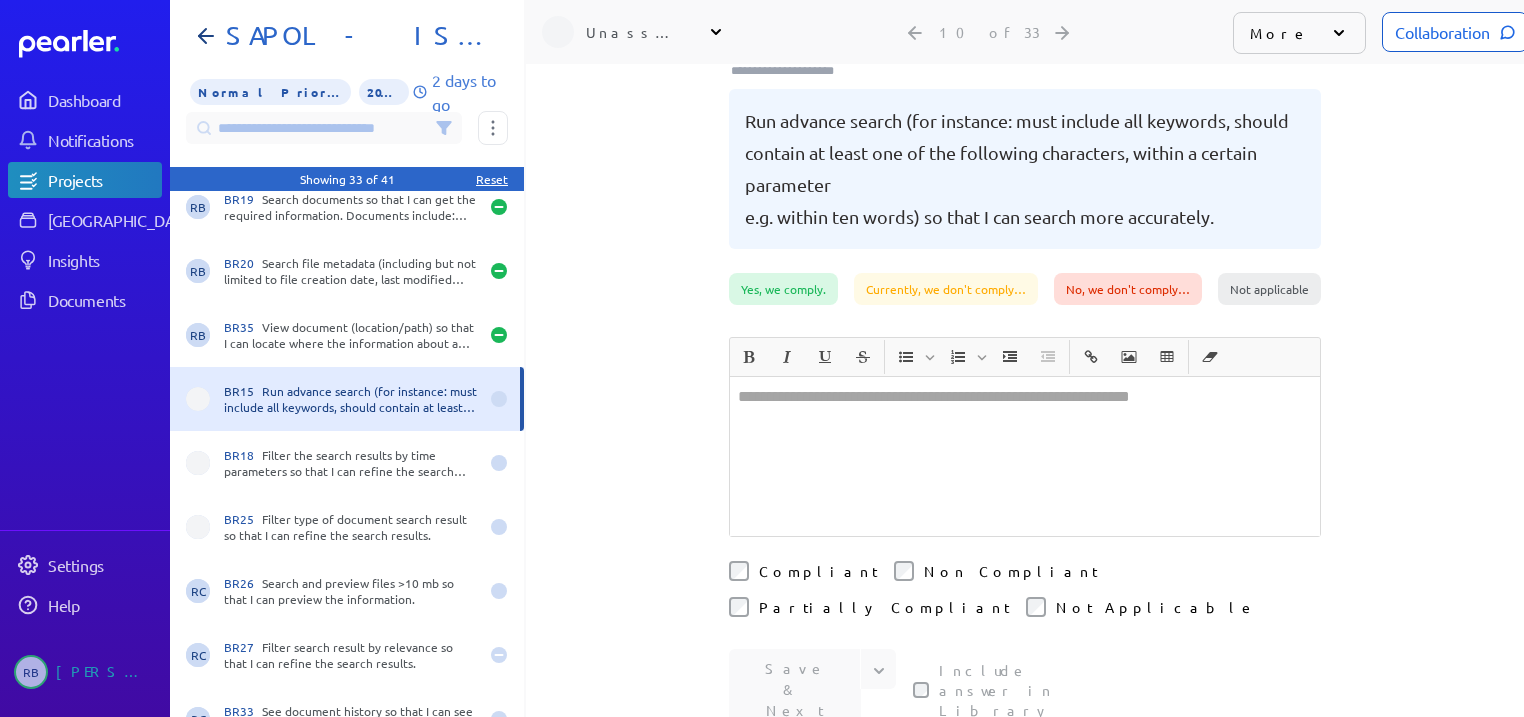 scroll, scrollTop: 97, scrollLeft: 0, axis: vertical 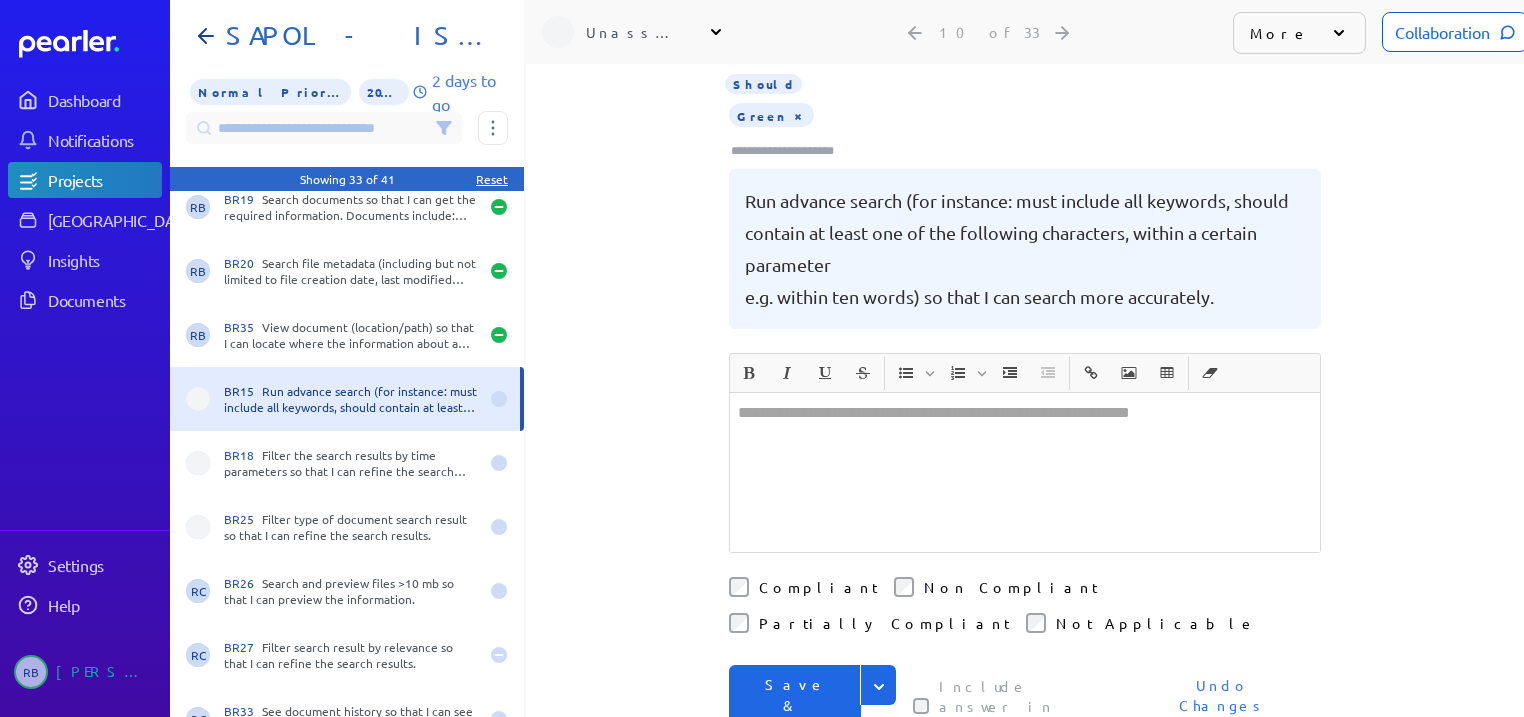 click at bounding box center [1025, 472] 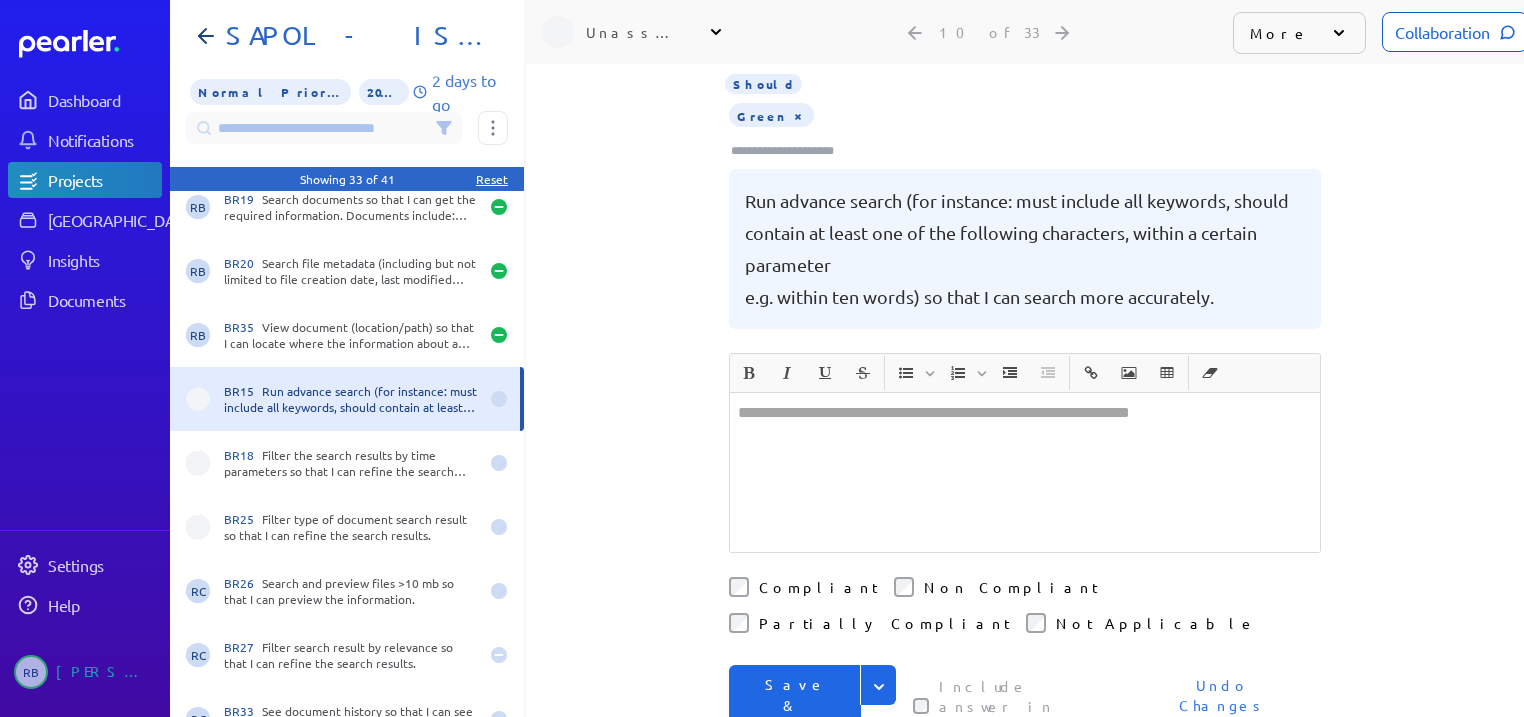 click at bounding box center (1025, 472) 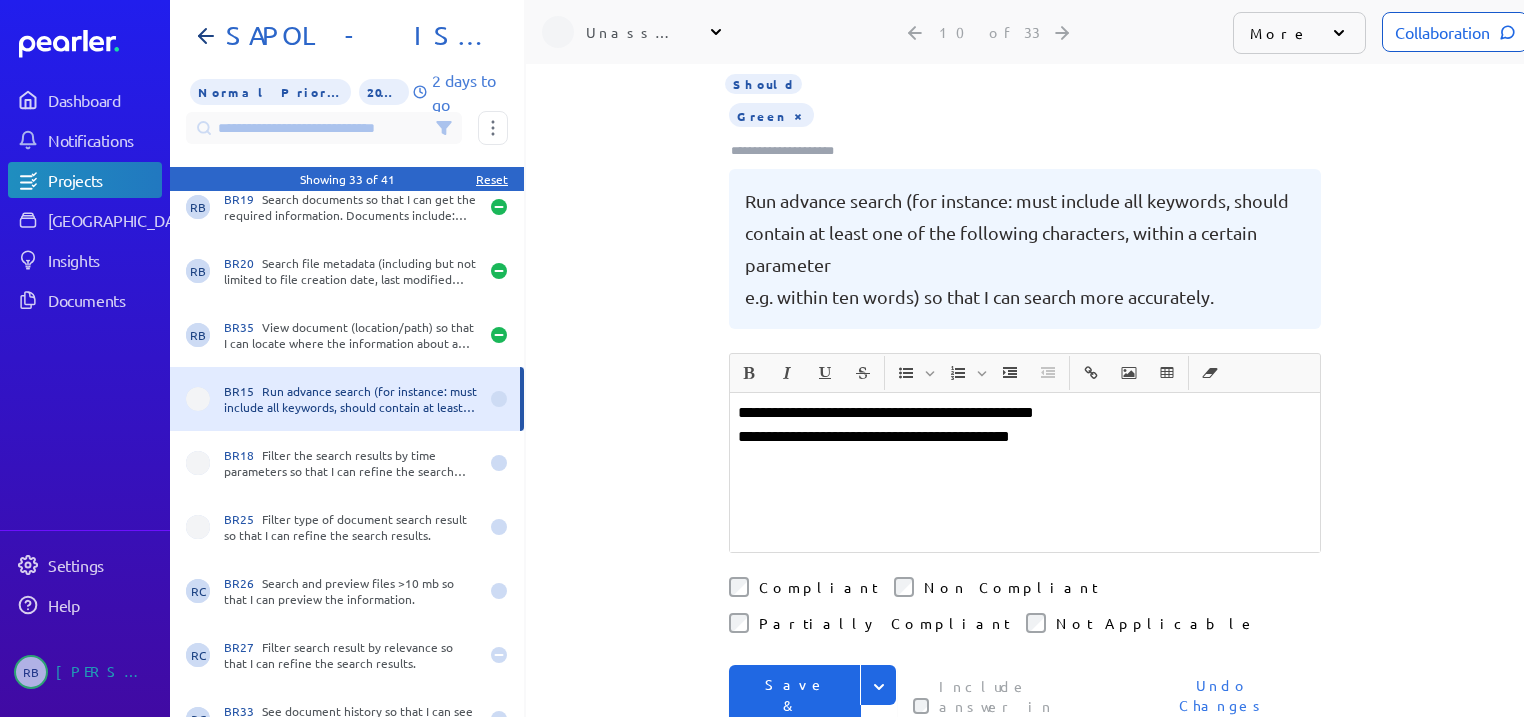 click on "Save & Next" at bounding box center [795, 705] 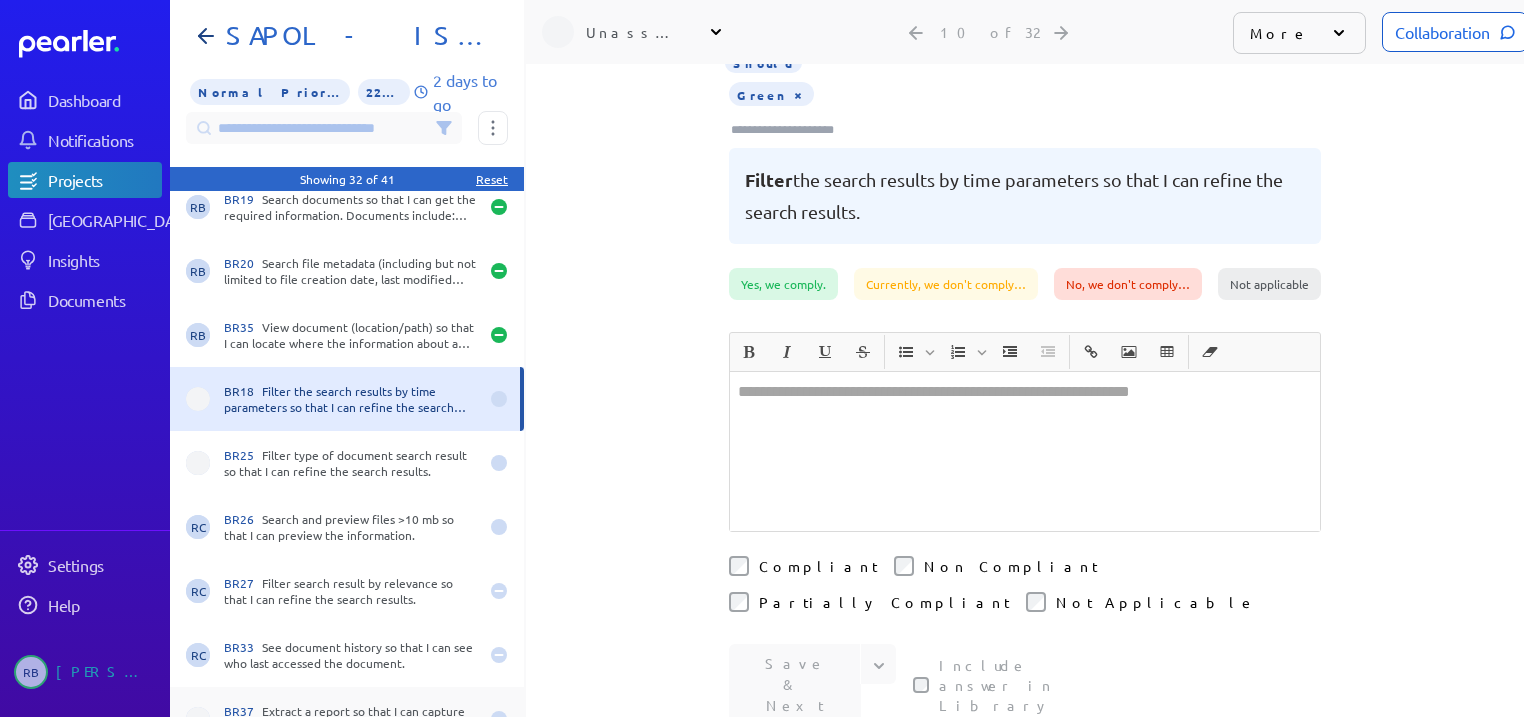 type 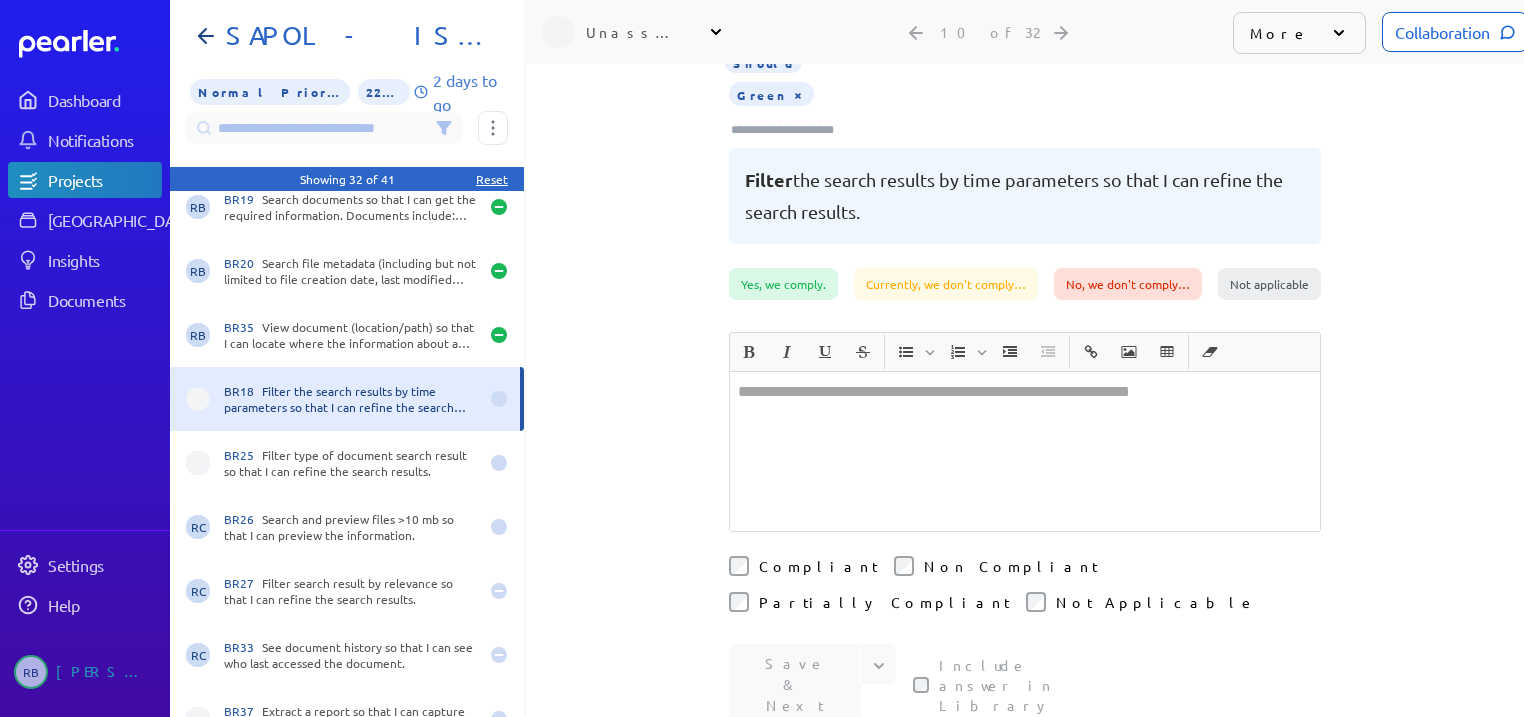 click on "**********" at bounding box center (1025, 293) 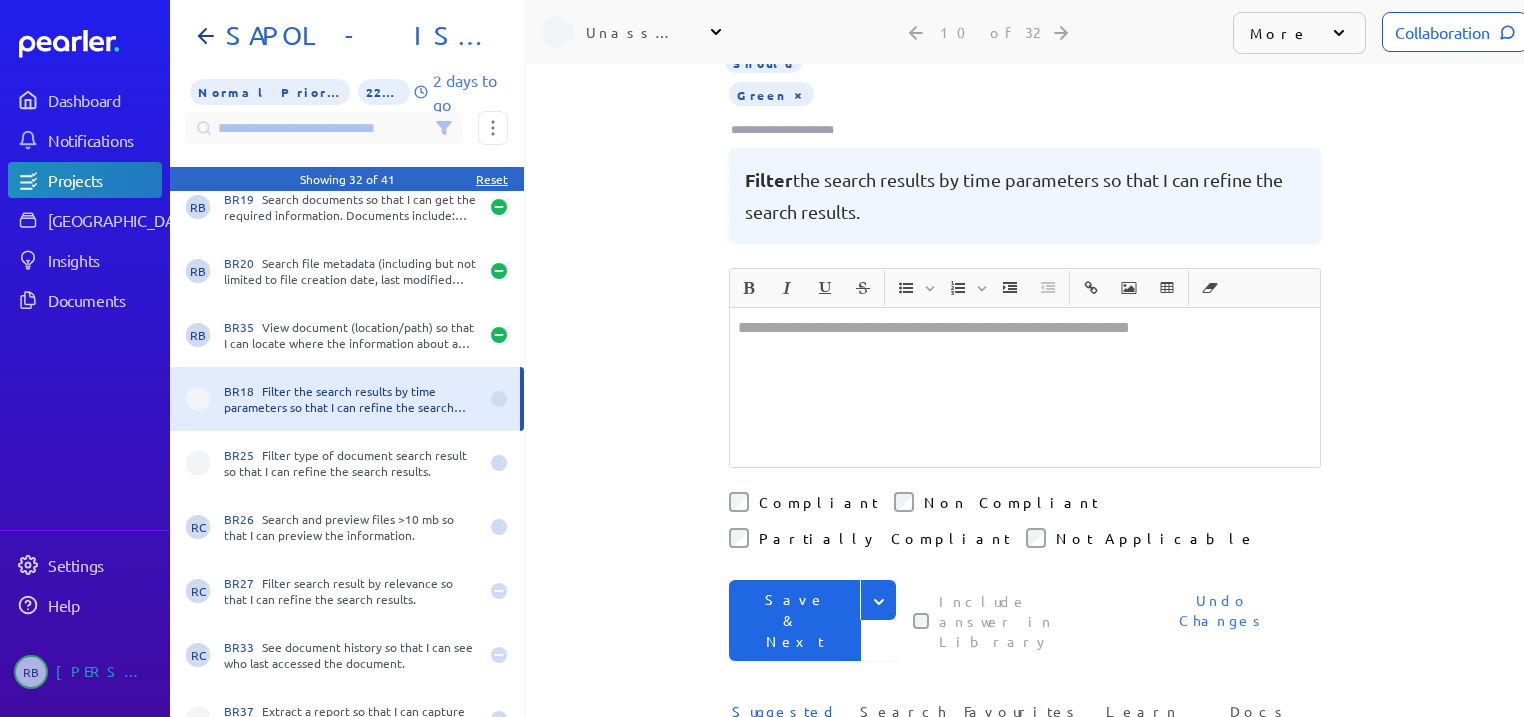 click on "Save & Next" at bounding box center [795, 620] 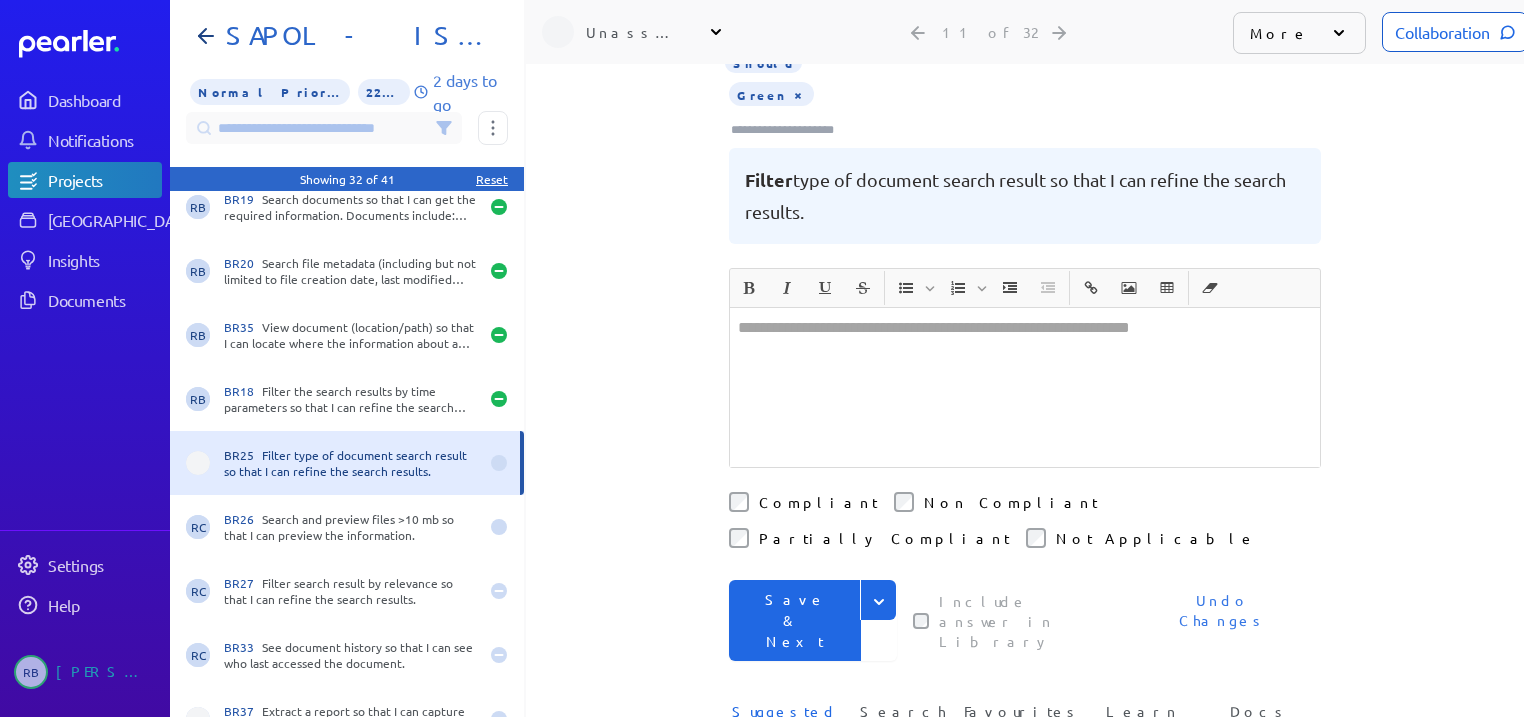 click on "Save & Next" at bounding box center [795, 620] 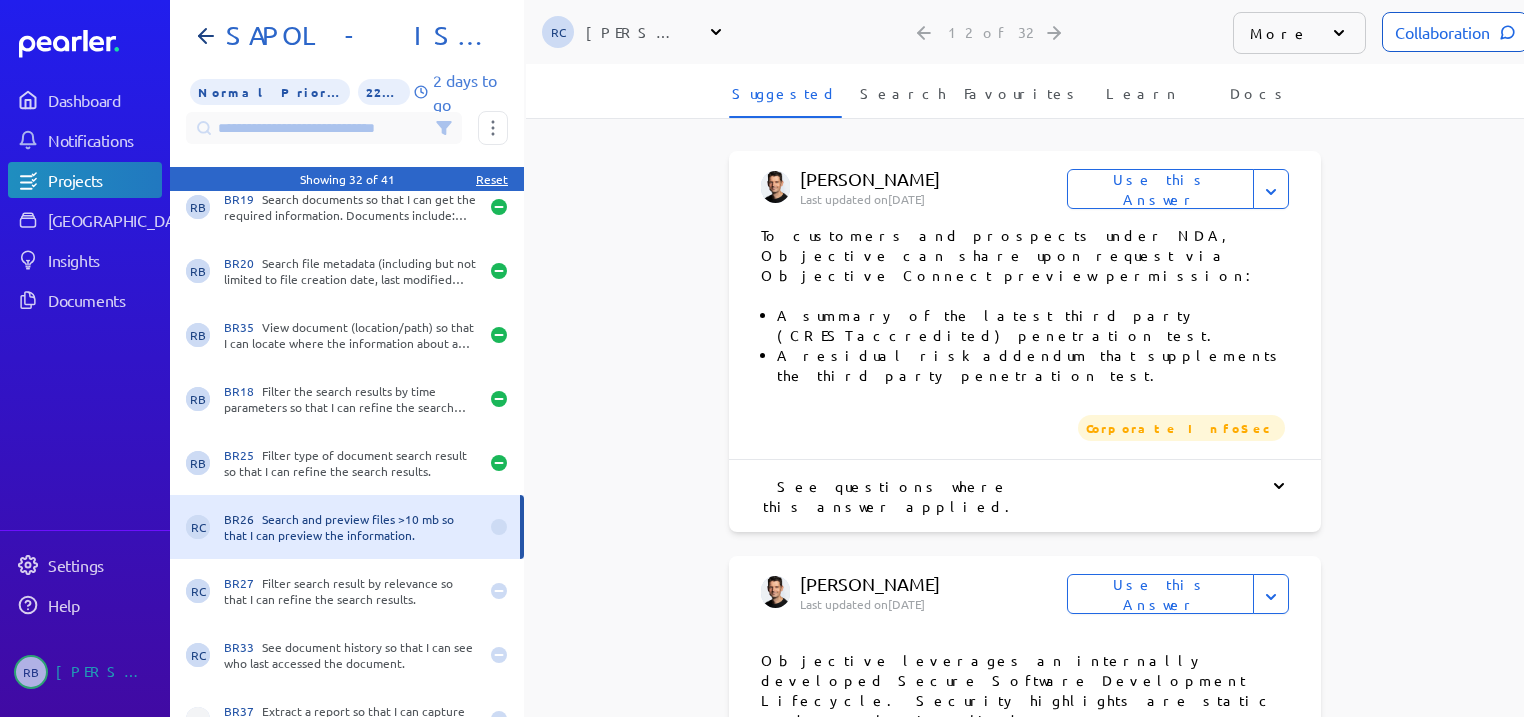 scroll, scrollTop: 897, scrollLeft: 0, axis: vertical 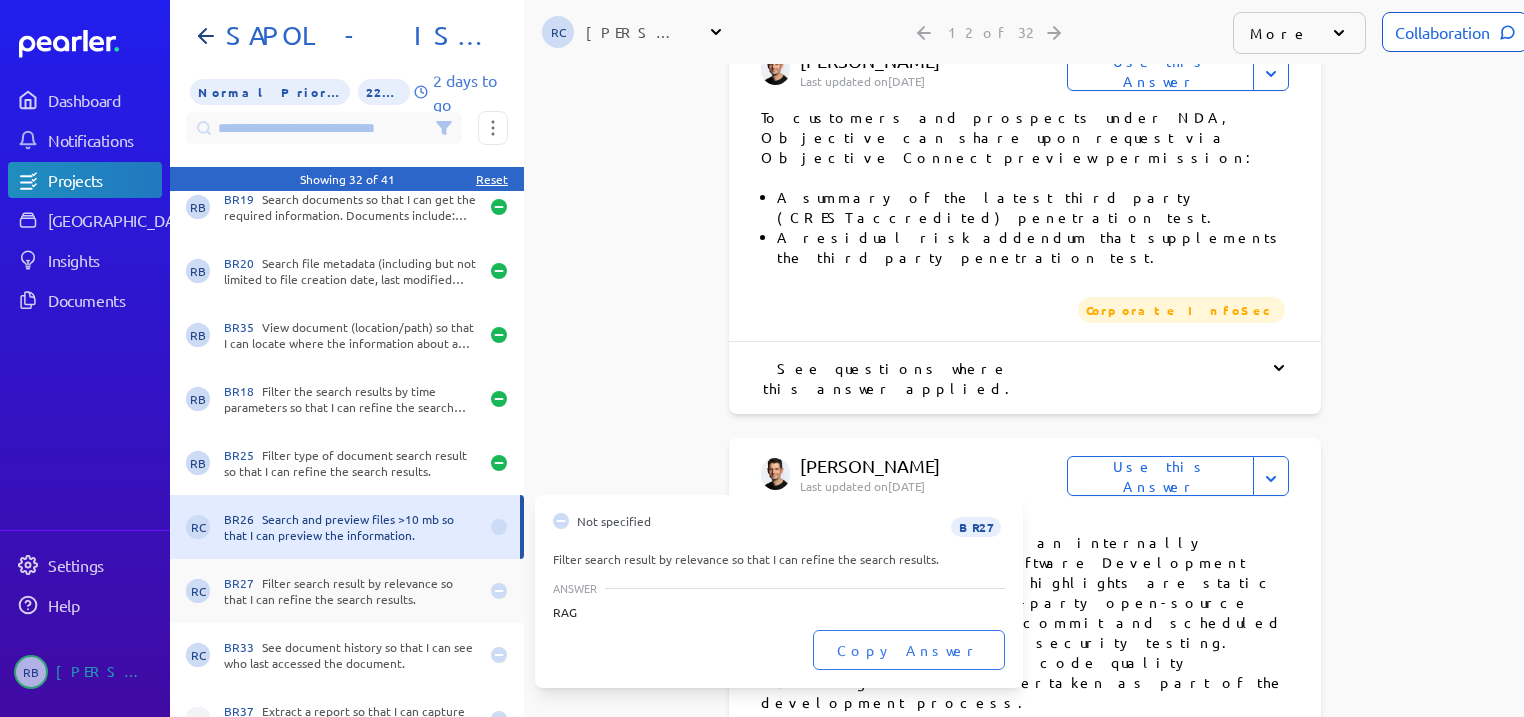 click on "BR27 Filter search result by relevance so that I can refine the search results." at bounding box center (351, 591) 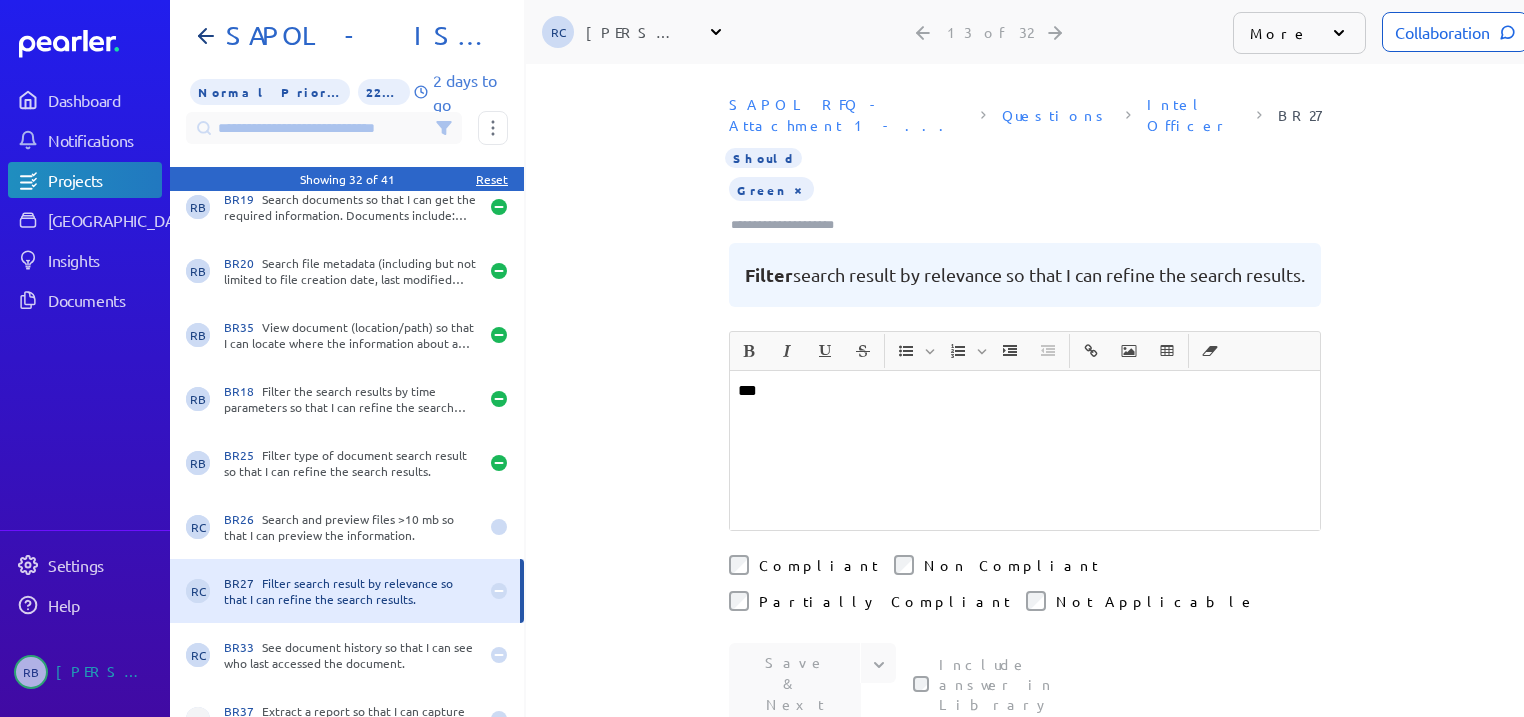 scroll, scrollTop: 0, scrollLeft: 0, axis: both 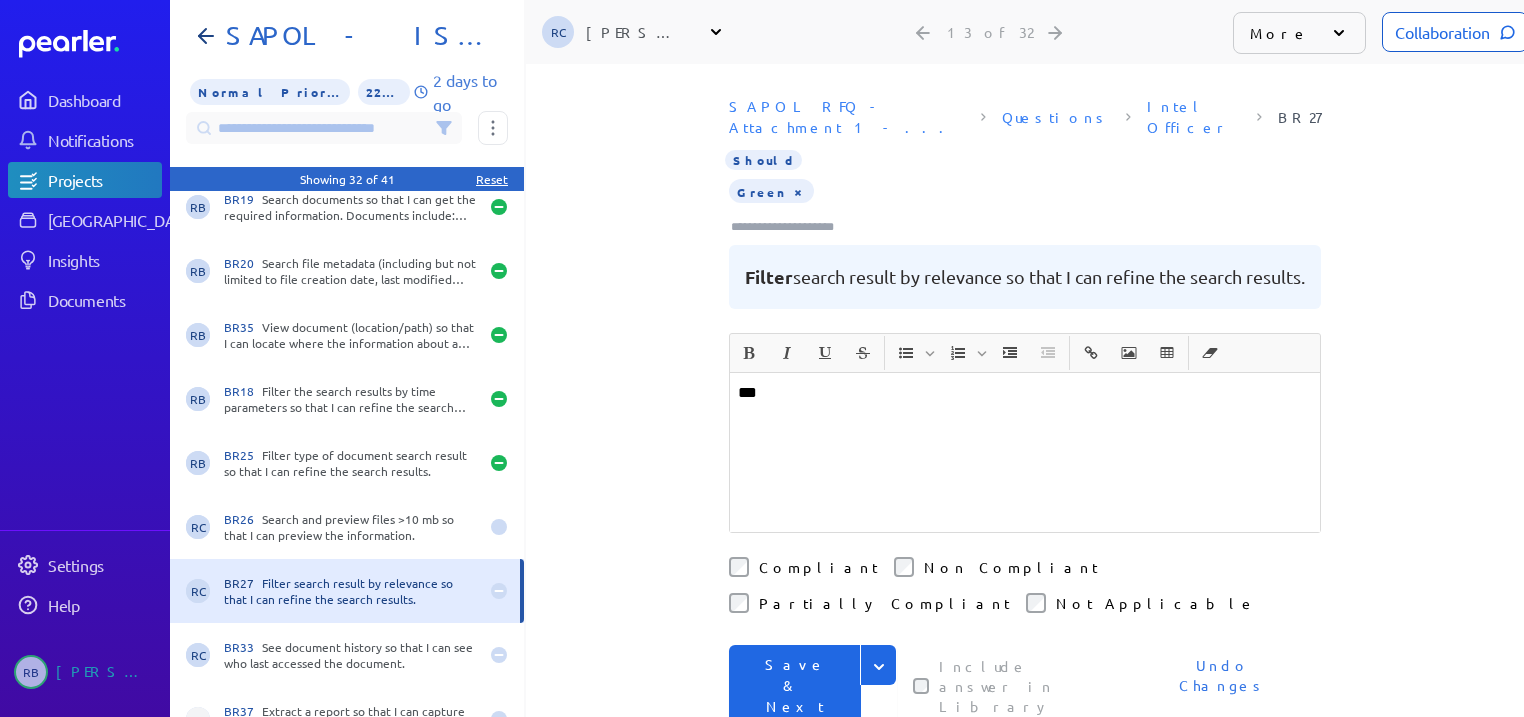 click on "Save & Next" at bounding box center (795, 685) 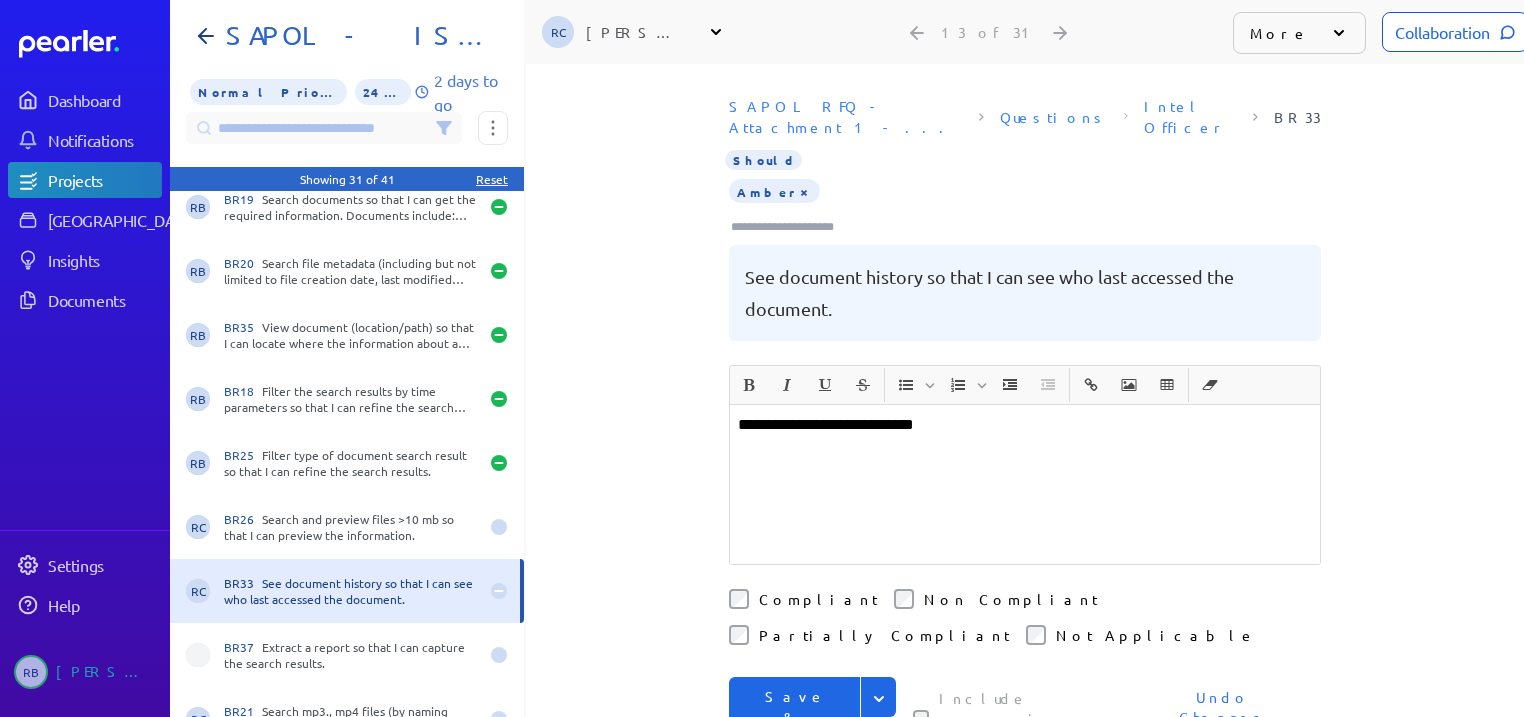 click on "**********" at bounding box center (1025, 484) 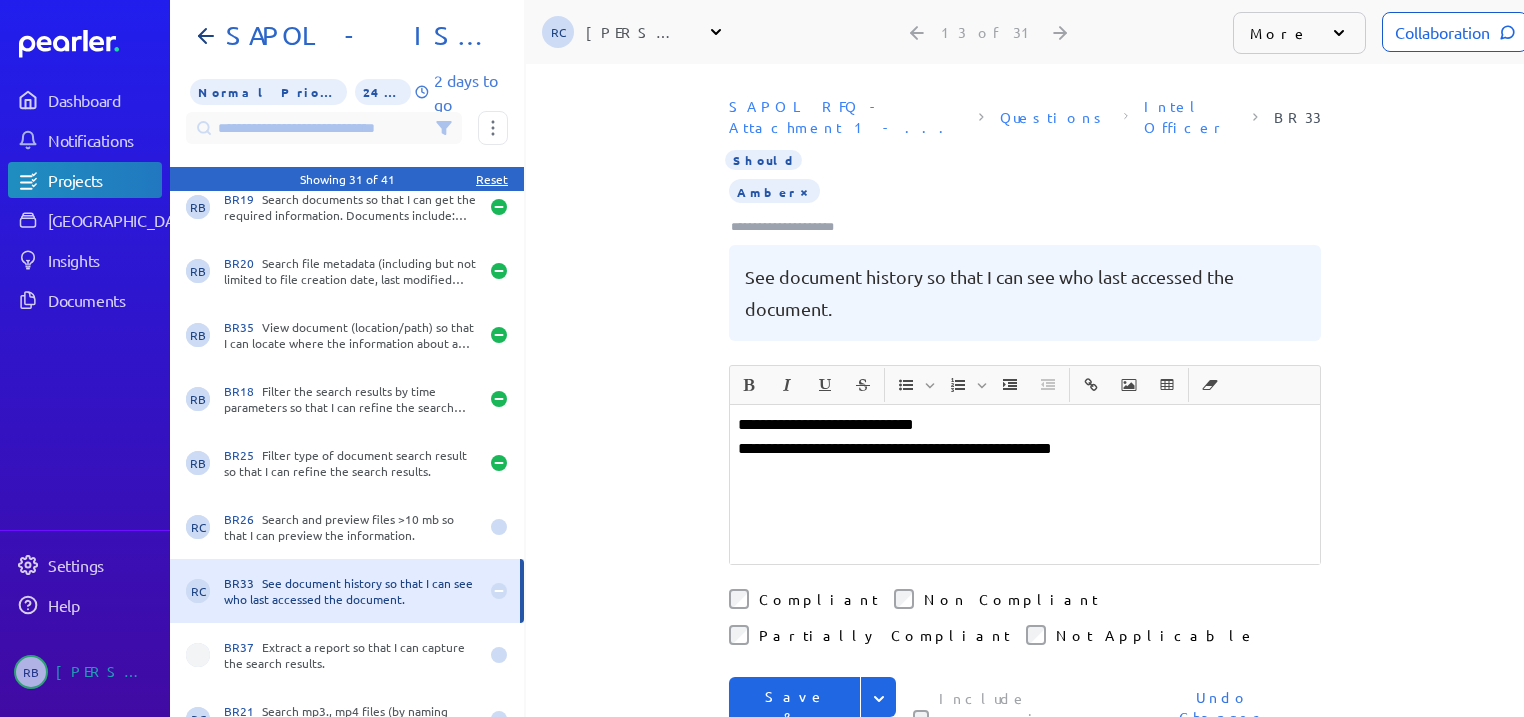 click on "**********" at bounding box center (1025, 437) 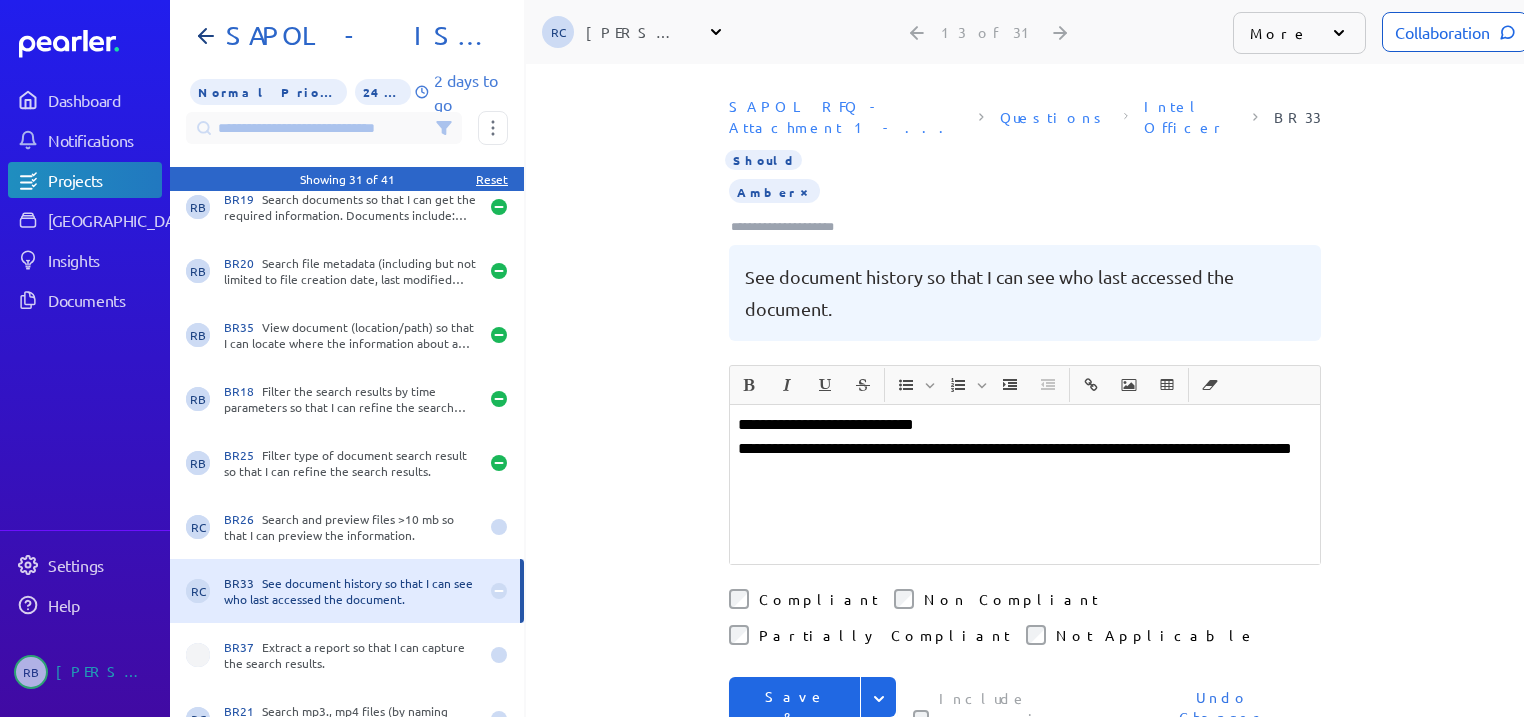 click on "Save & Next" at bounding box center [795, 717] 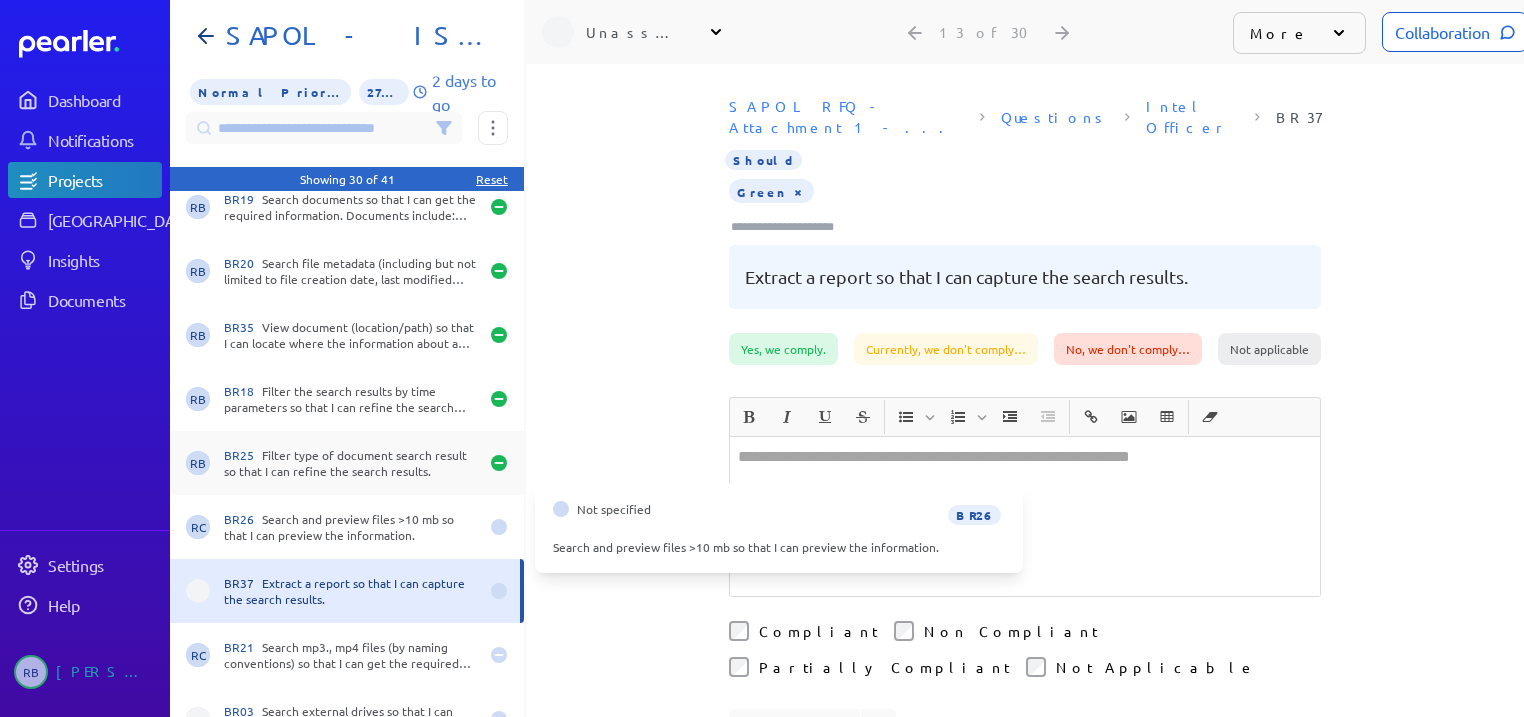 drag, startPoint x: 365, startPoint y: 516, endPoint x: 429, endPoint y: 492, distance: 68.35203 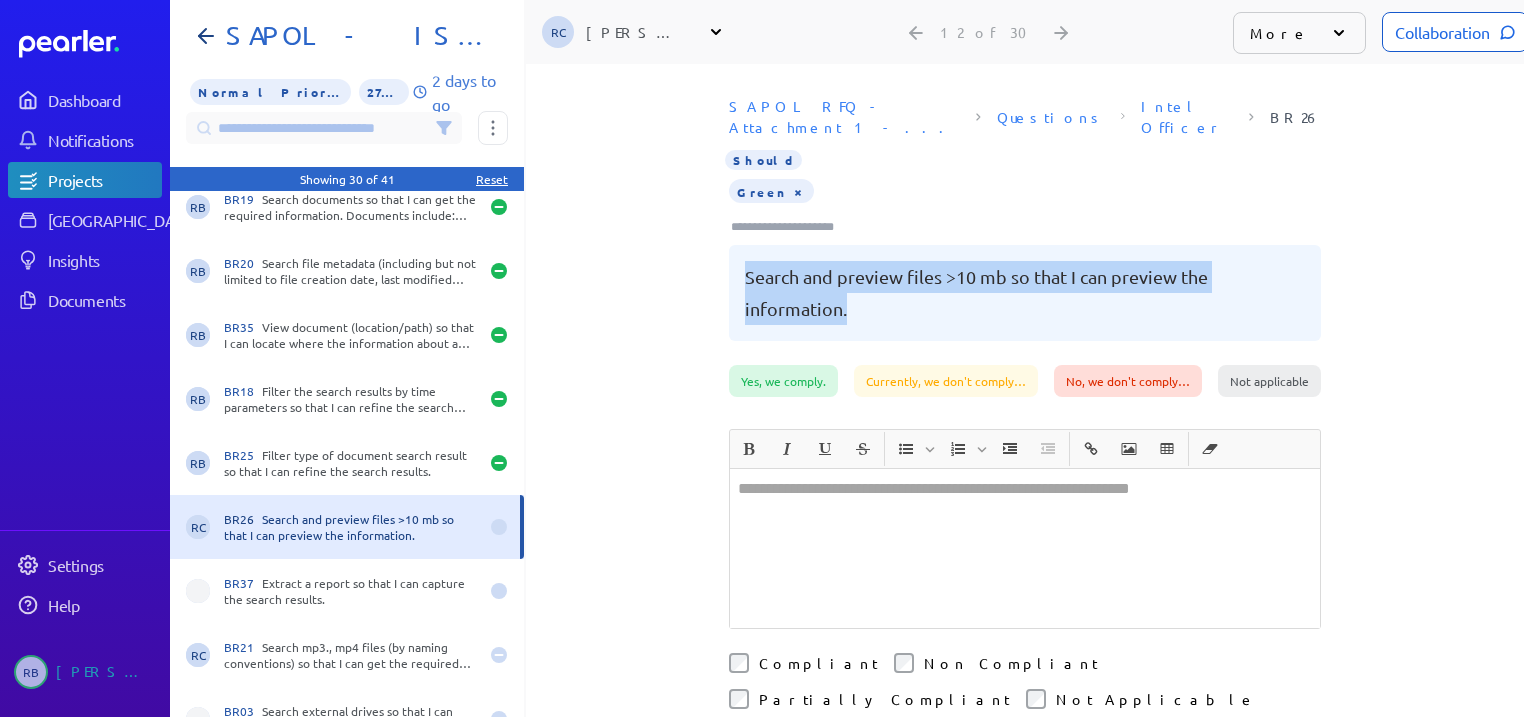 drag, startPoint x: 737, startPoint y: 251, endPoint x: 876, endPoint y: 283, distance: 142.6359 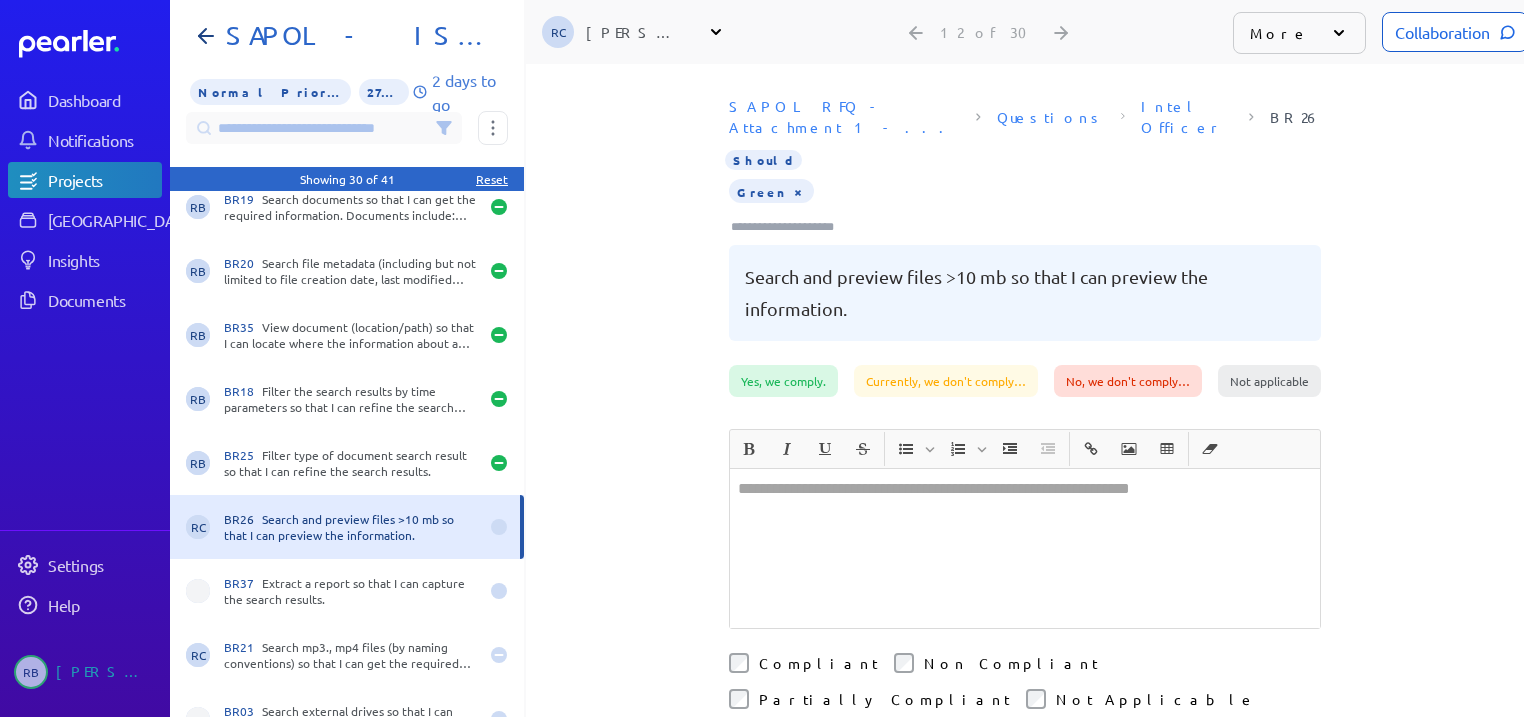 click on "Compliant" at bounding box center [803, 663] 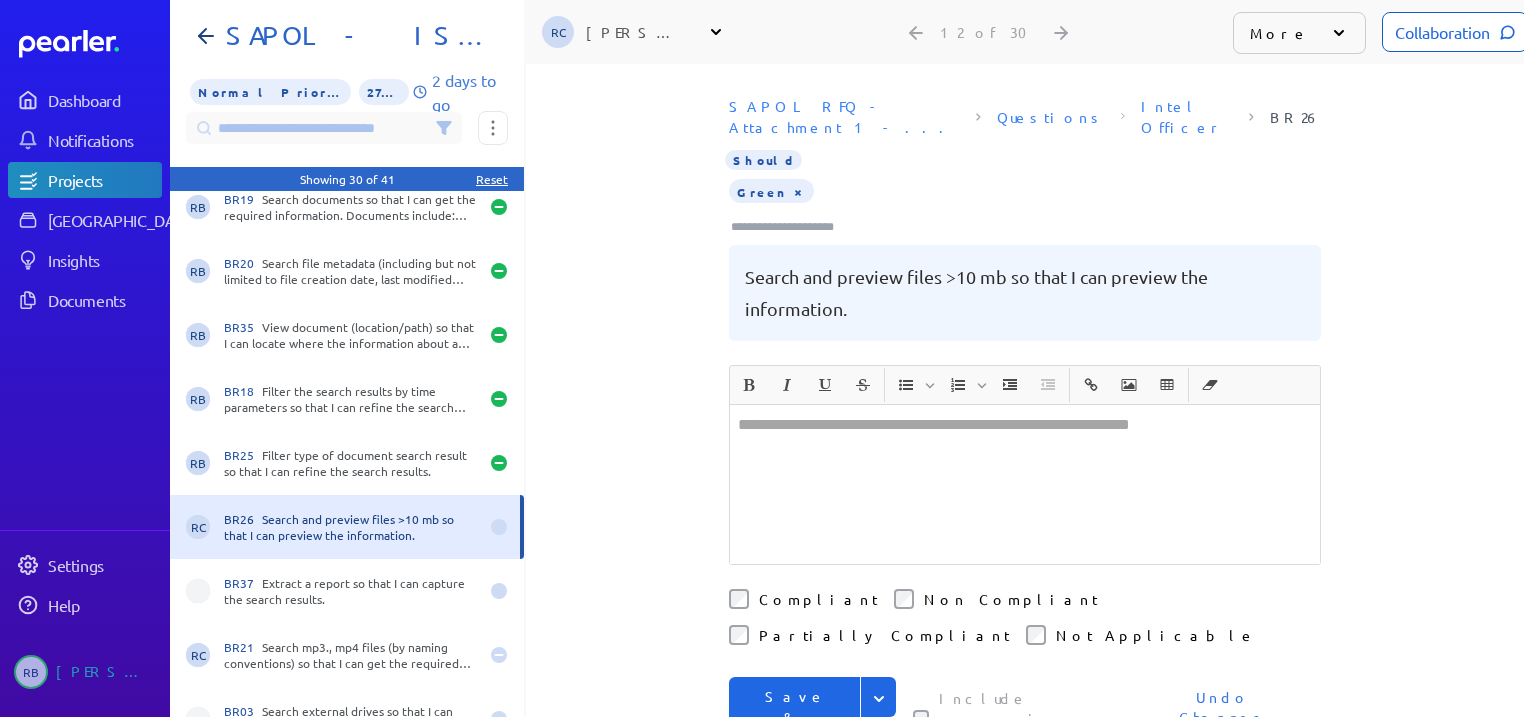click on "Save & Next" at bounding box center [795, 717] 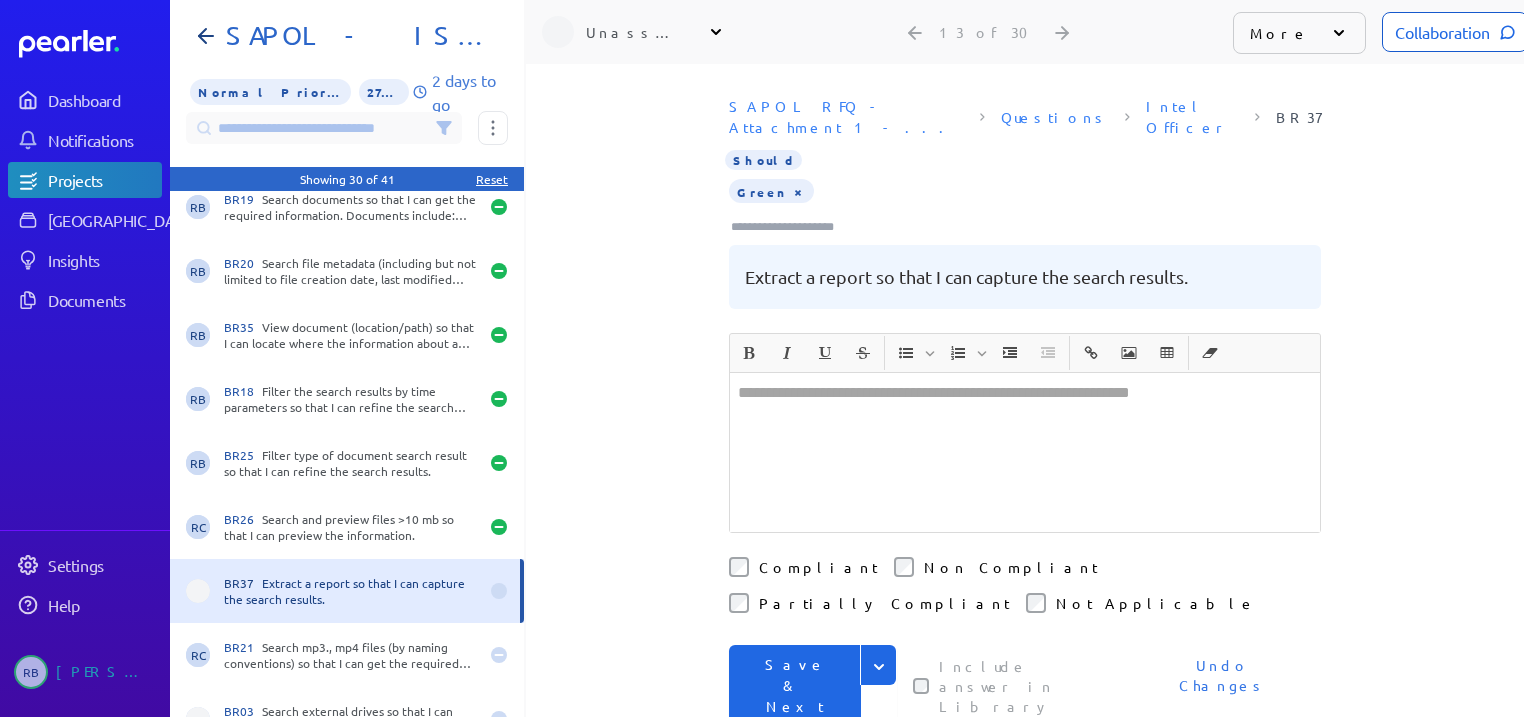 click on "Save & Next" at bounding box center [795, 685] 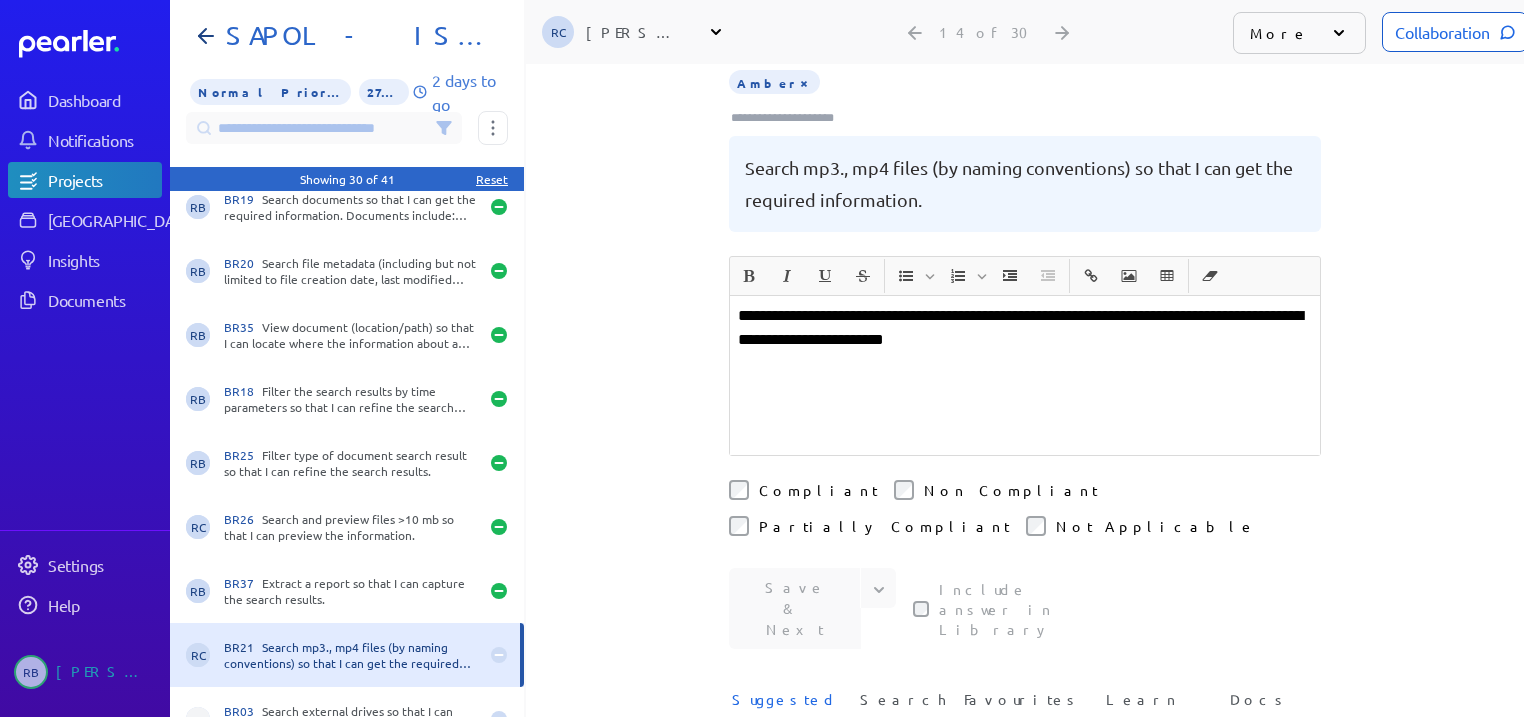 scroll, scrollTop: 0, scrollLeft: 0, axis: both 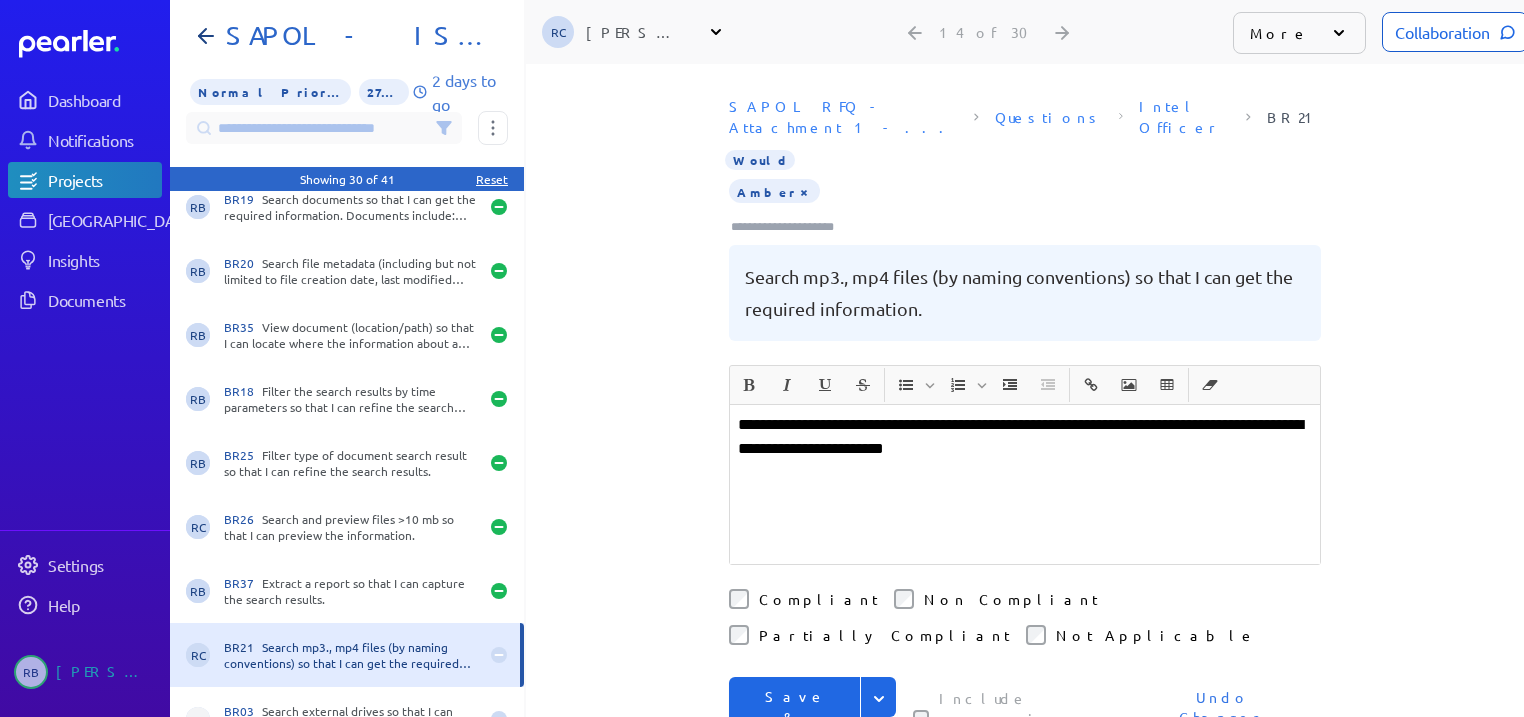 click on "**********" at bounding box center (1025, 437) 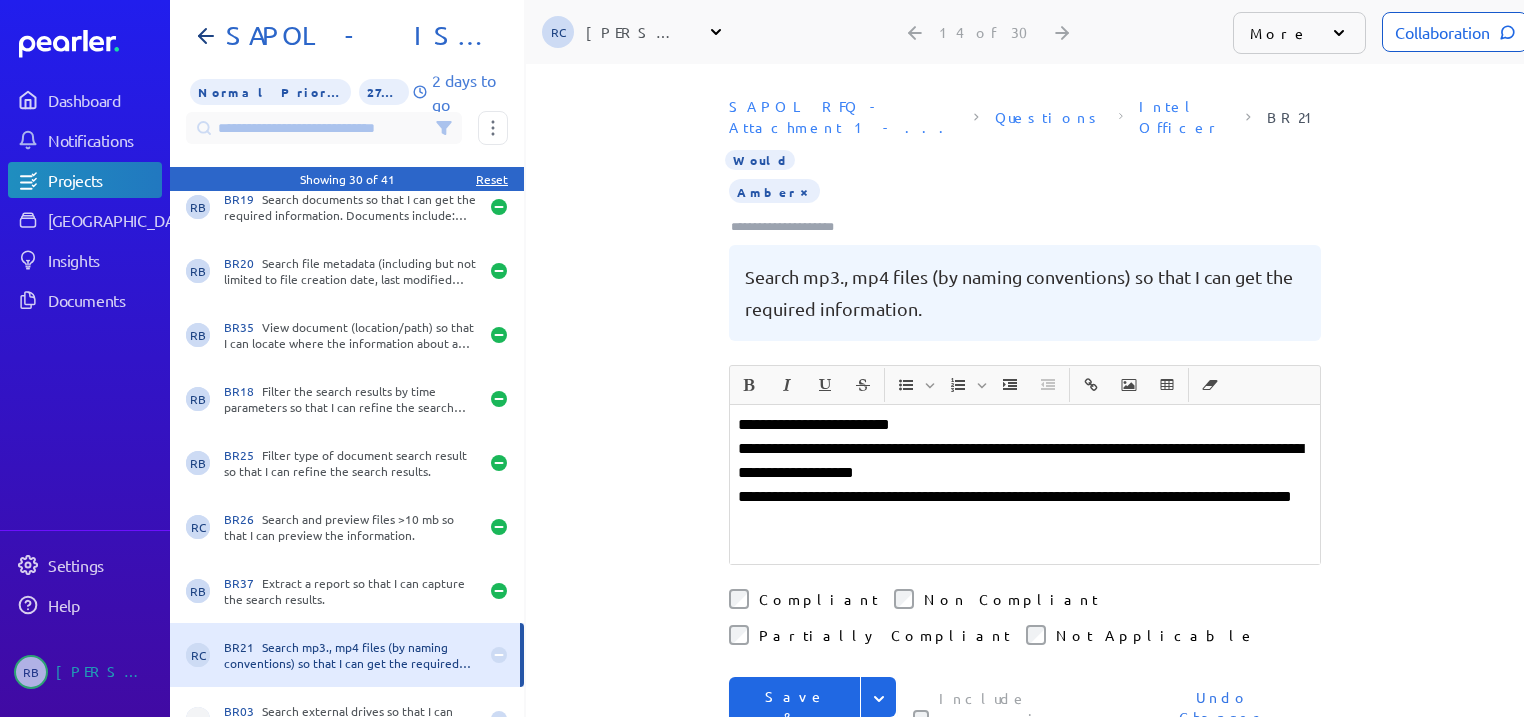 click on "Save & Next" at bounding box center (795, 717) 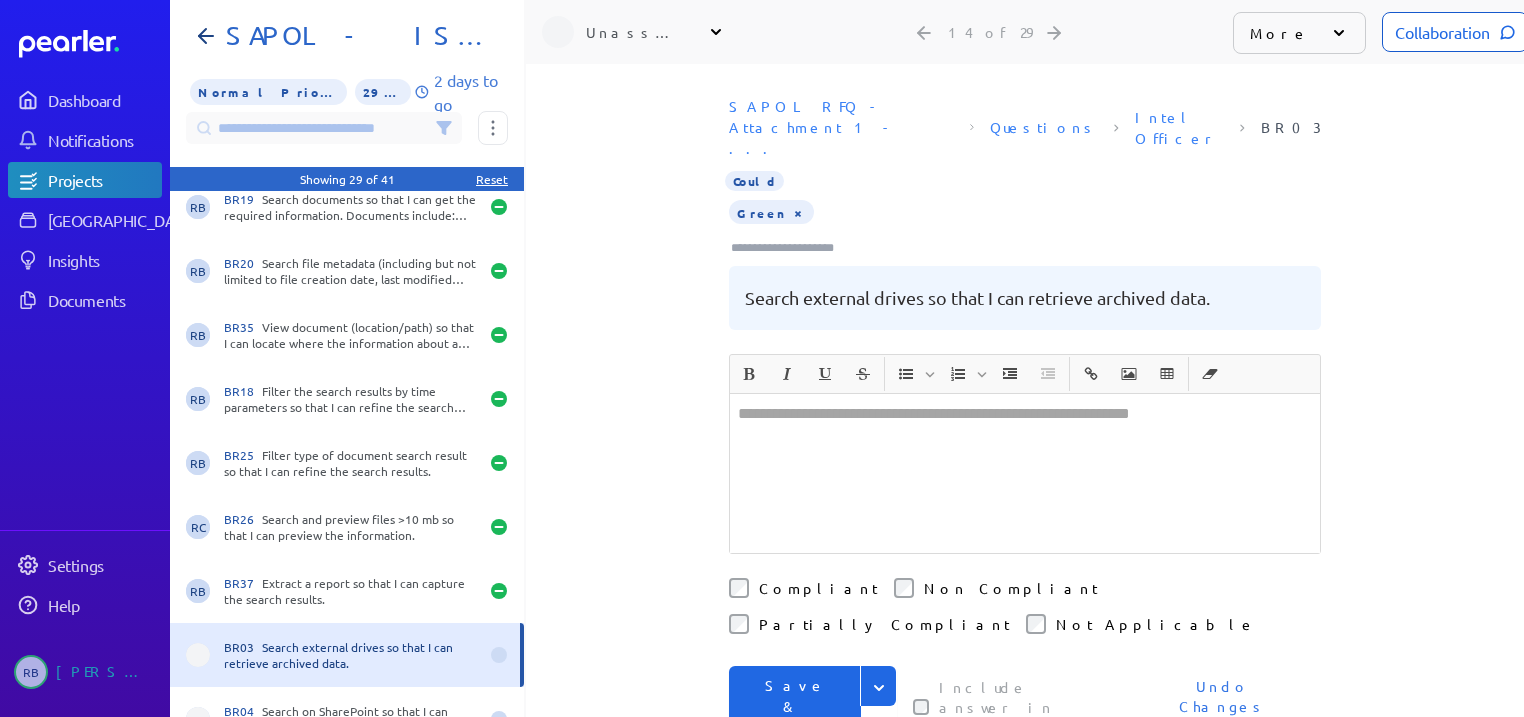 click on "Save & Next" at bounding box center [795, 706] 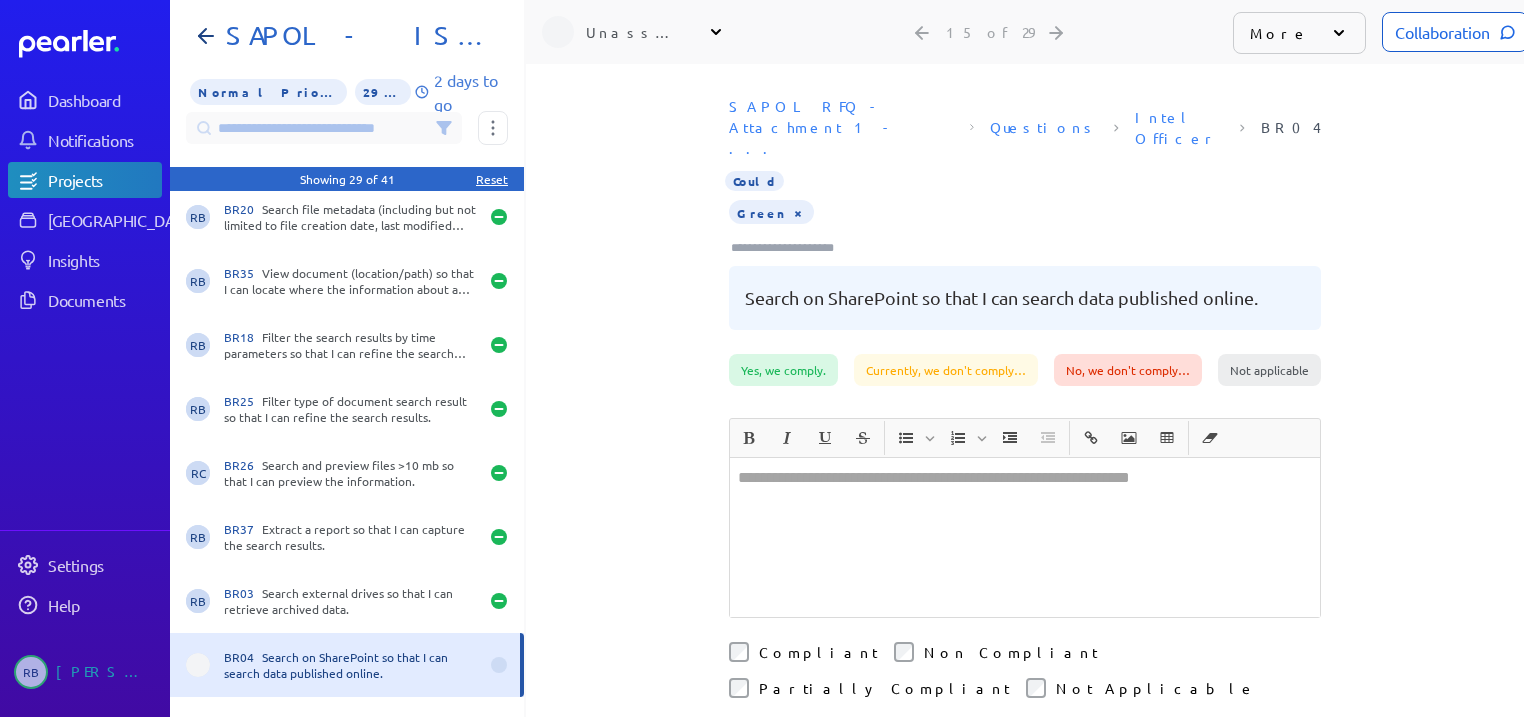 scroll, scrollTop: 560, scrollLeft: 0, axis: vertical 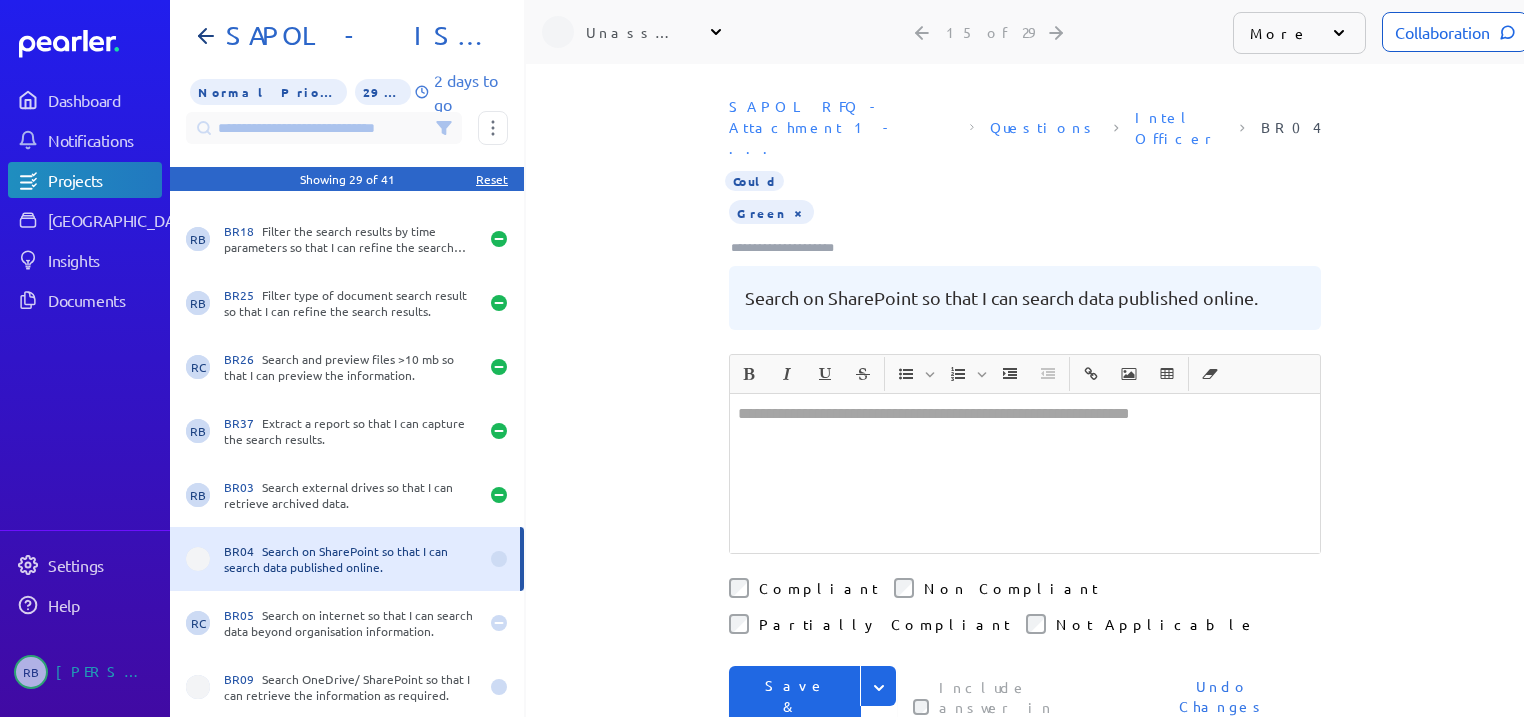 click on "Save & Next" at bounding box center [795, 706] 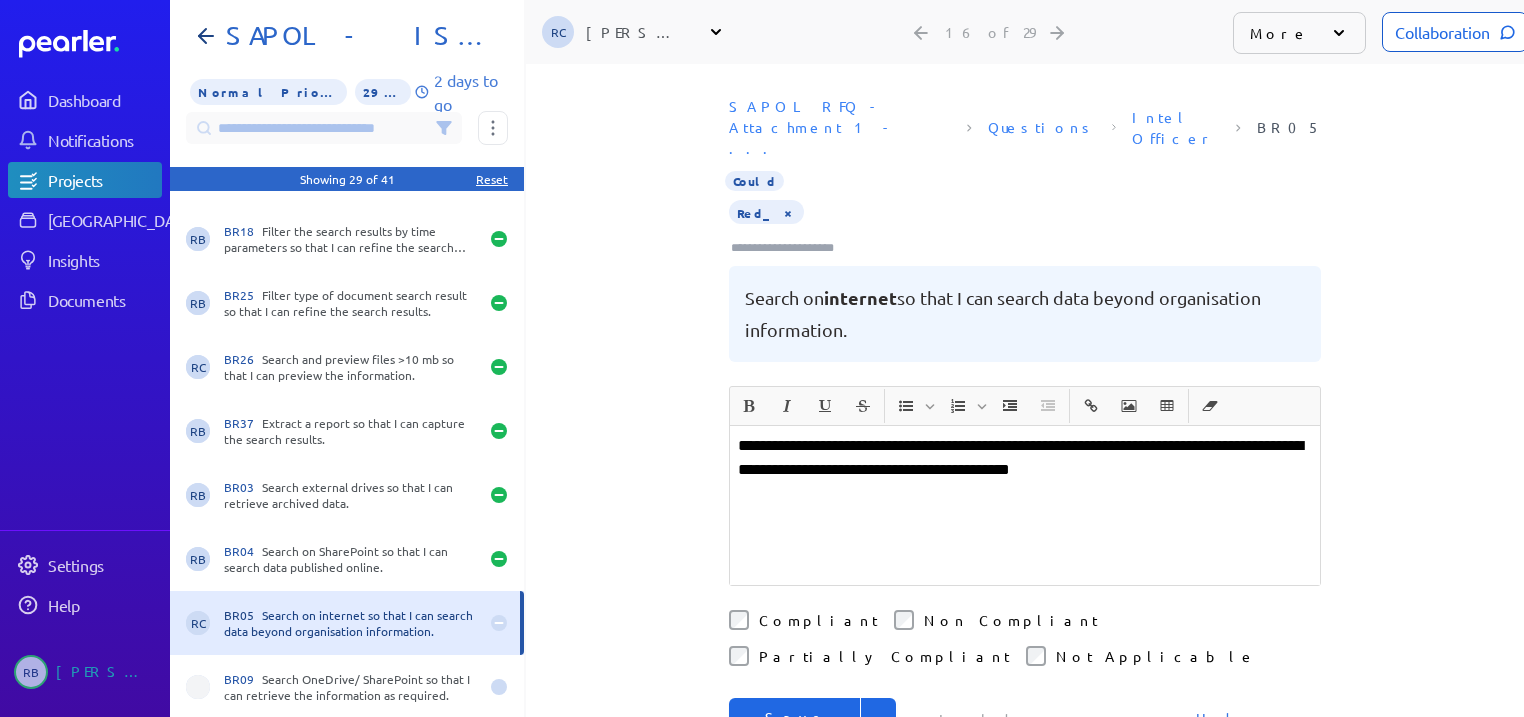 click on "**********" at bounding box center [1025, 458] 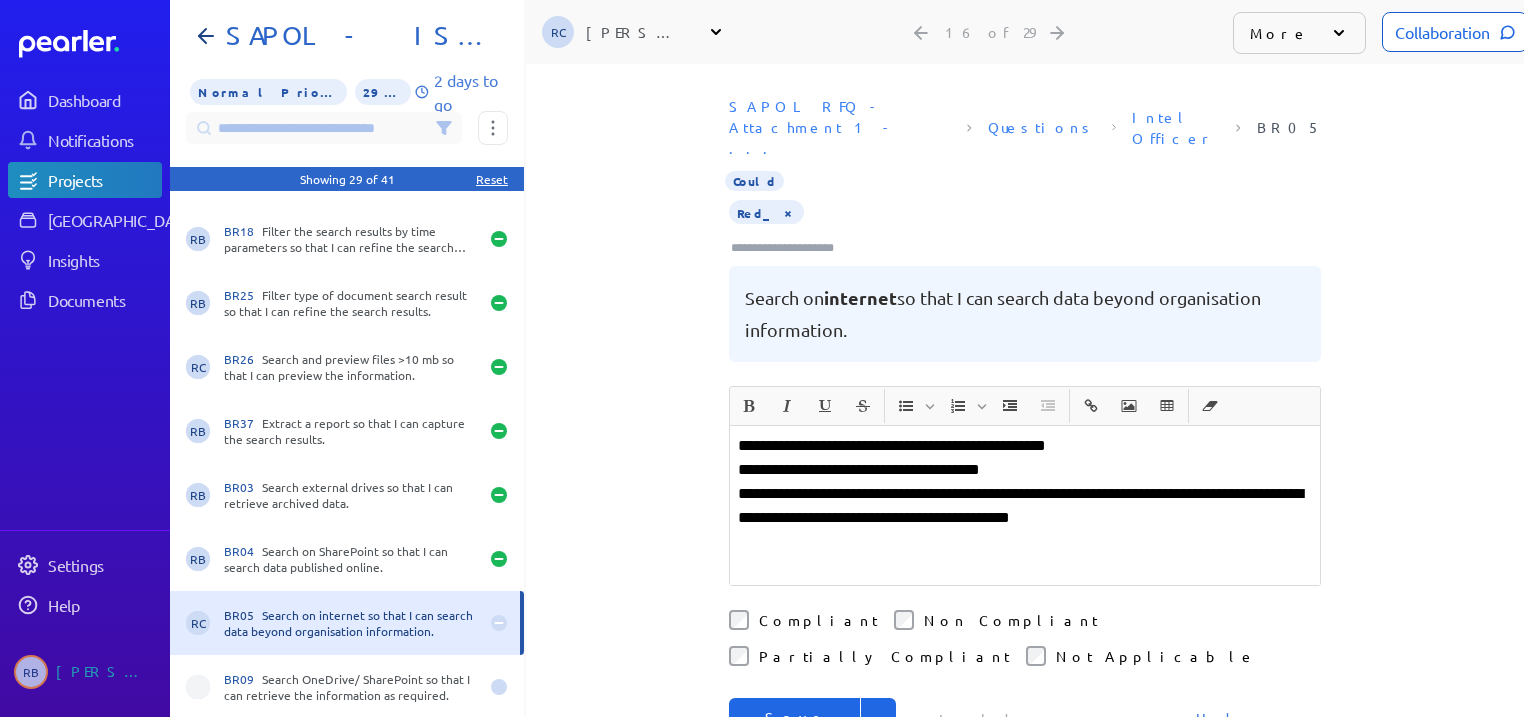 click on "Save & Next" at bounding box center [795, 738] 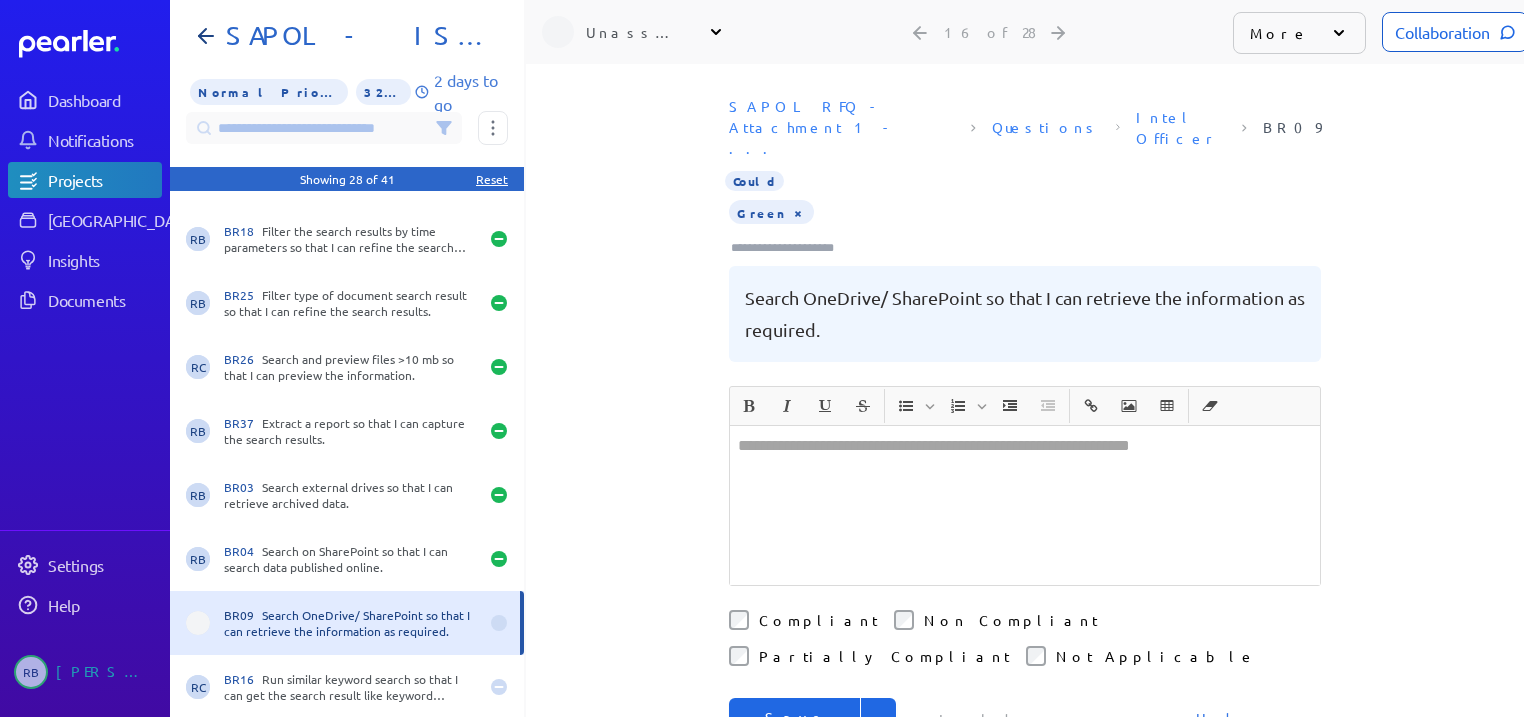 click on "Save & Next" at bounding box center [795, 738] 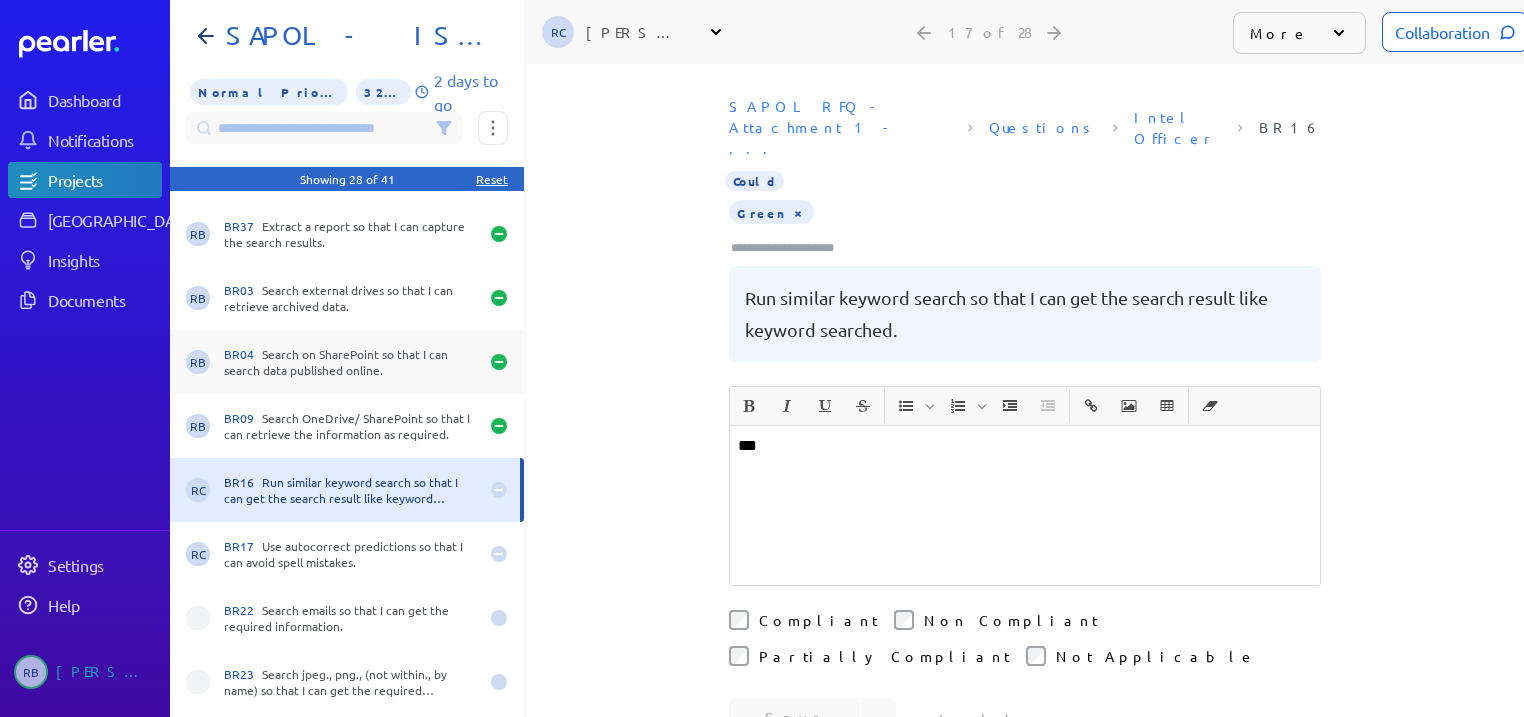 scroll, scrollTop: 880, scrollLeft: 0, axis: vertical 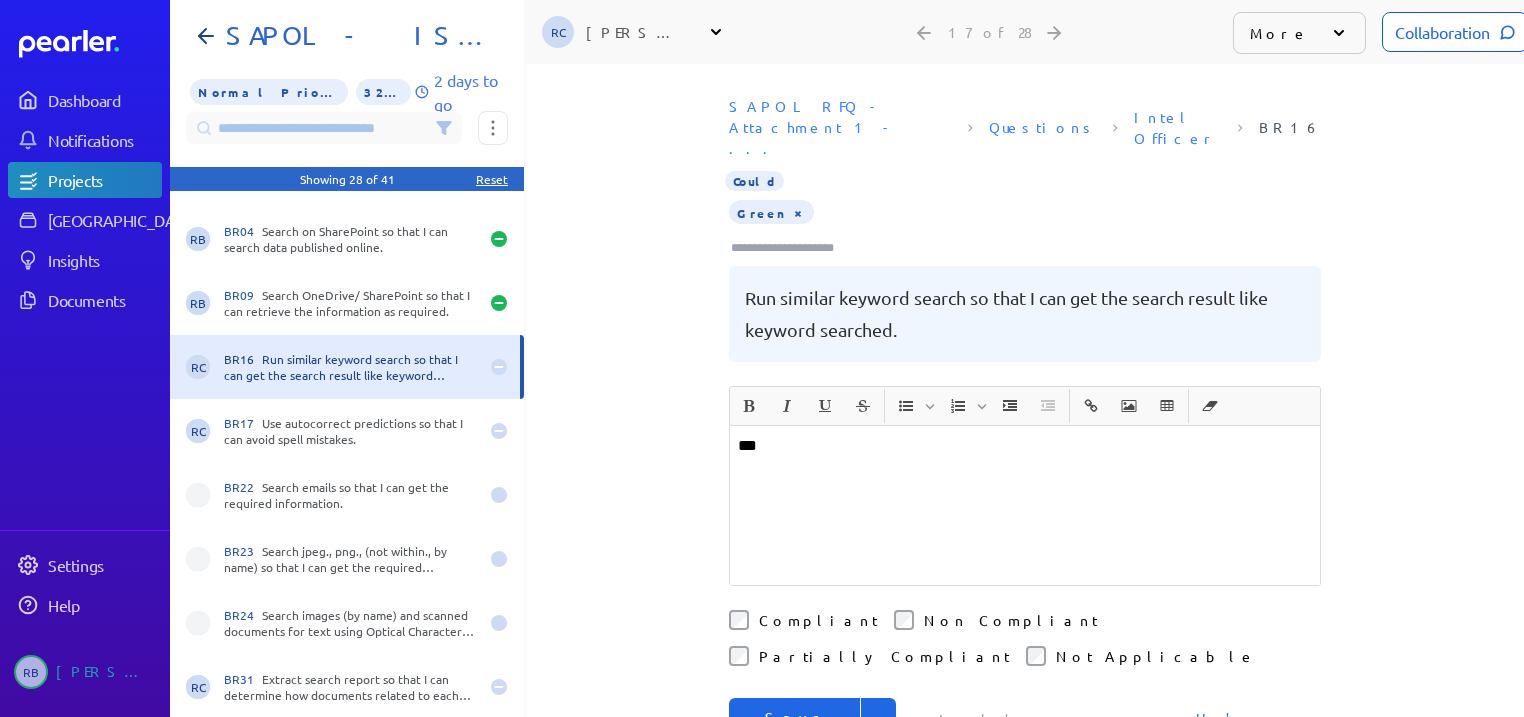 click on "Save & Next" at bounding box center (795, 738) 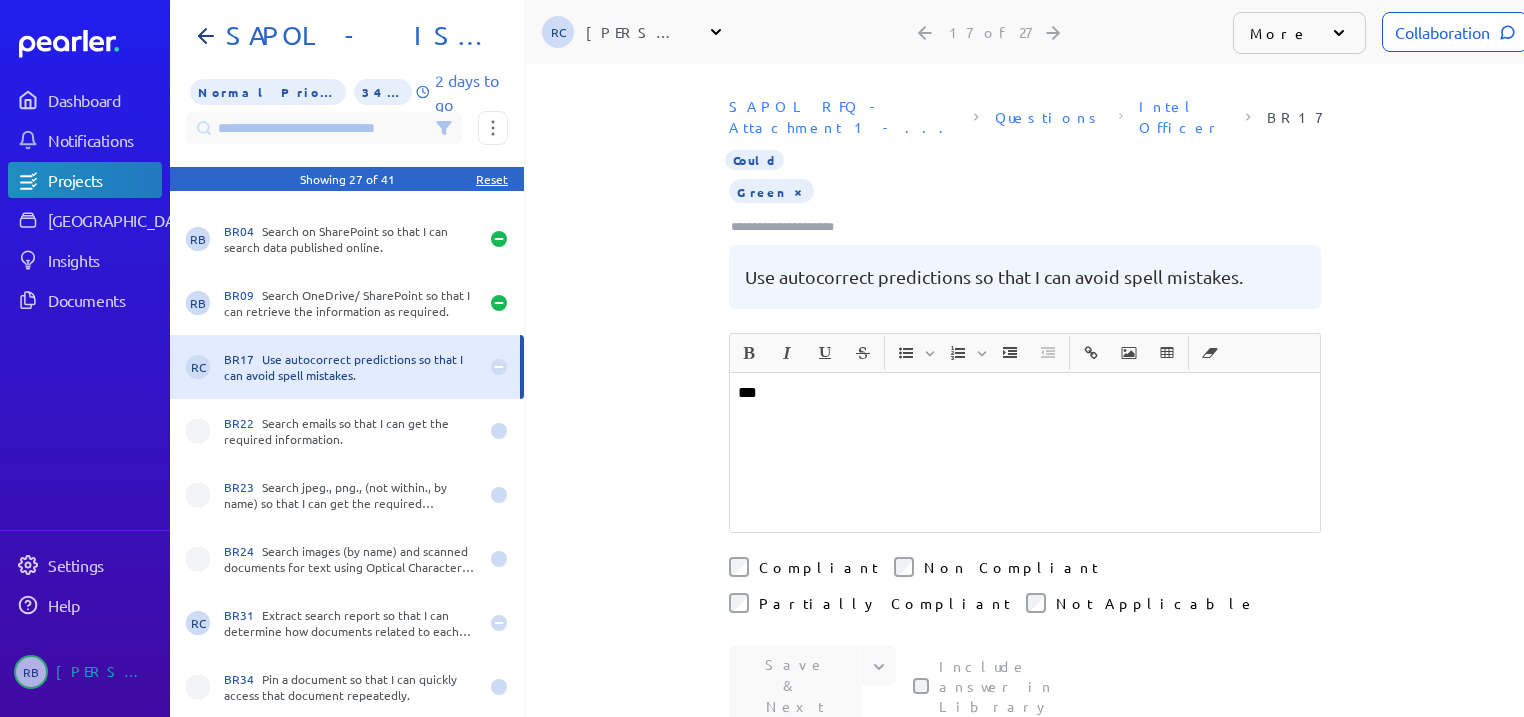 click on "Partially Compliant" at bounding box center [869, 603] 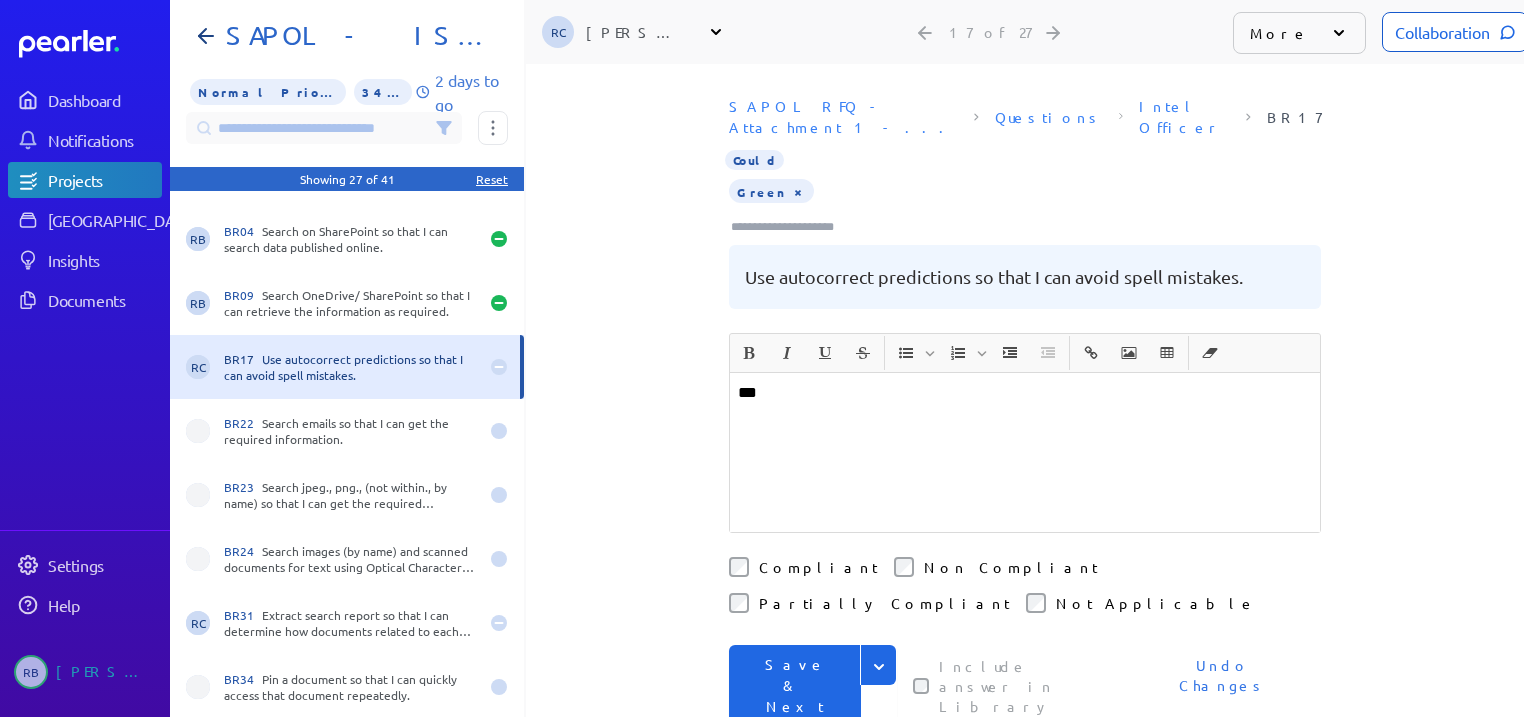 click on "Save & Next" at bounding box center (795, 685) 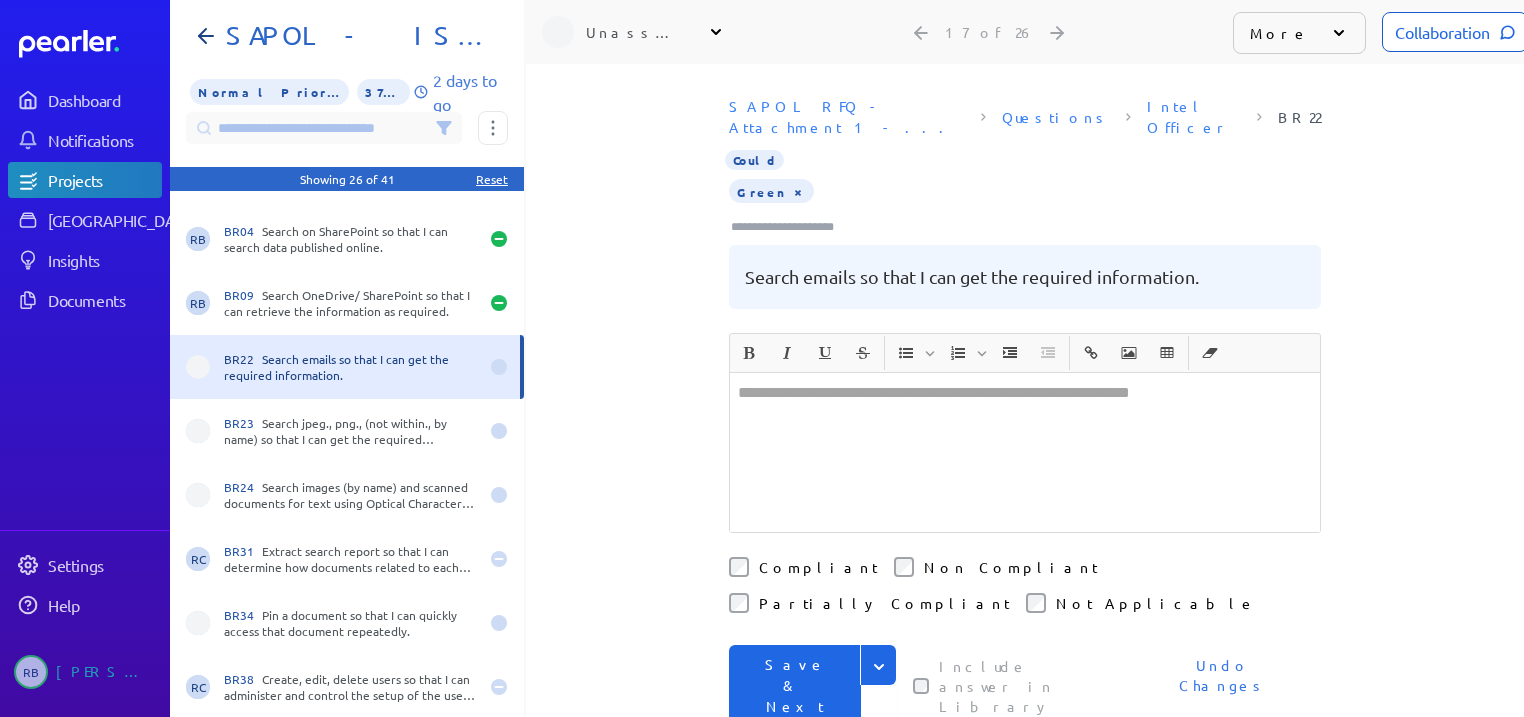 click on "Save & Next" at bounding box center [795, 685] 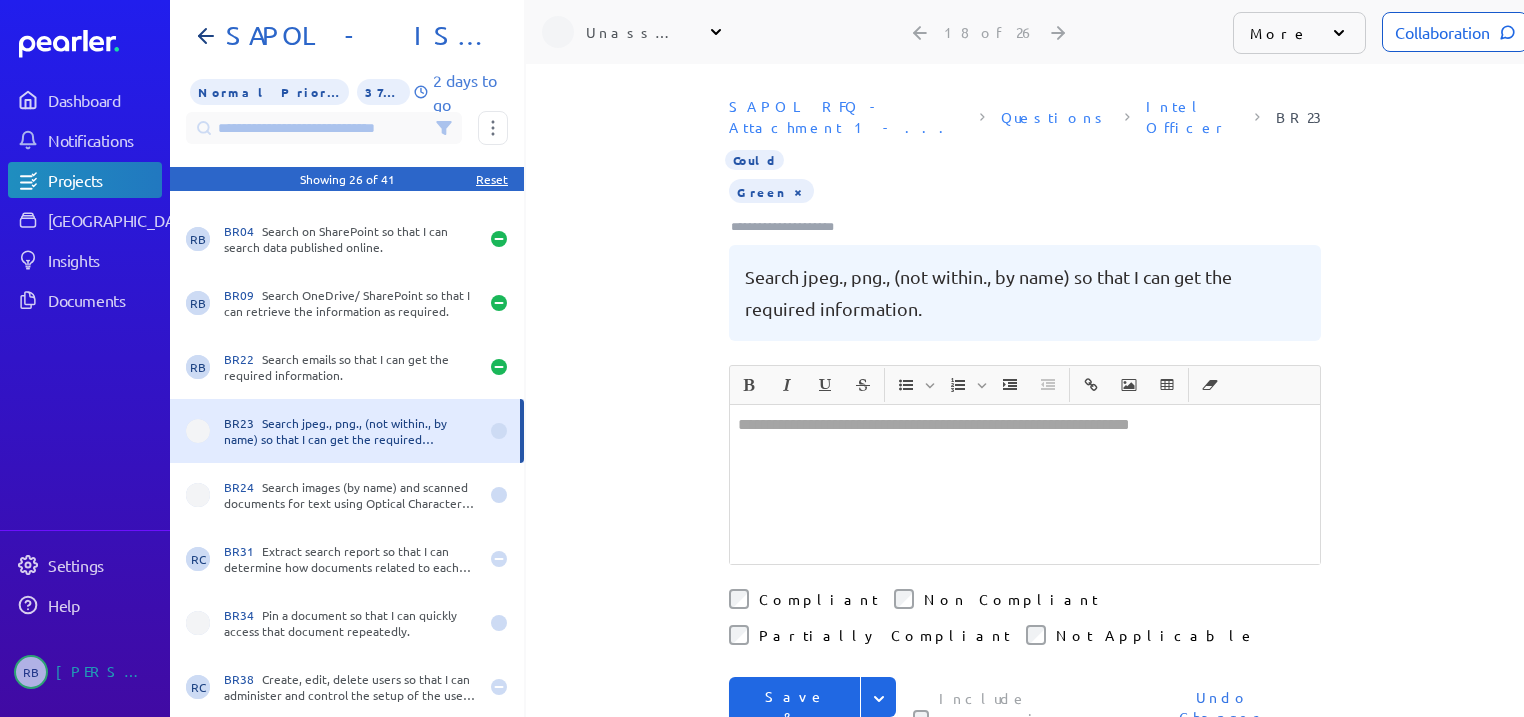 click on "Save & Next" at bounding box center [795, 717] 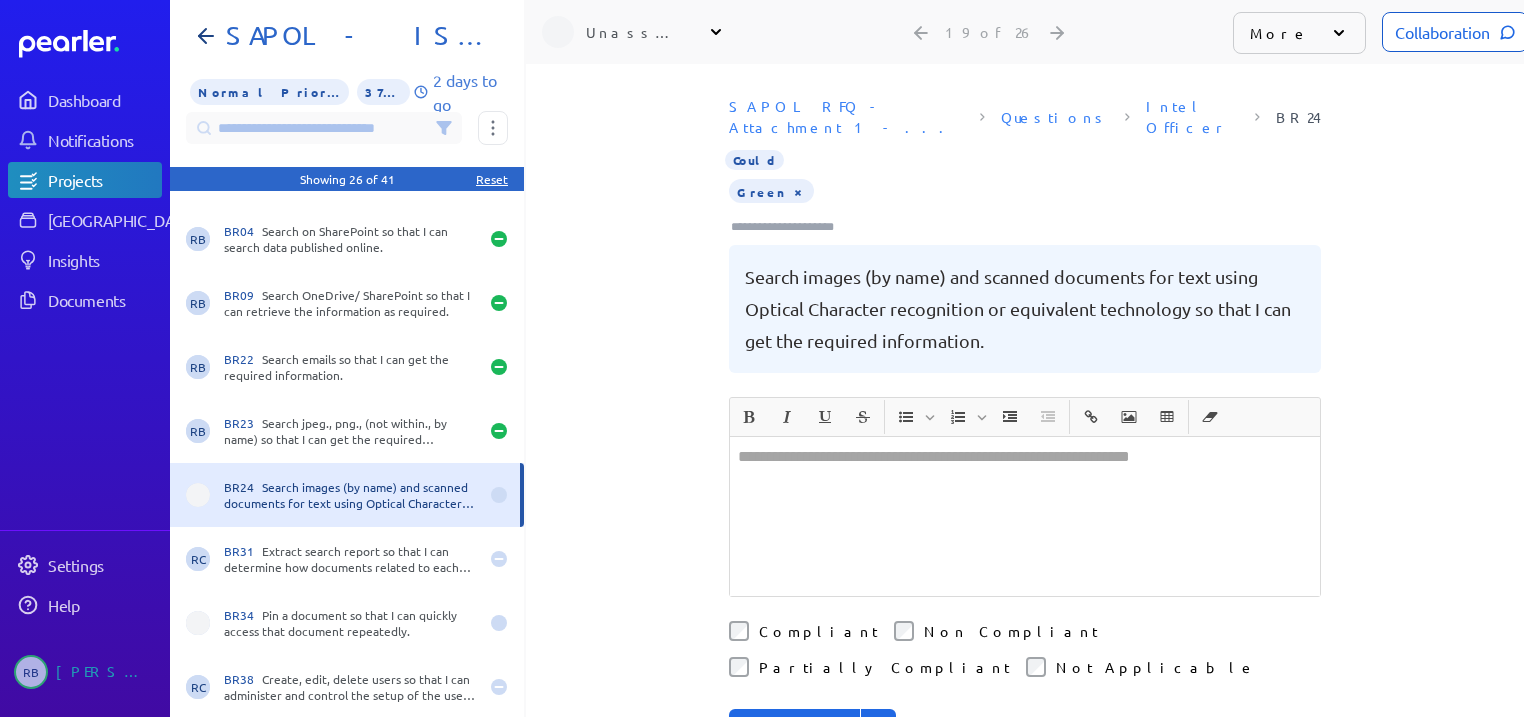 click on "Save & Next" at bounding box center (795, 749) 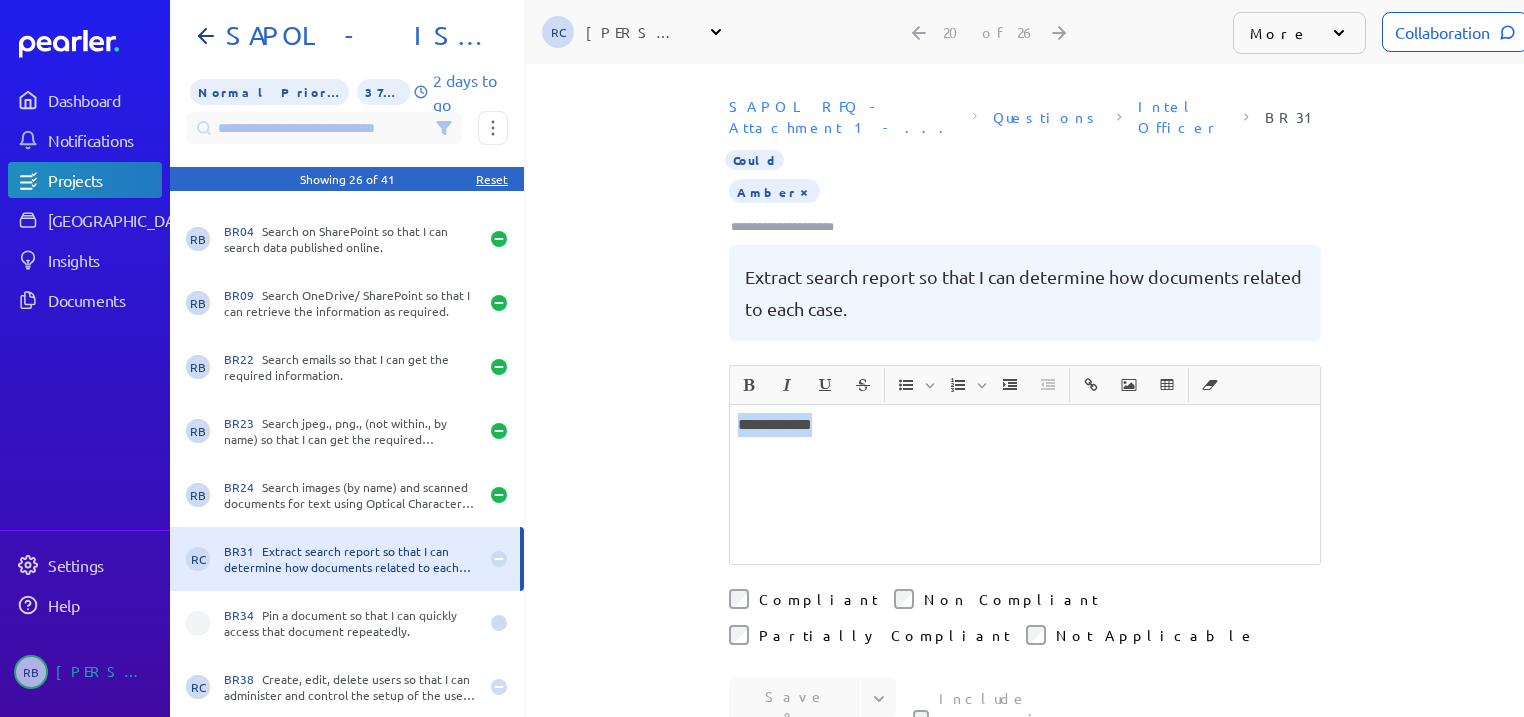 drag, startPoint x: 869, startPoint y: 404, endPoint x: 667, endPoint y: 404, distance: 202 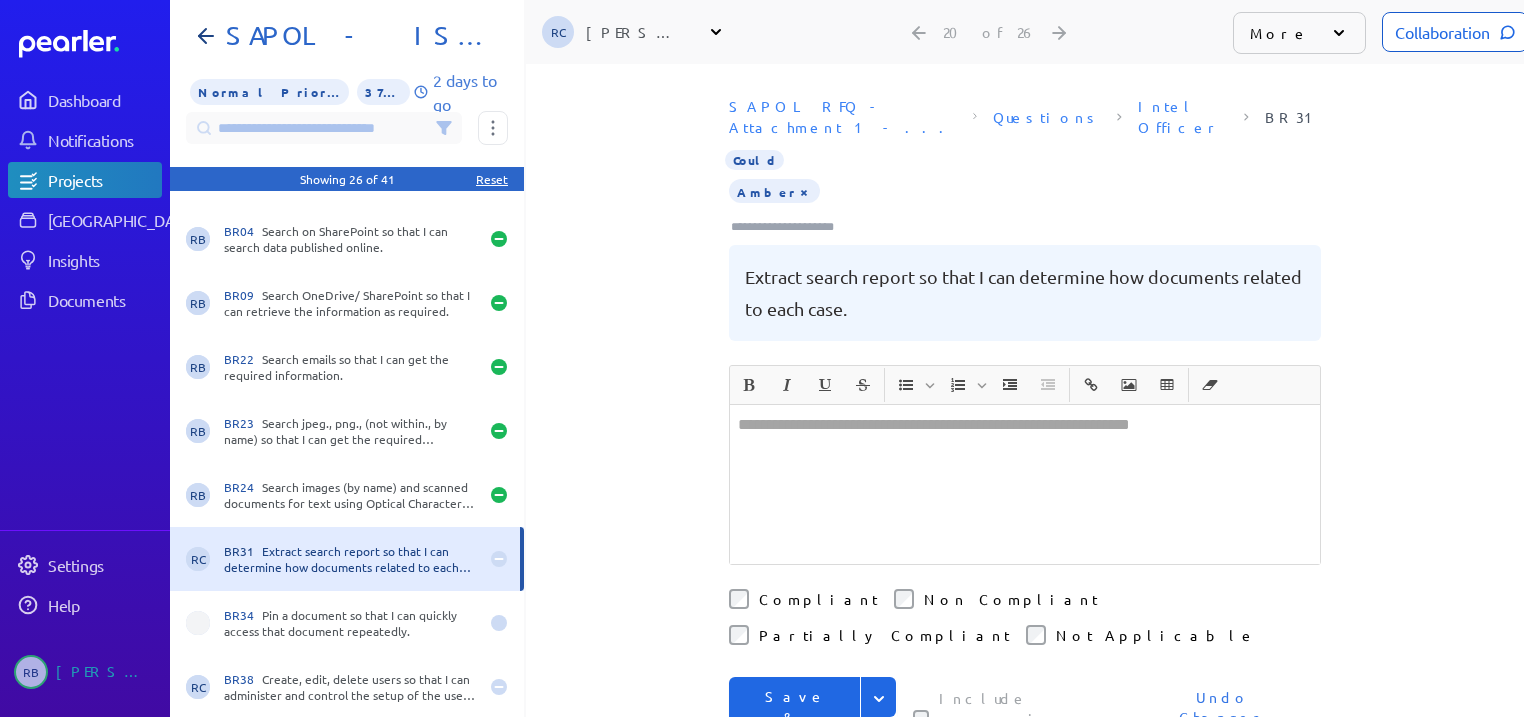 click on "Save & Next" at bounding box center [795, 717] 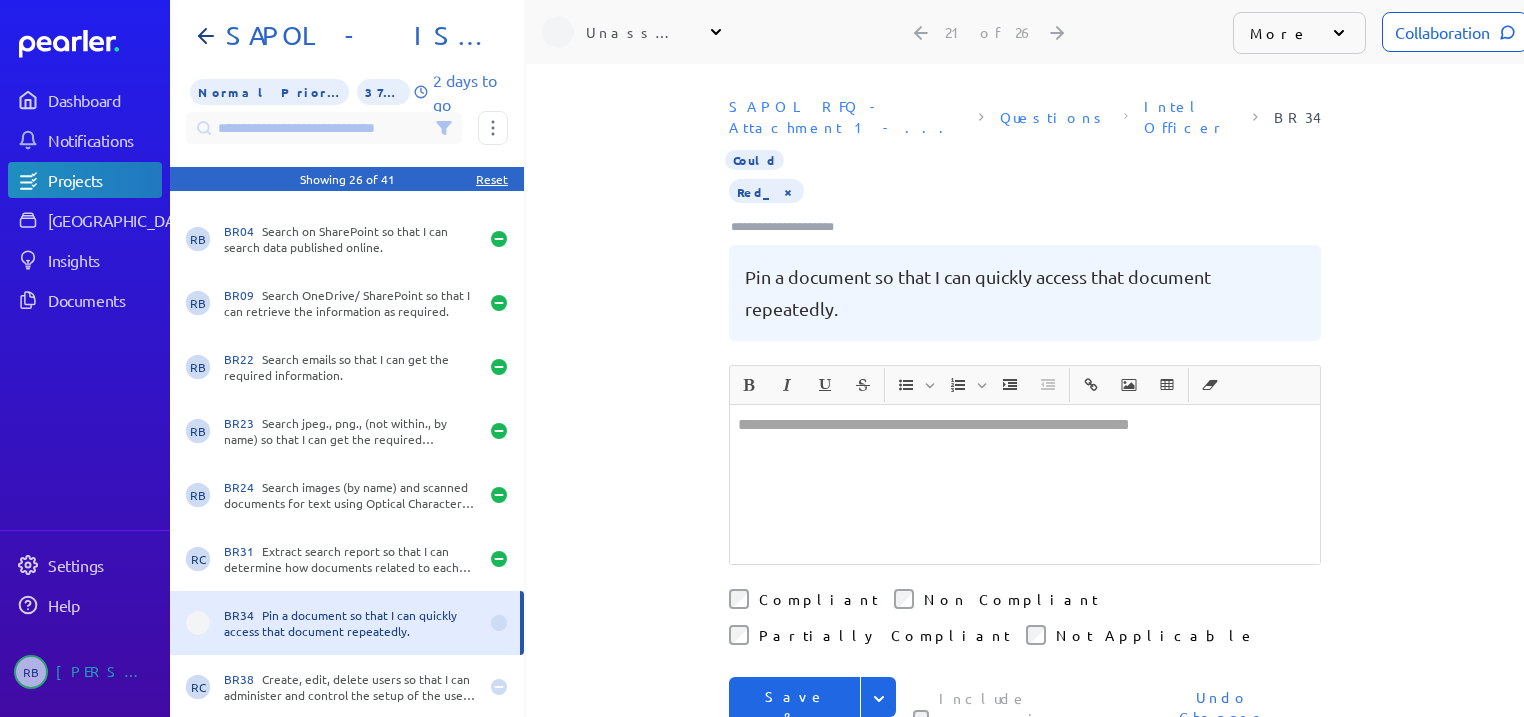 click at bounding box center (1025, 484) 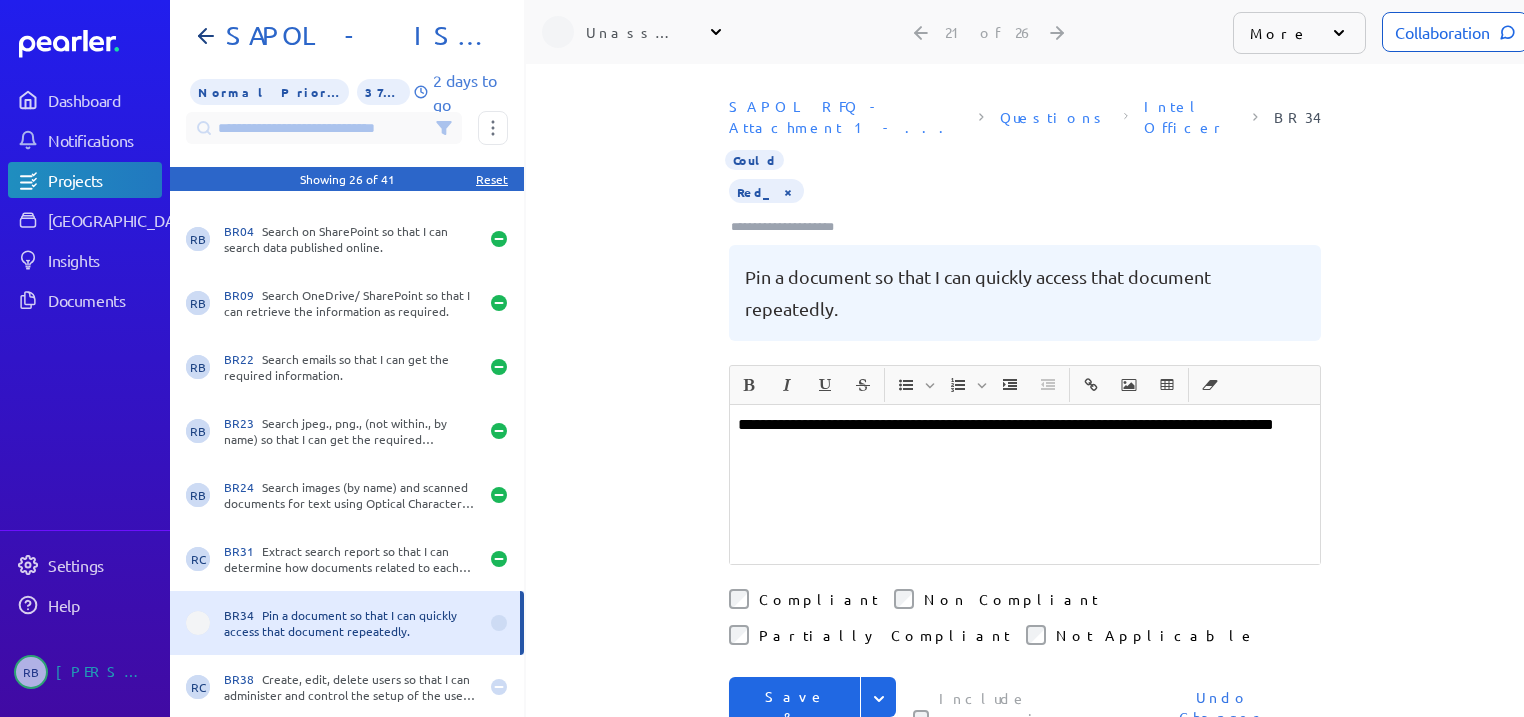 click on "Save & Next" at bounding box center (795, 717) 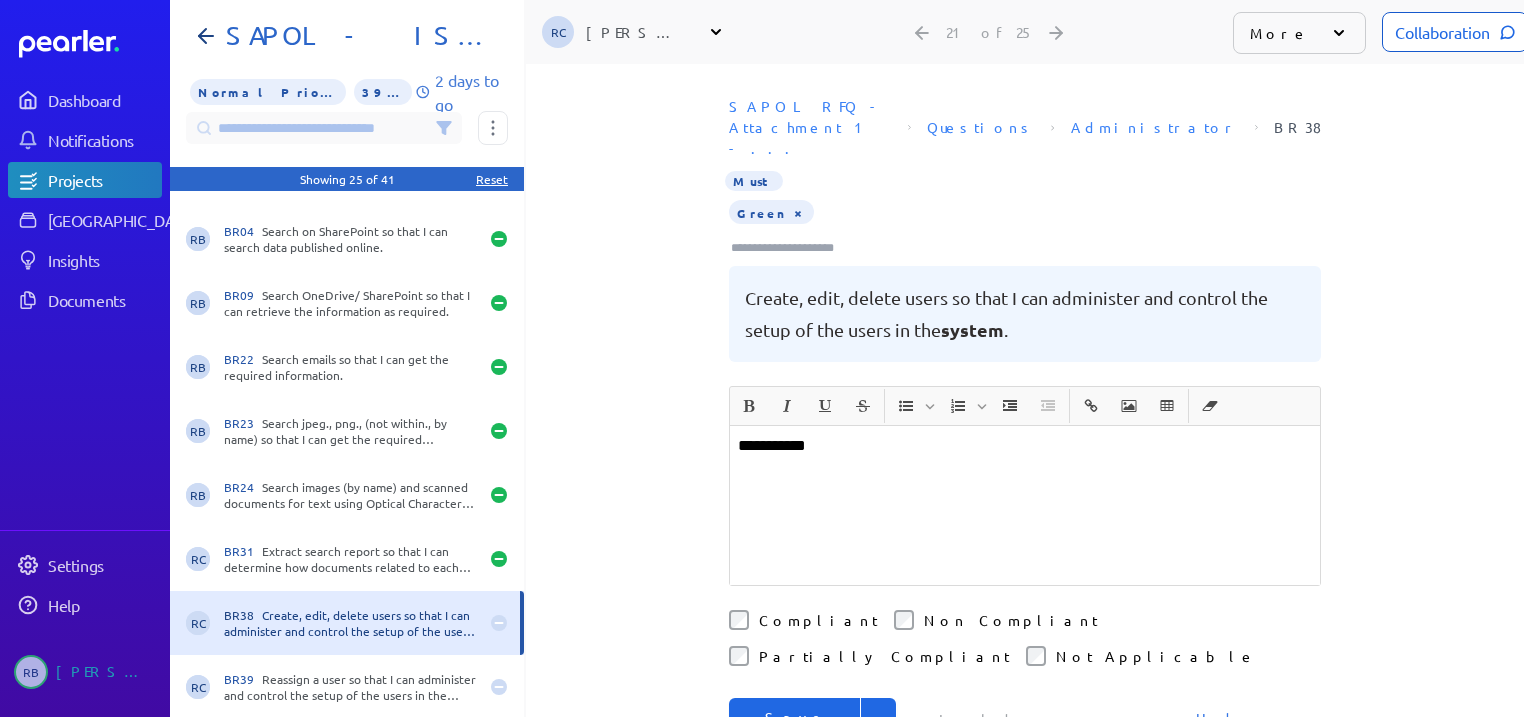 click on "Save & Next" at bounding box center [795, 738] 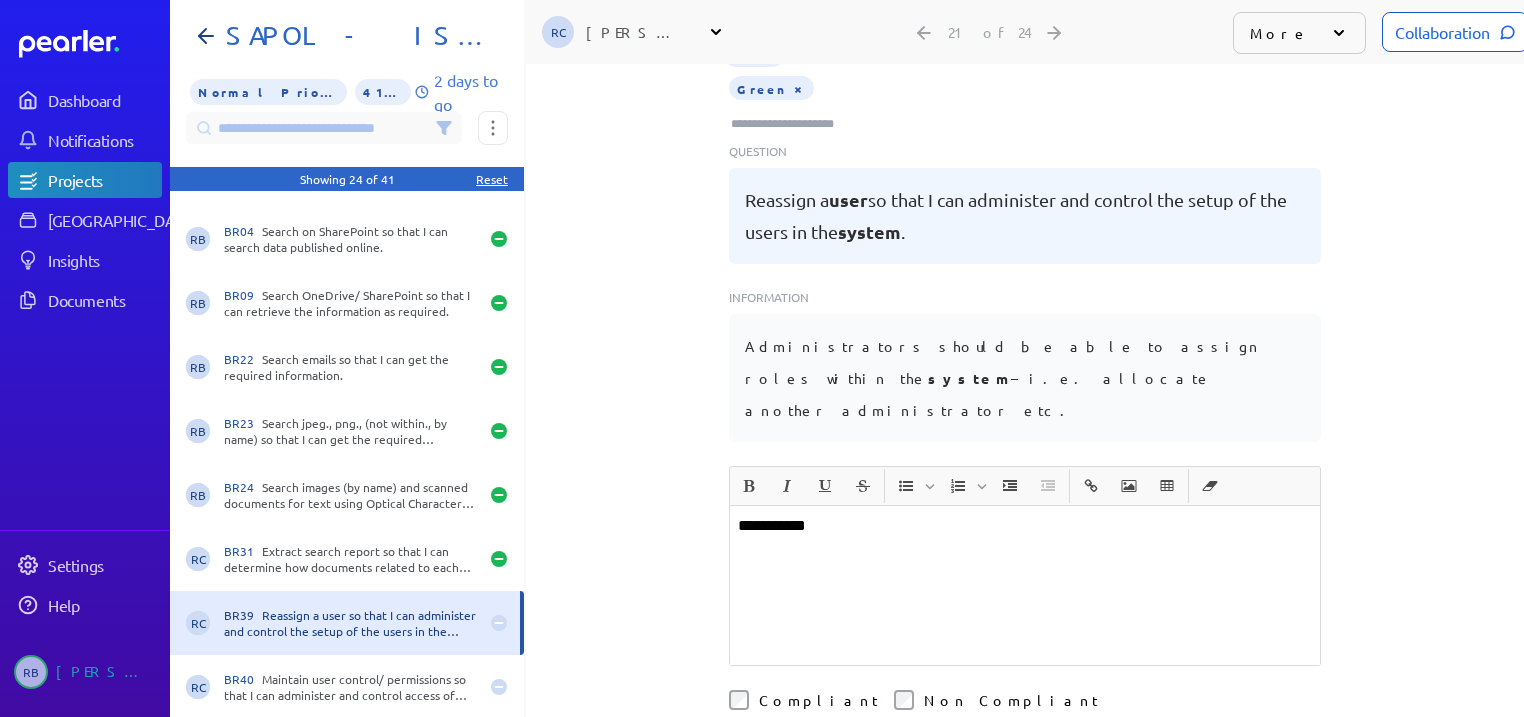 scroll, scrollTop: 240, scrollLeft: 0, axis: vertical 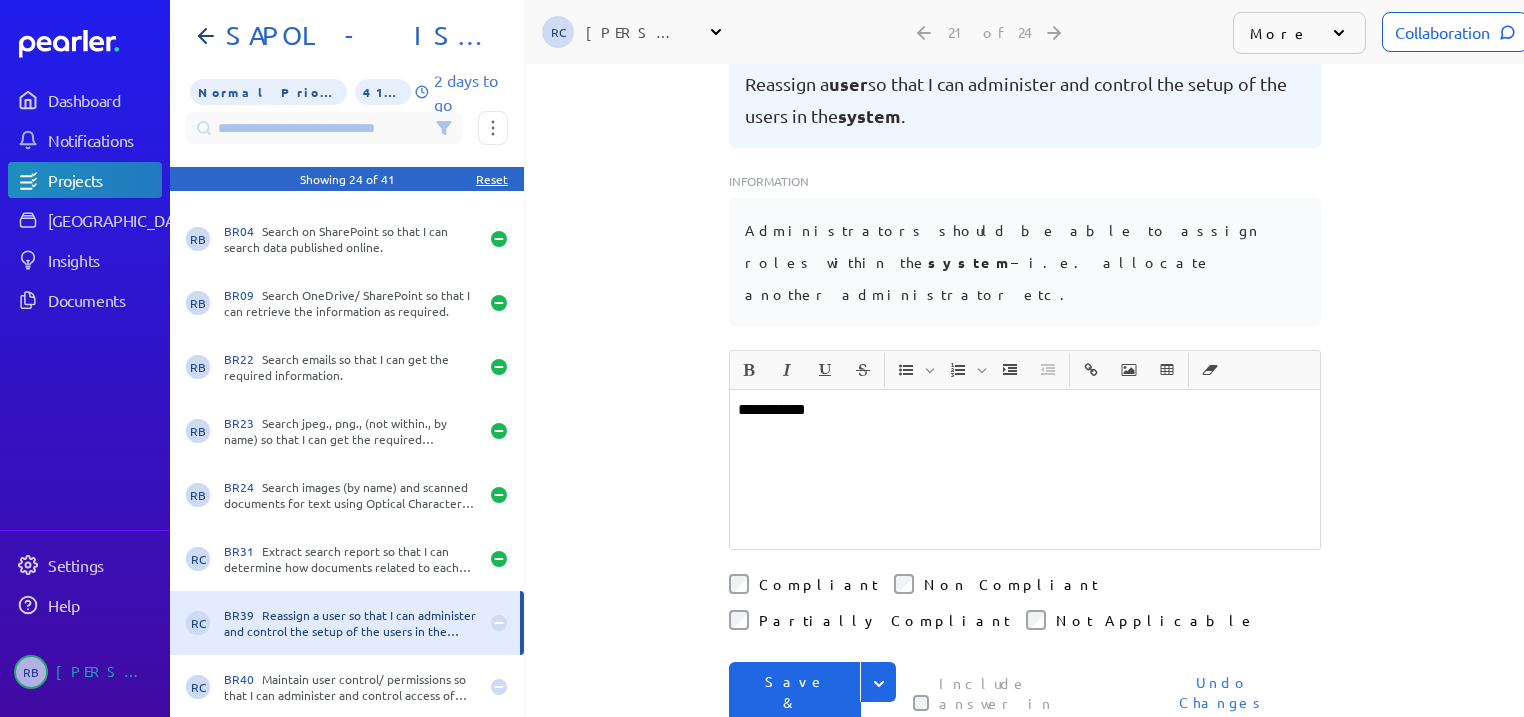 click on "Save & Next" at bounding box center (795, 702) 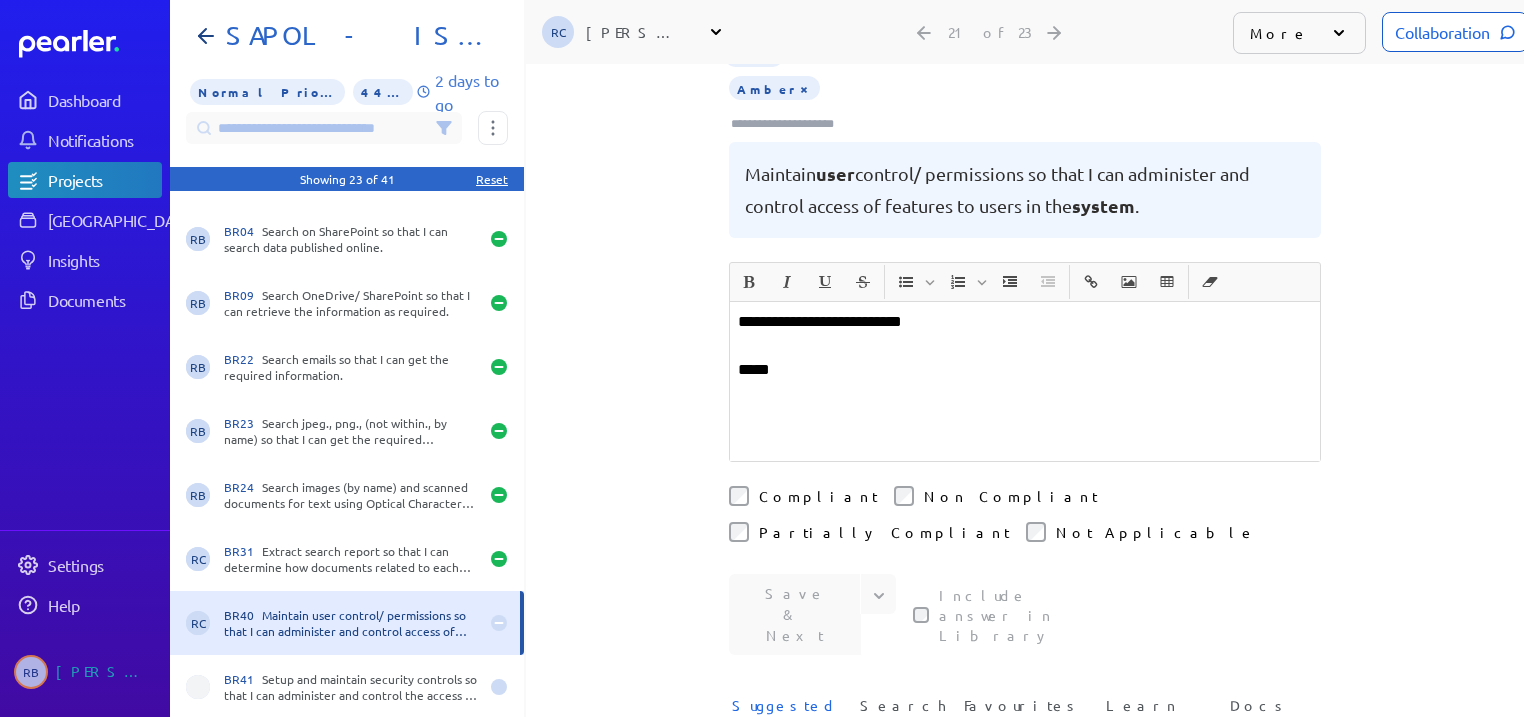 scroll, scrollTop: 214, scrollLeft: 0, axis: vertical 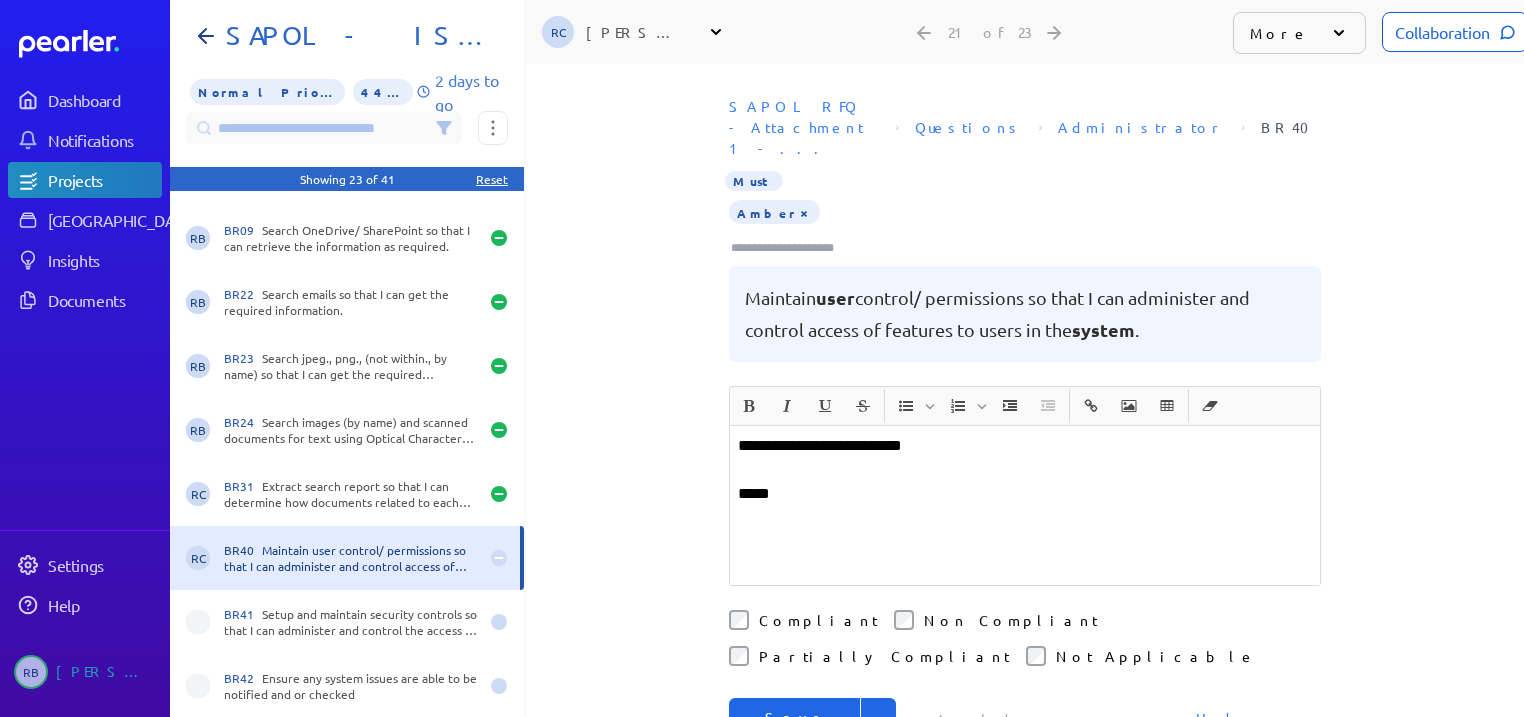 click on "Save & Next" at bounding box center (795, 738) 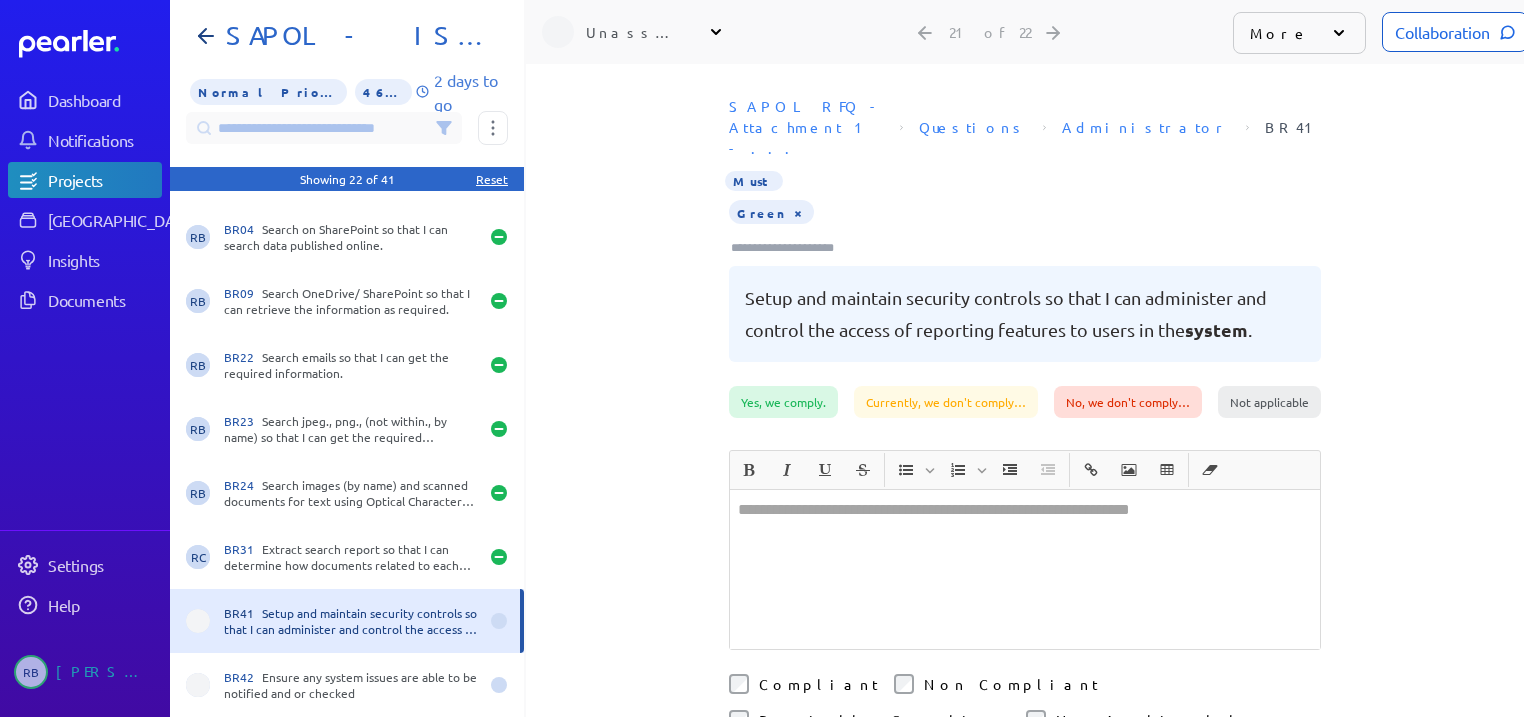 scroll, scrollTop: 869, scrollLeft: 0, axis: vertical 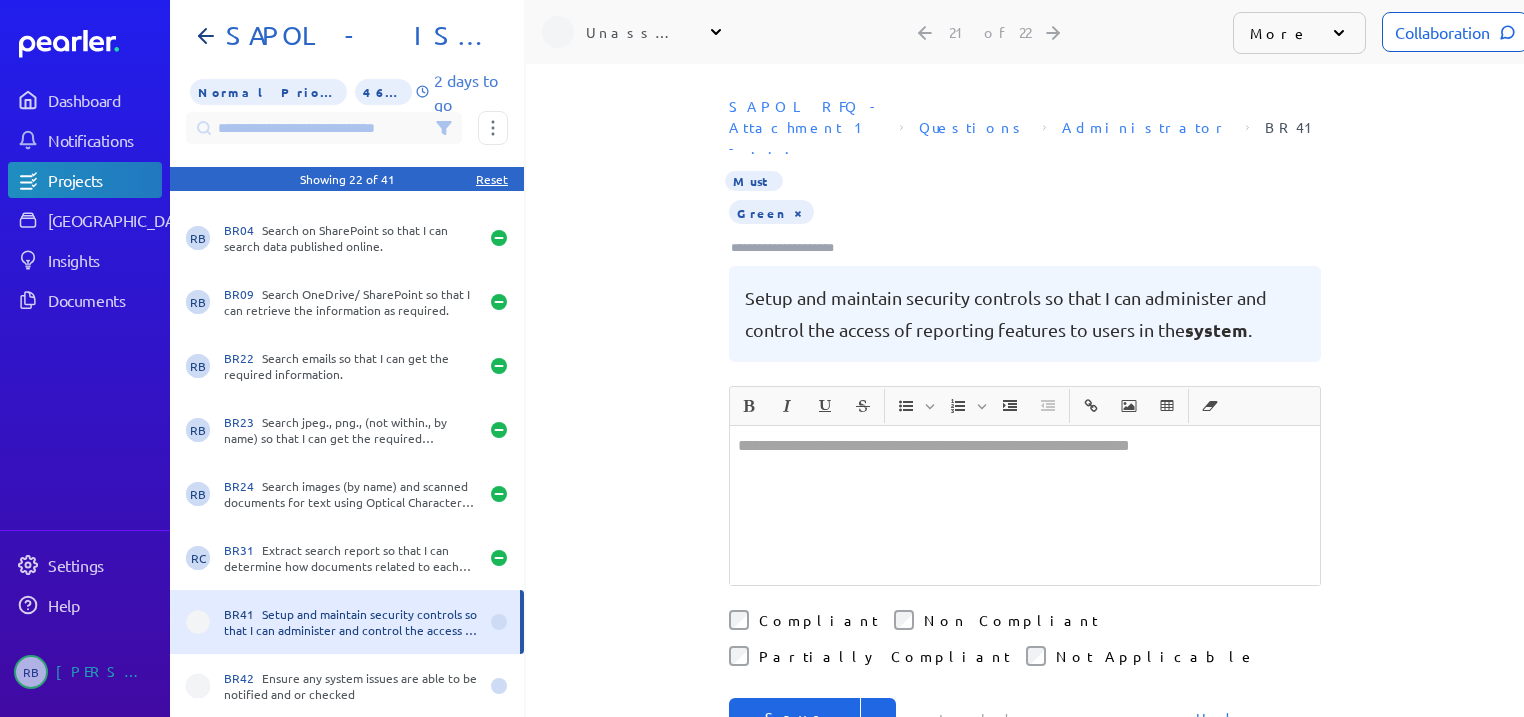 click on "Save & Next" at bounding box center (795, 738) 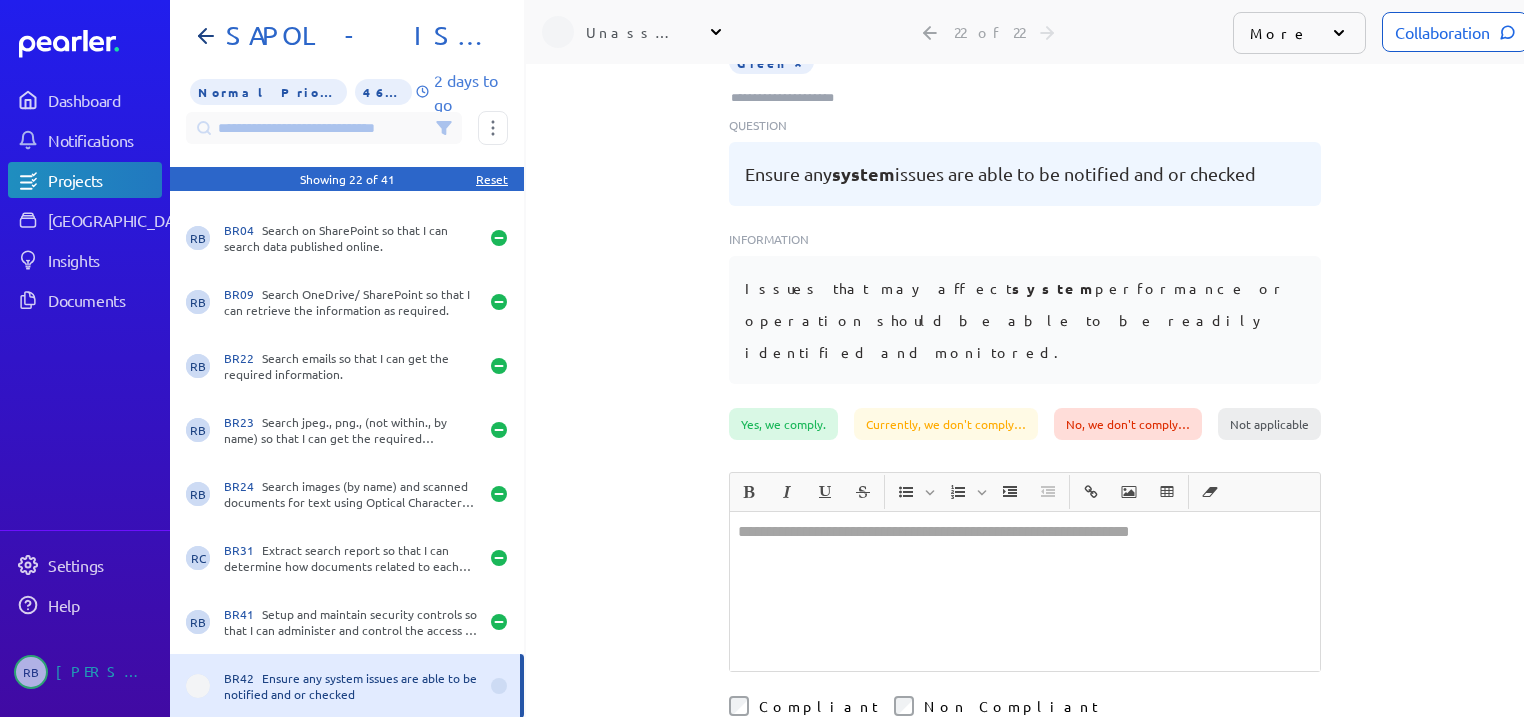 scroll, scrollTop: 240, scrollLeft: 0, axis: vertical 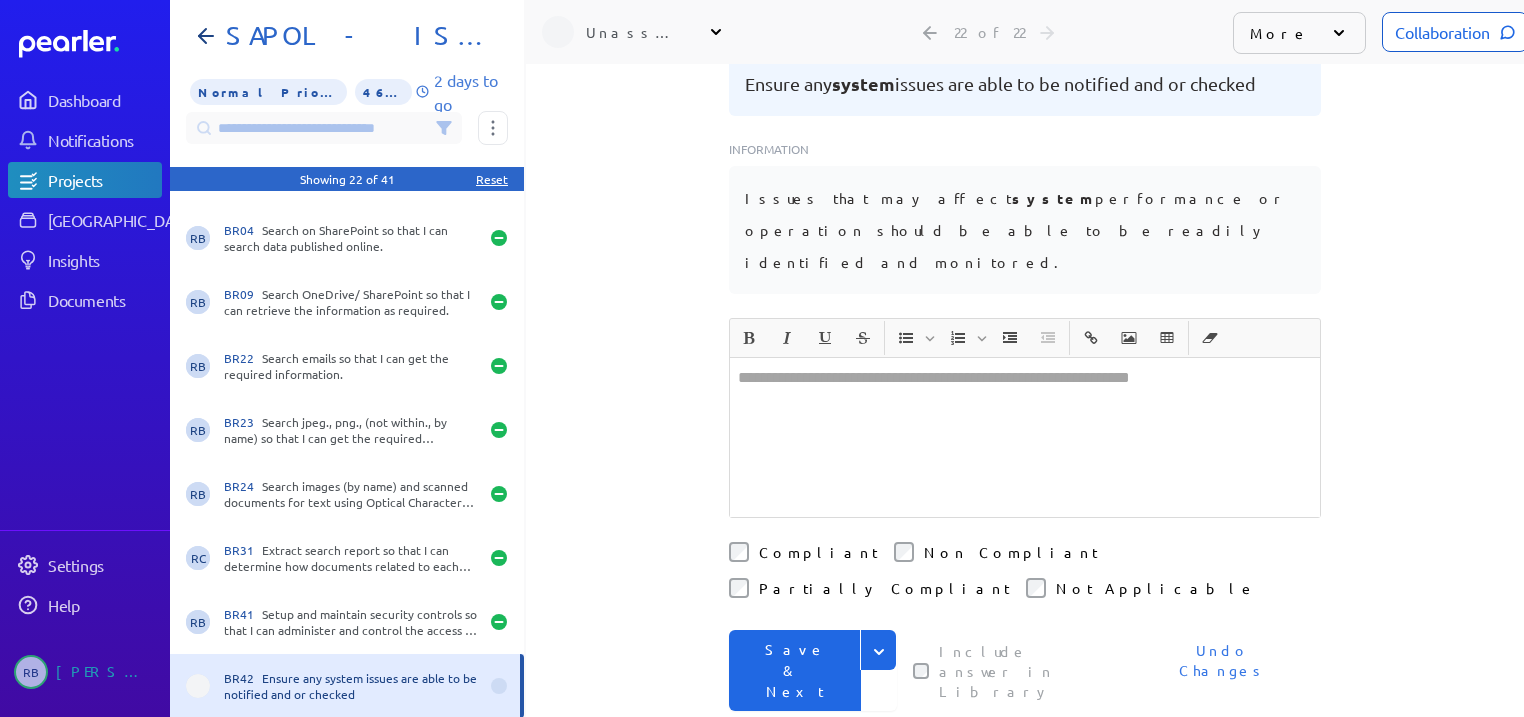 click on "Save & Next" at bounding box center (795, 670) 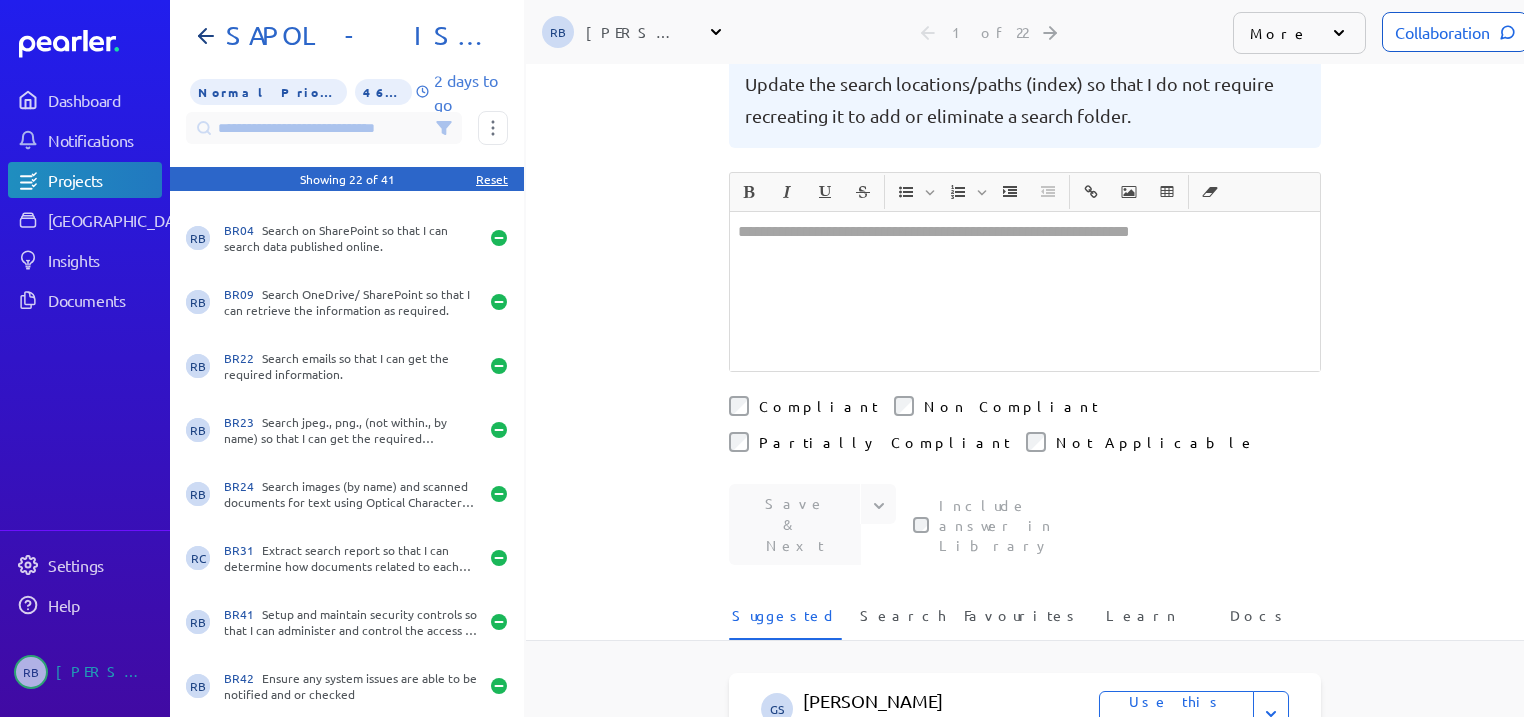scroll, scrollTop: 0, scrollLeft: 0, axis: both 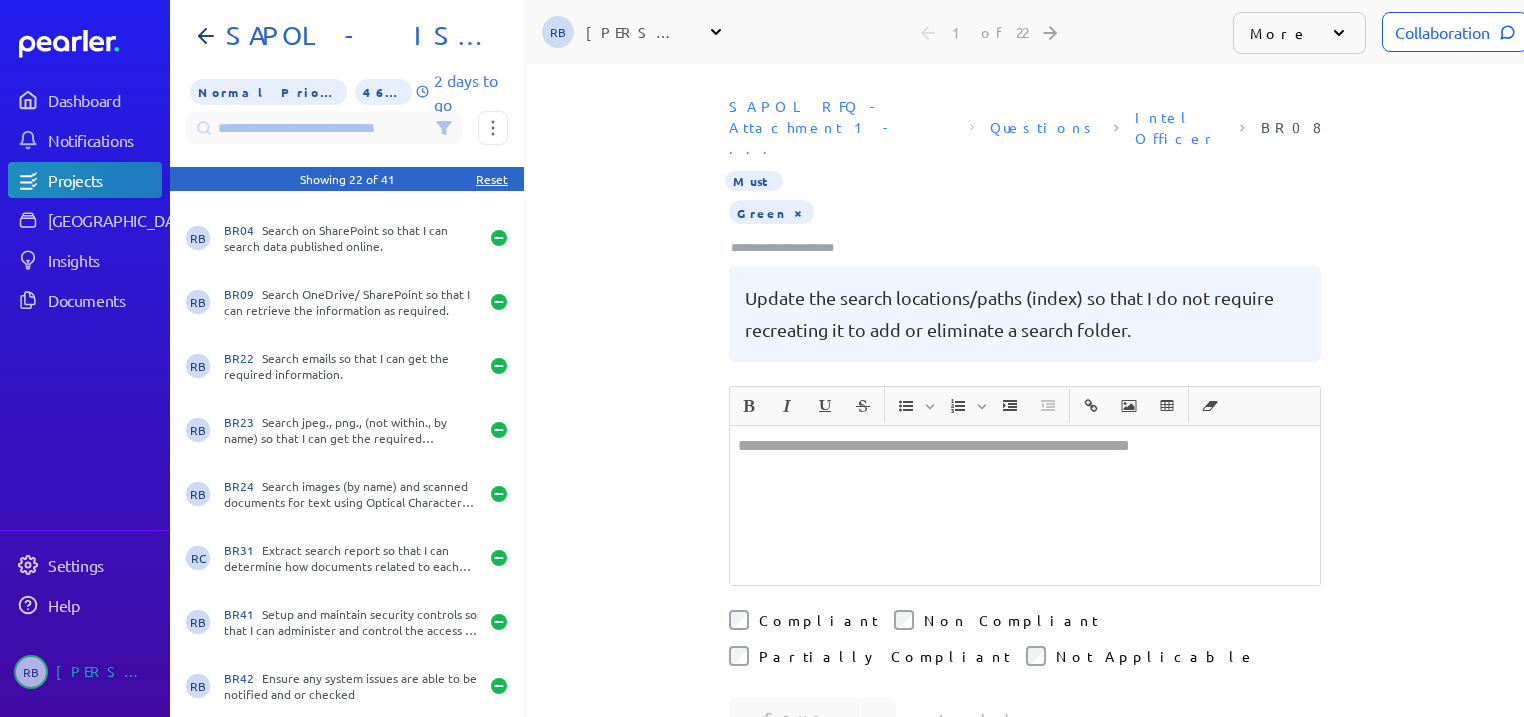 click 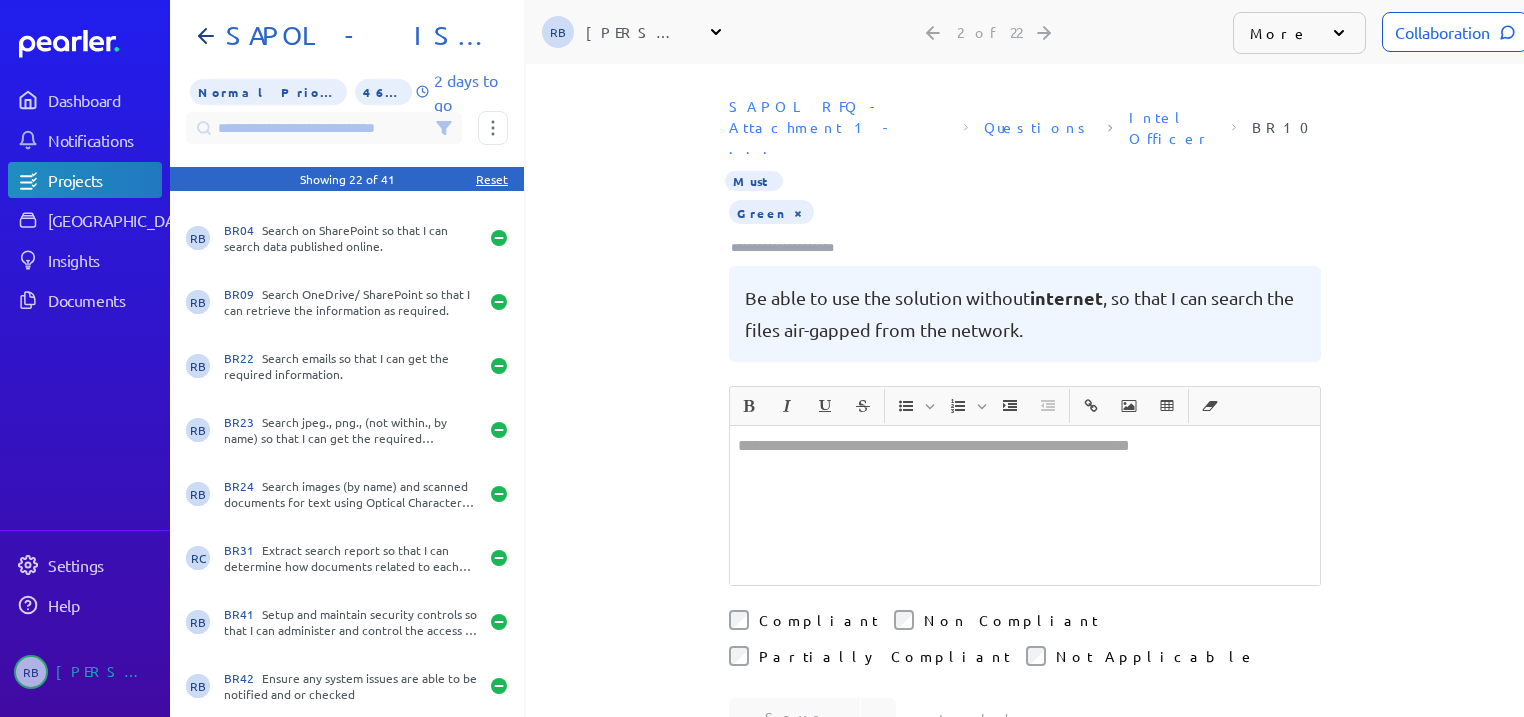 click 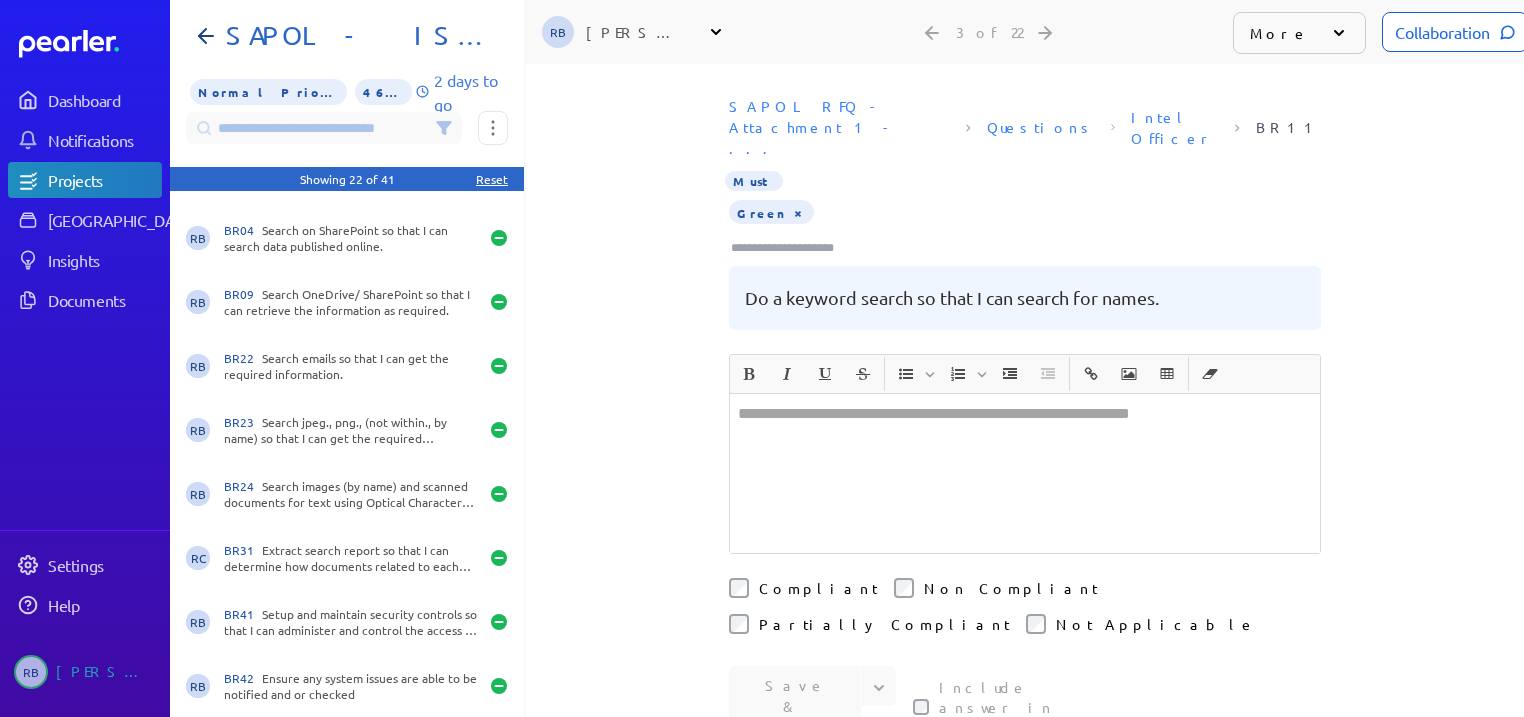 click 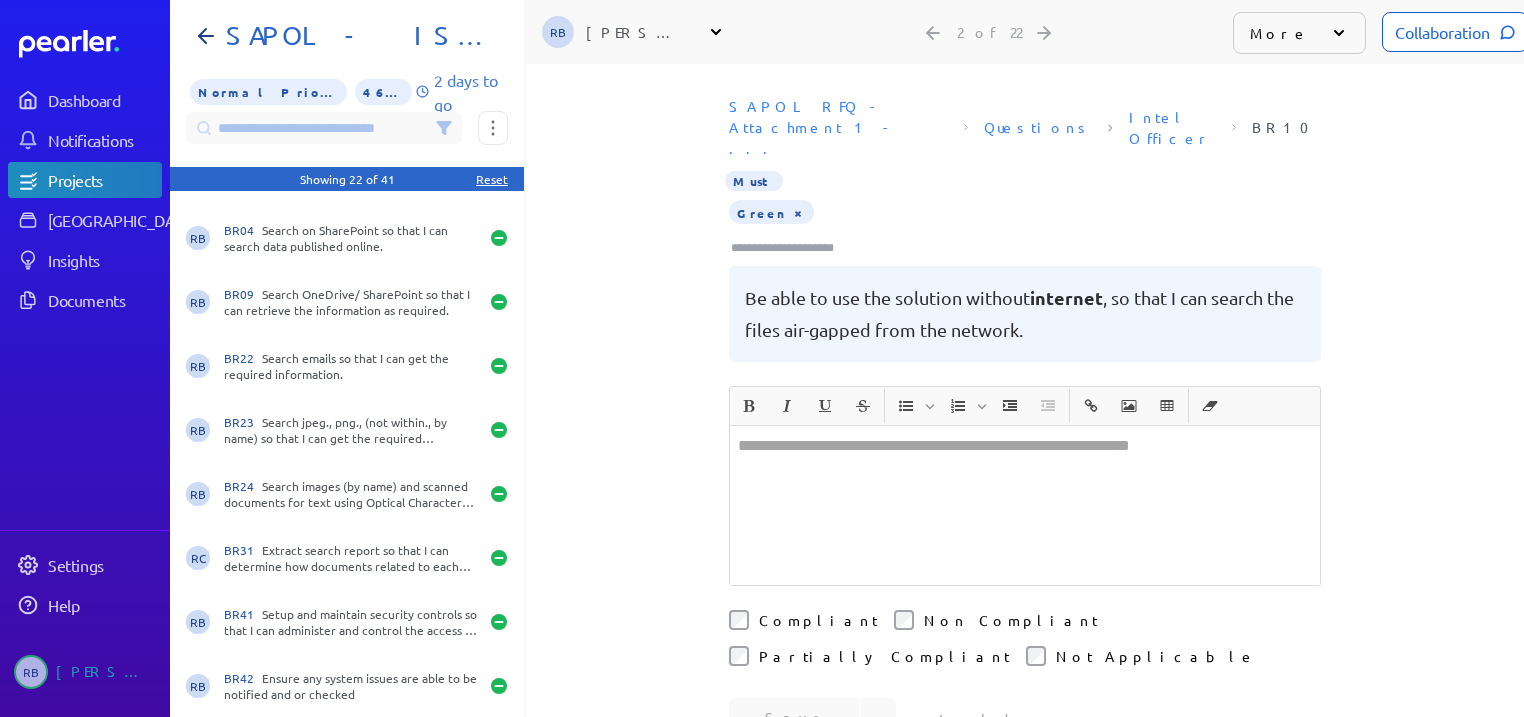 click 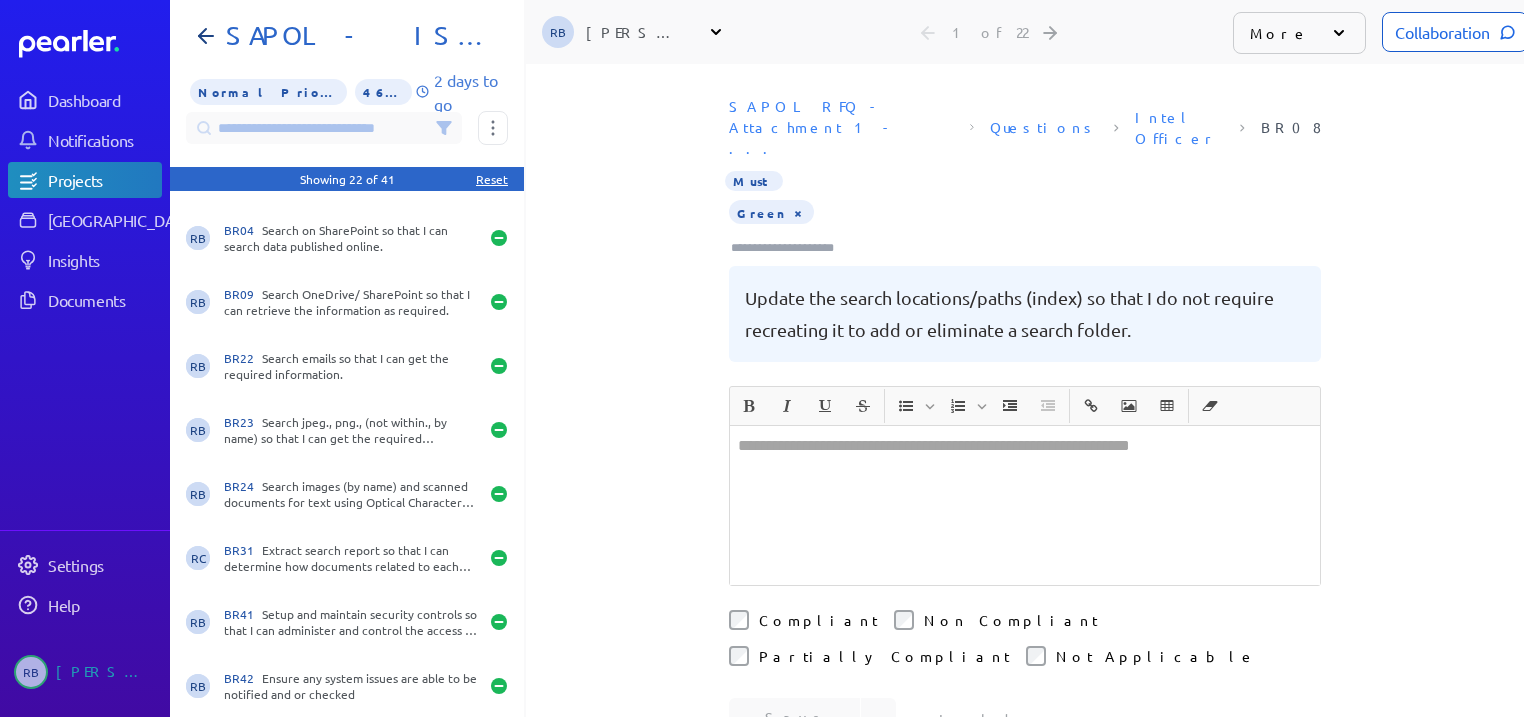 click at bounding box center [1025, 505] 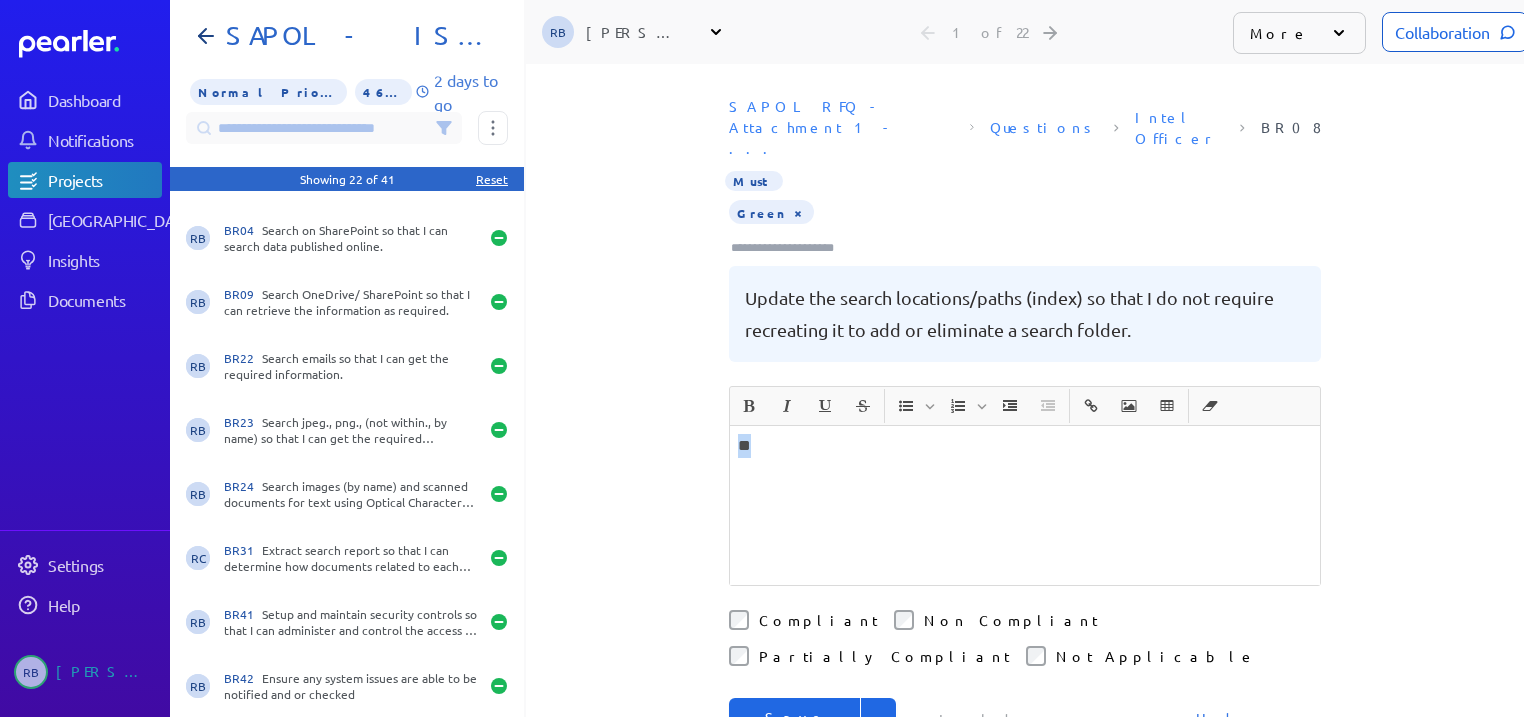 copy on "**" 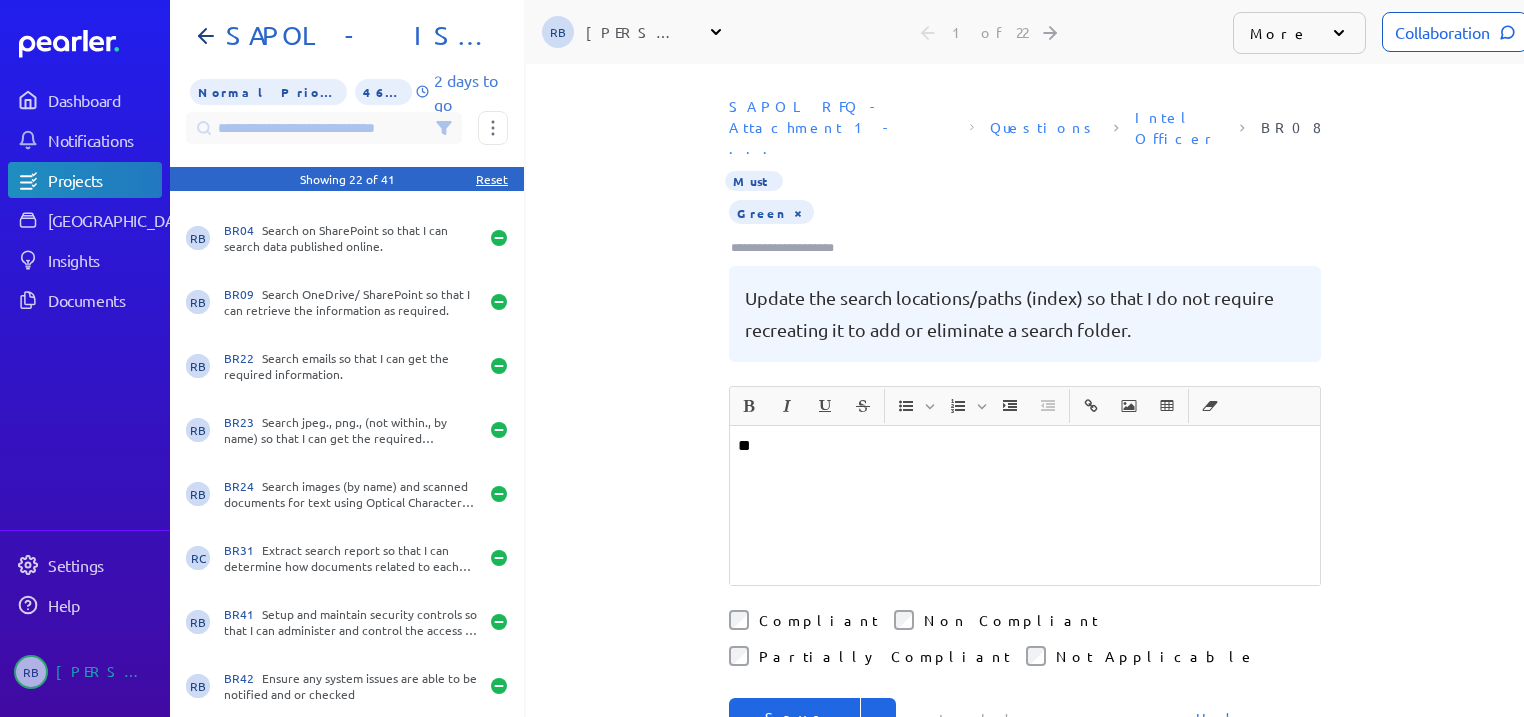 click on "Save & Next" at bounding box center (795, 738) 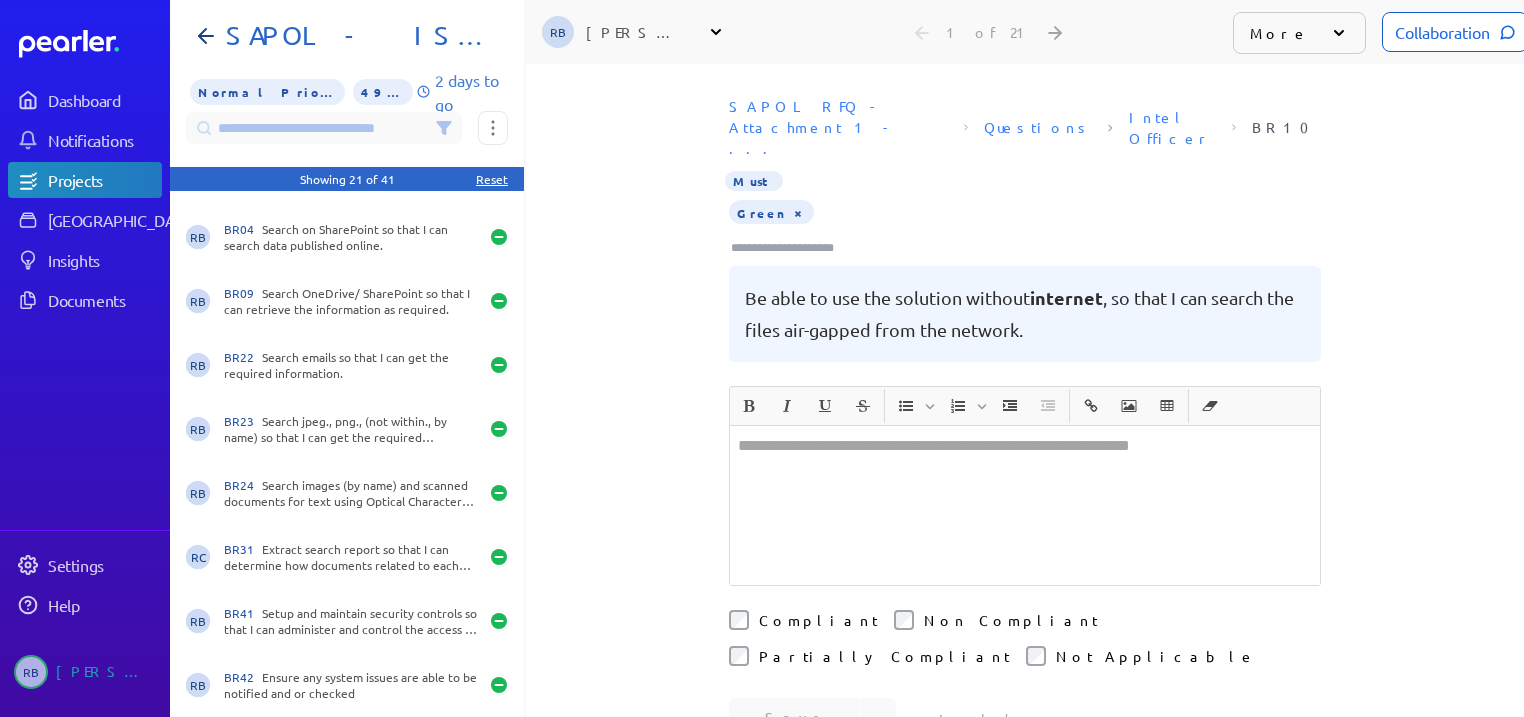 scroll, scrollTop: 805, scrollLeft: 0, axis: vertical 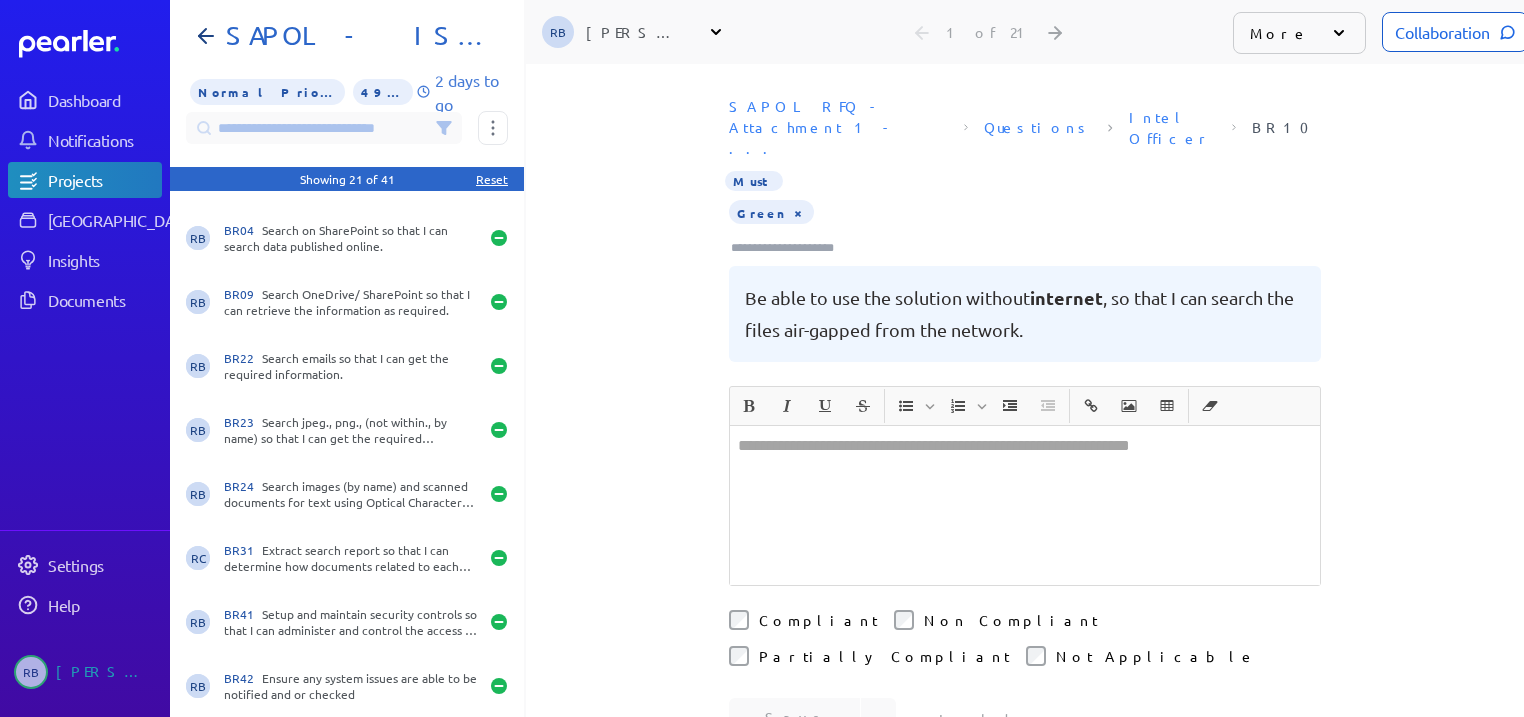 click at bounding box center [1025, 505] 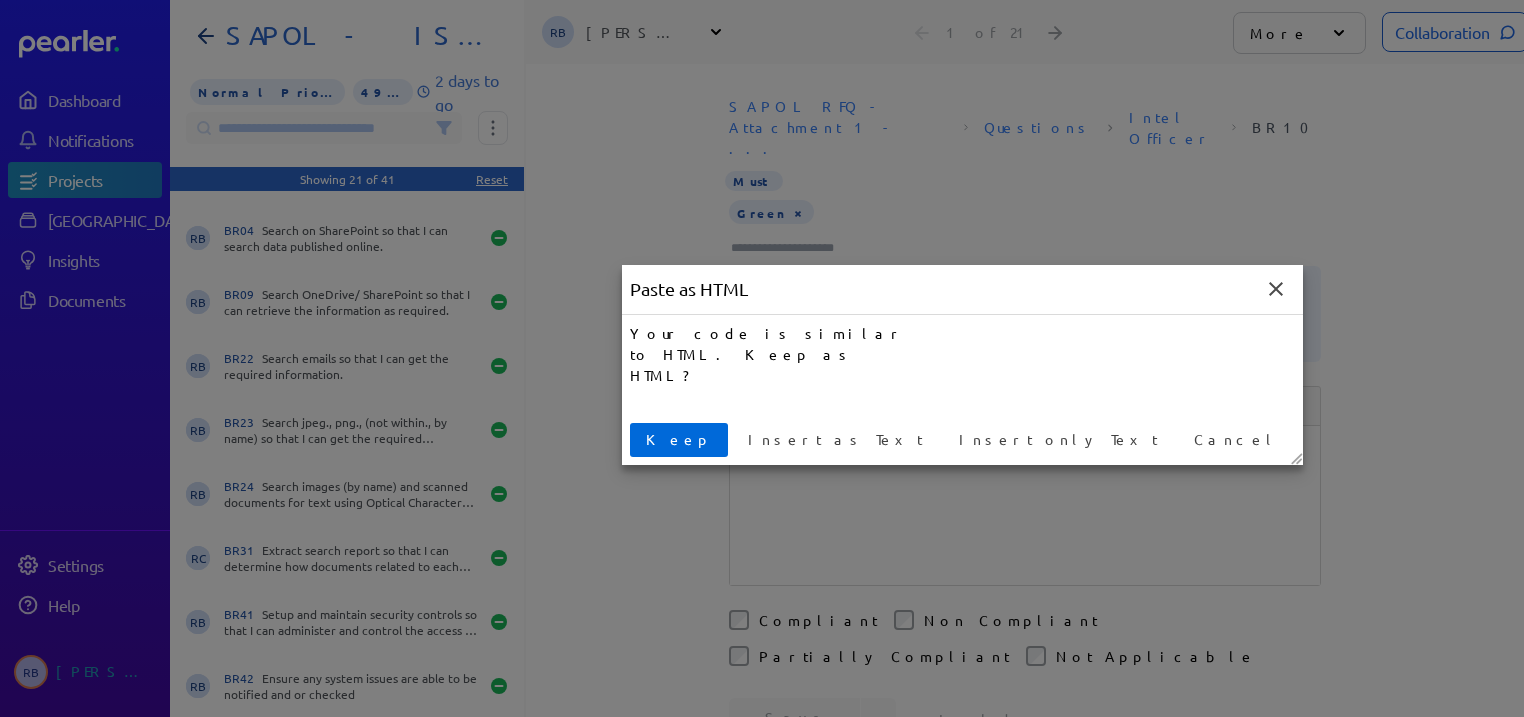 click on "Keep" at bounding box center [679, 439] 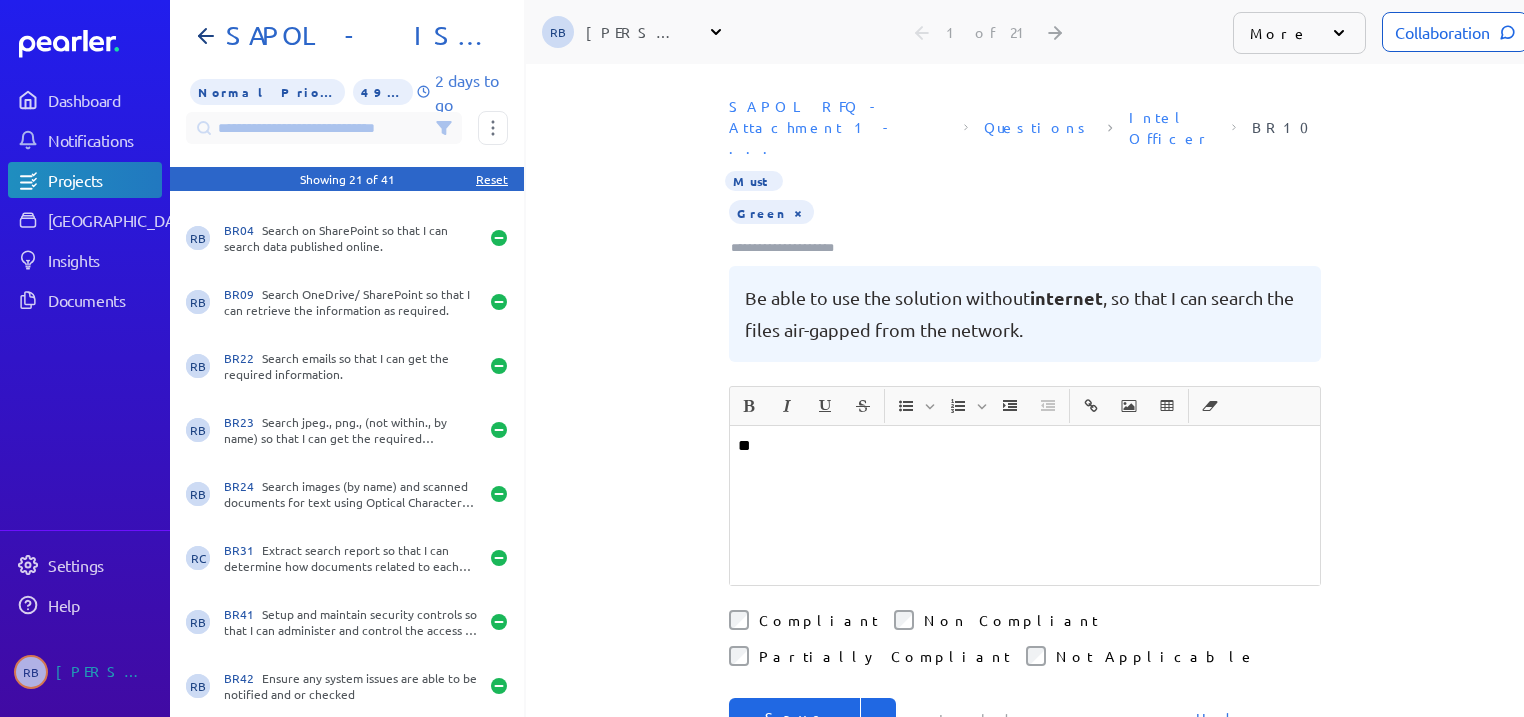 click on "Save & Next" at bounding box center [795, 738] 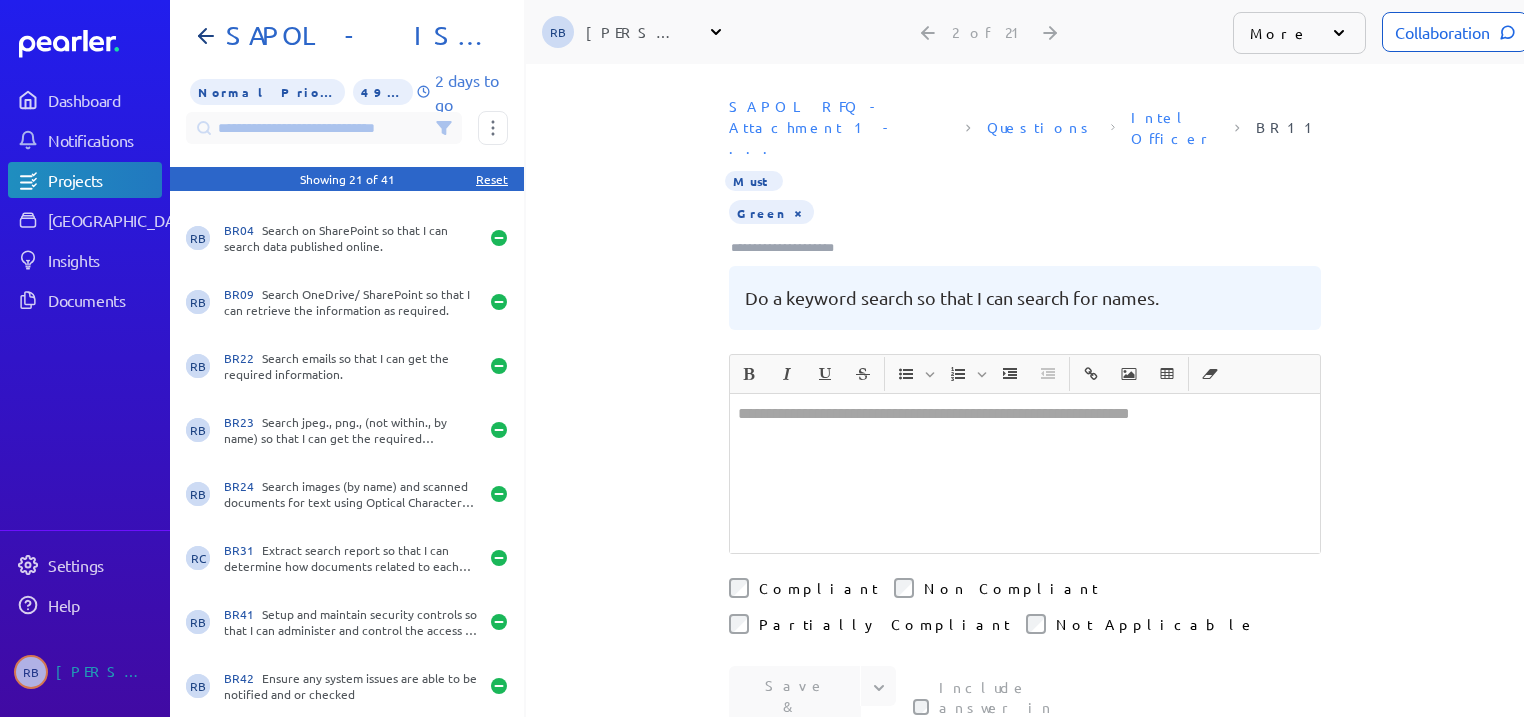 scroll, scrollTop: 741, scrollLeft: 0, axis: vertical 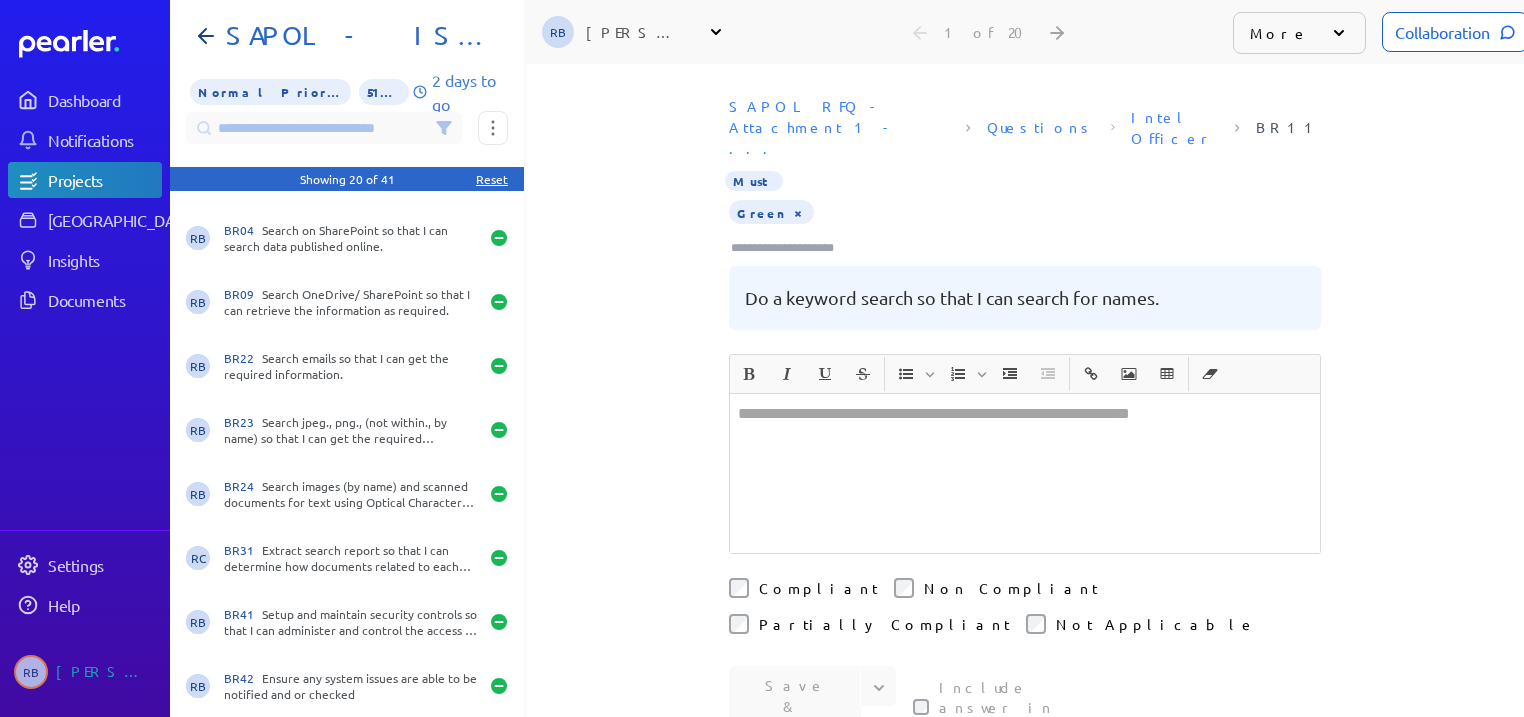 click at bounding box center (1025, 473) 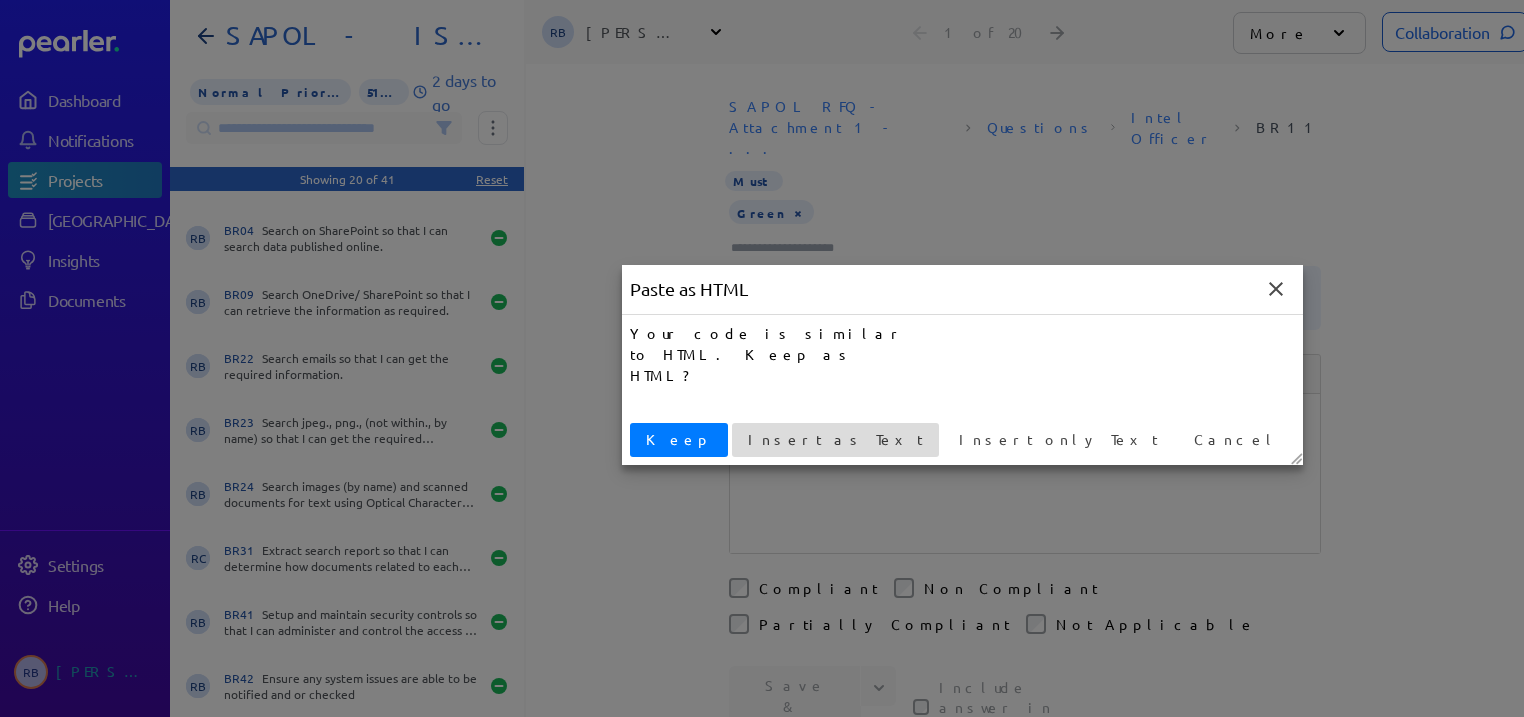 type 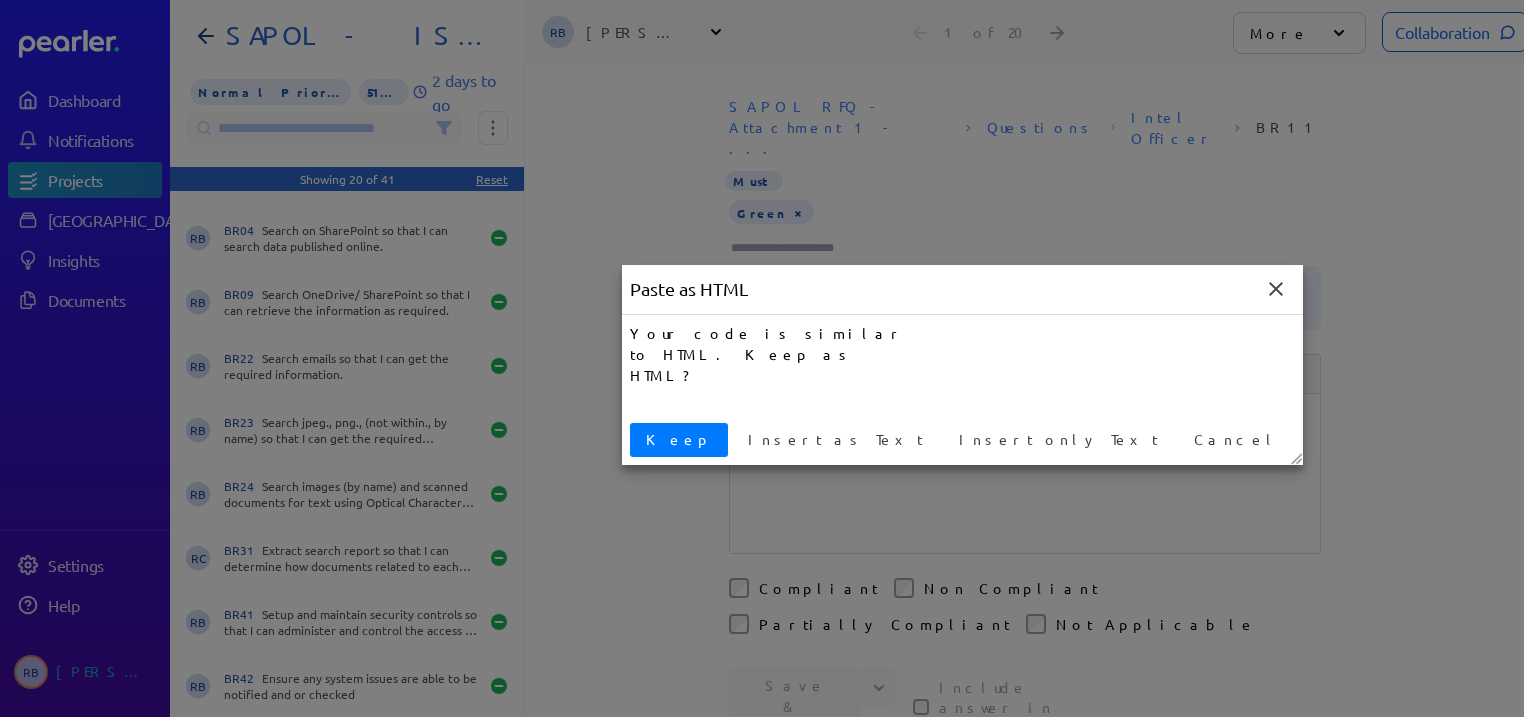 click on "Keep" at bounding box center (679, 439) 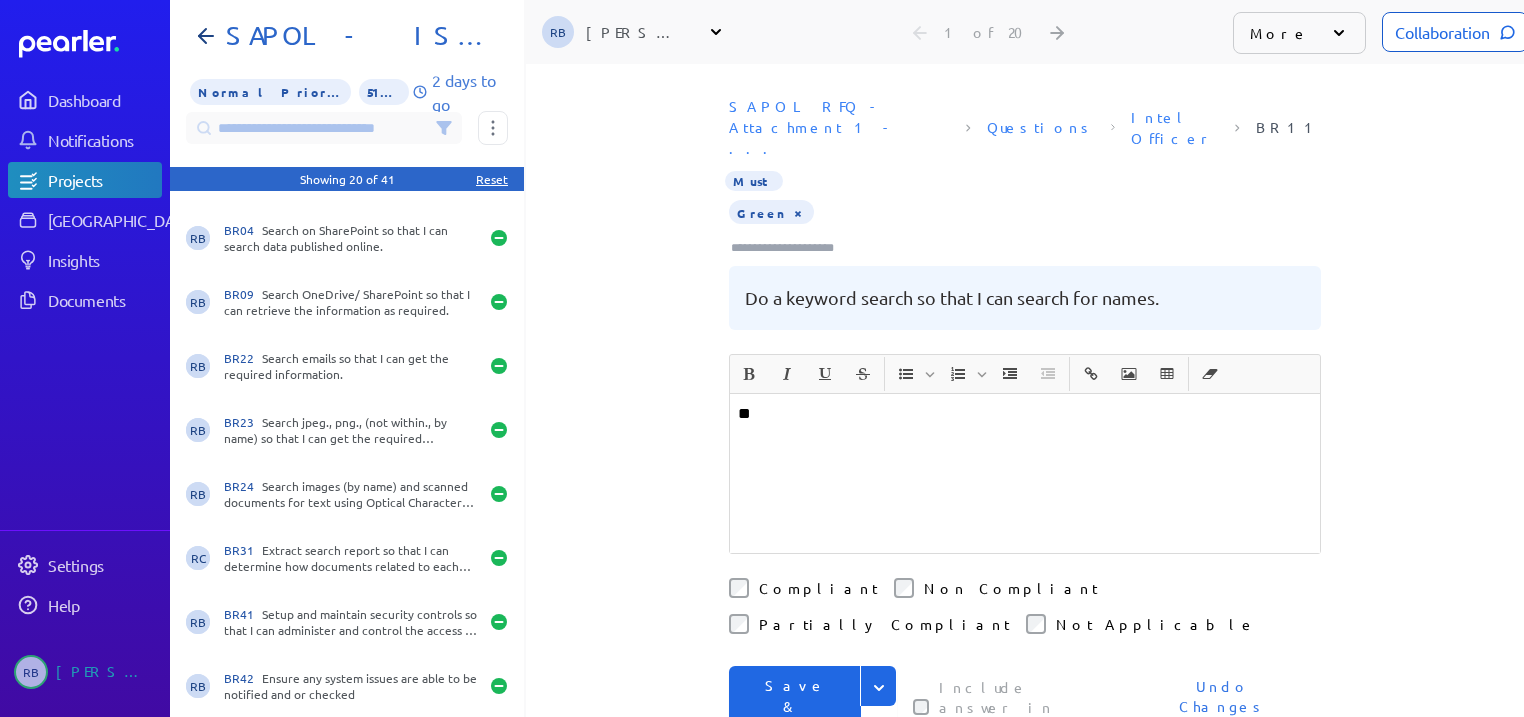 click on "Save & Next" at bounding box center (795, 706) 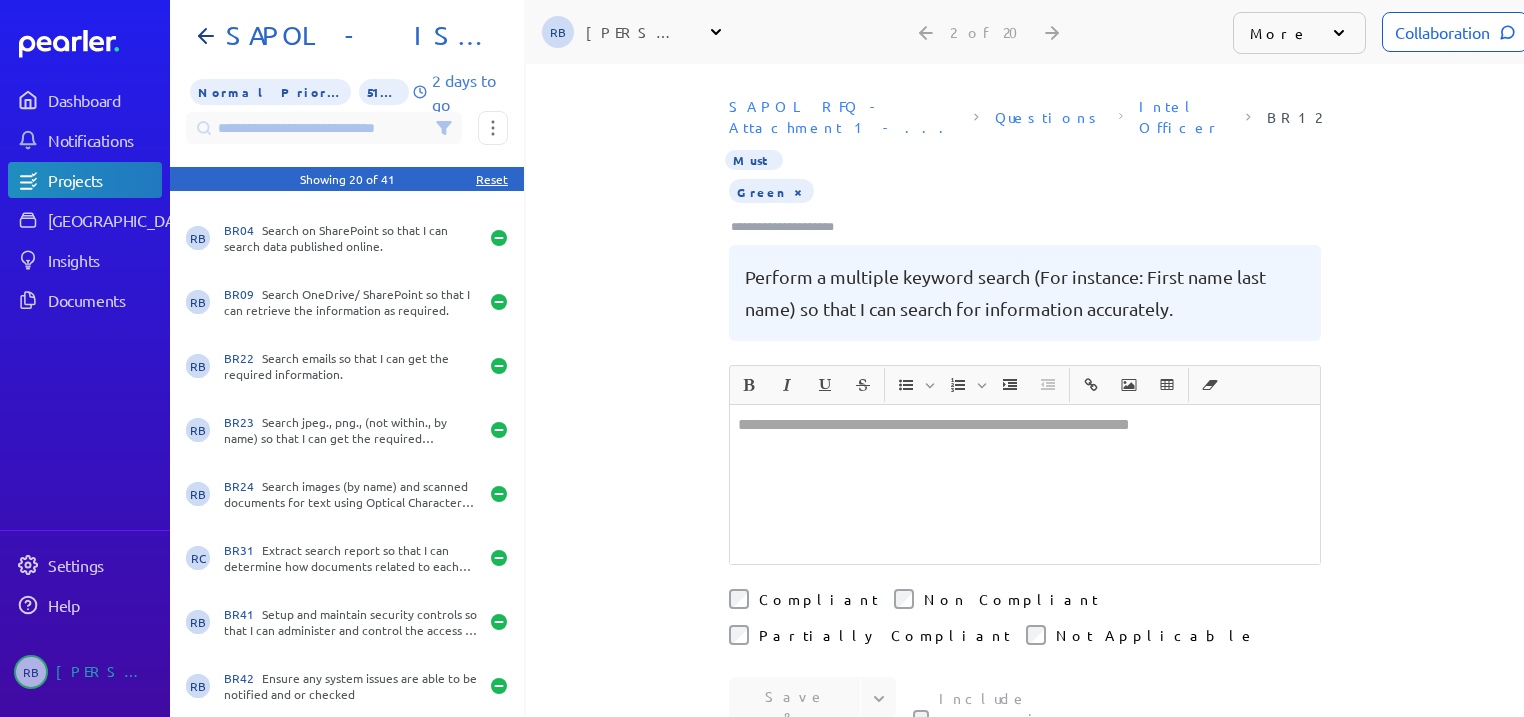 scroll, scrollTop: 677, scrollLeft: 0, axis: vertical 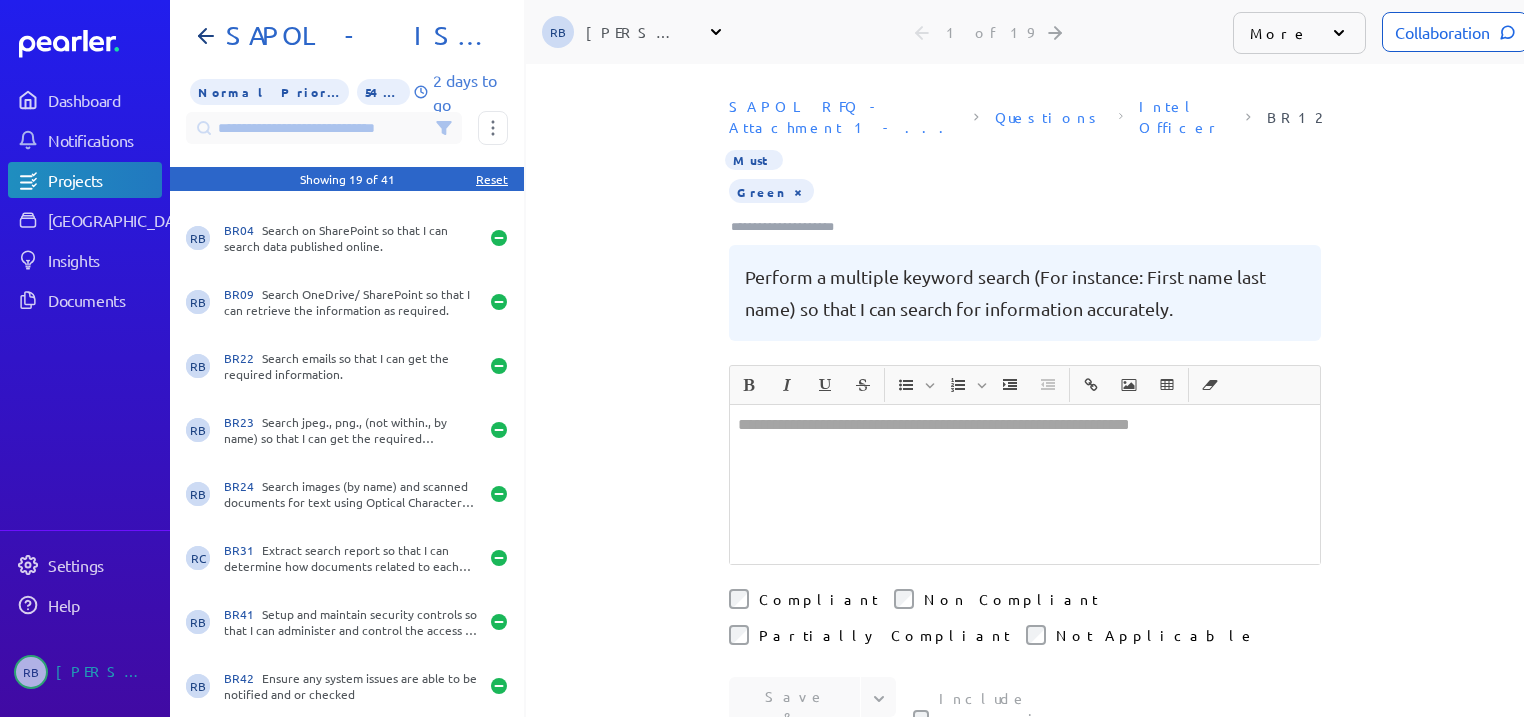 click at bounding box center [1025, 484] 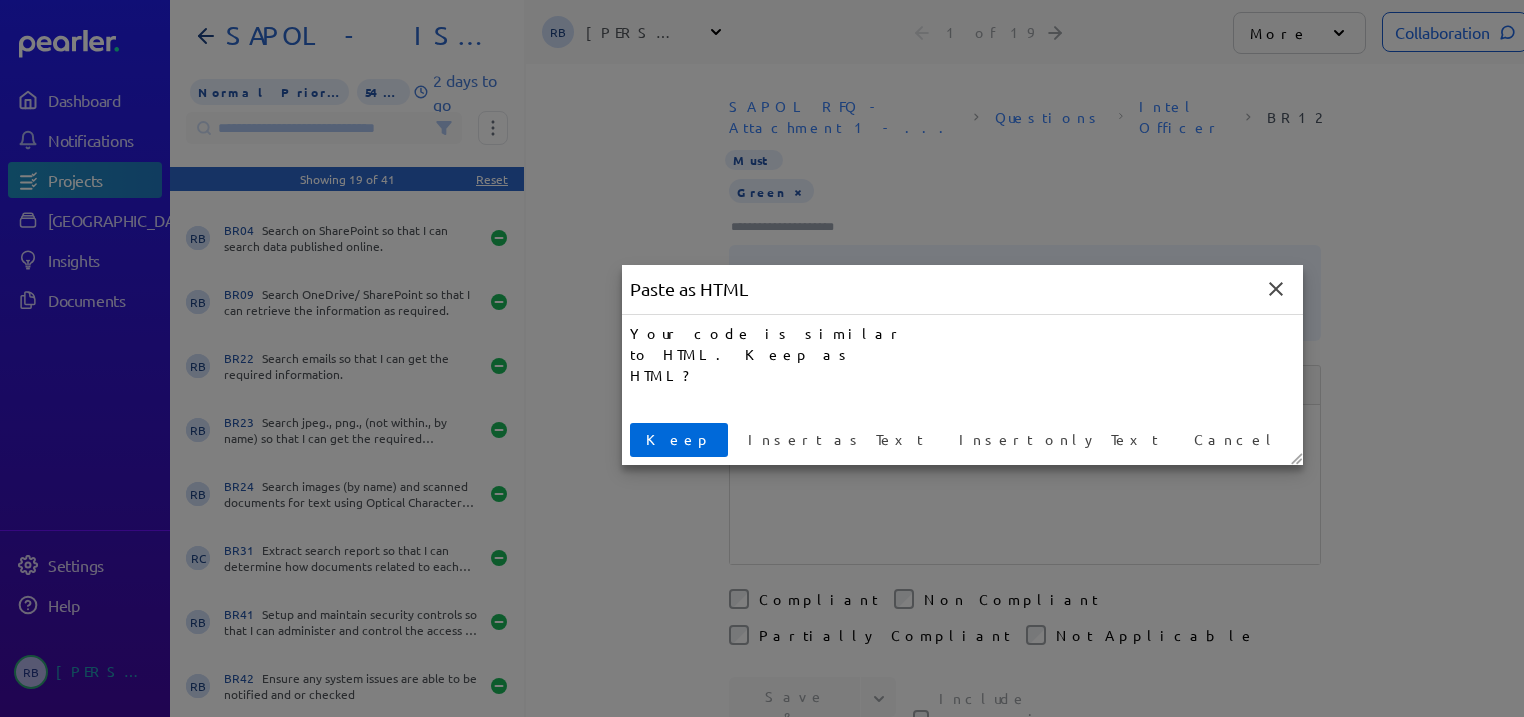 click on "Keep" at bounding box center (679, 439) 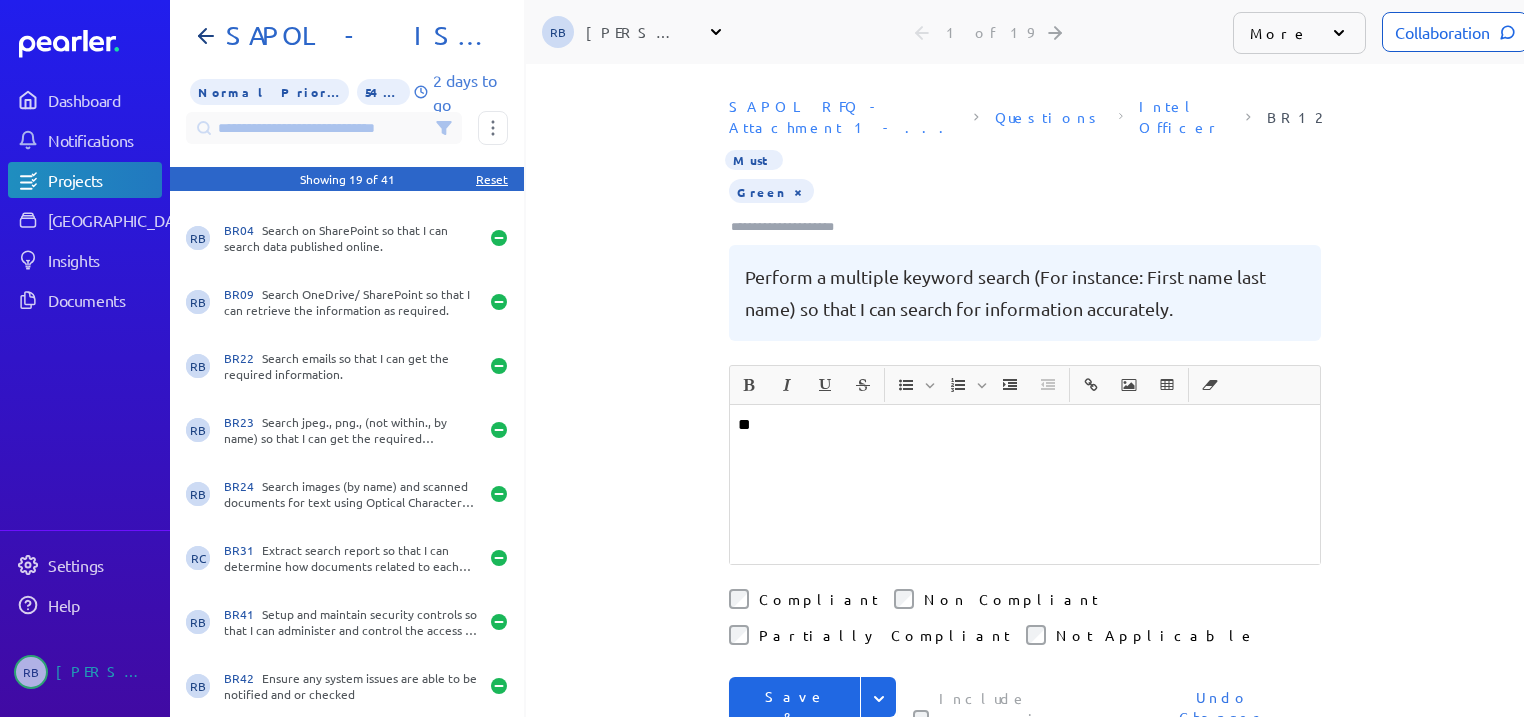 click on "Save & Next" at bounding box center (795, 717) 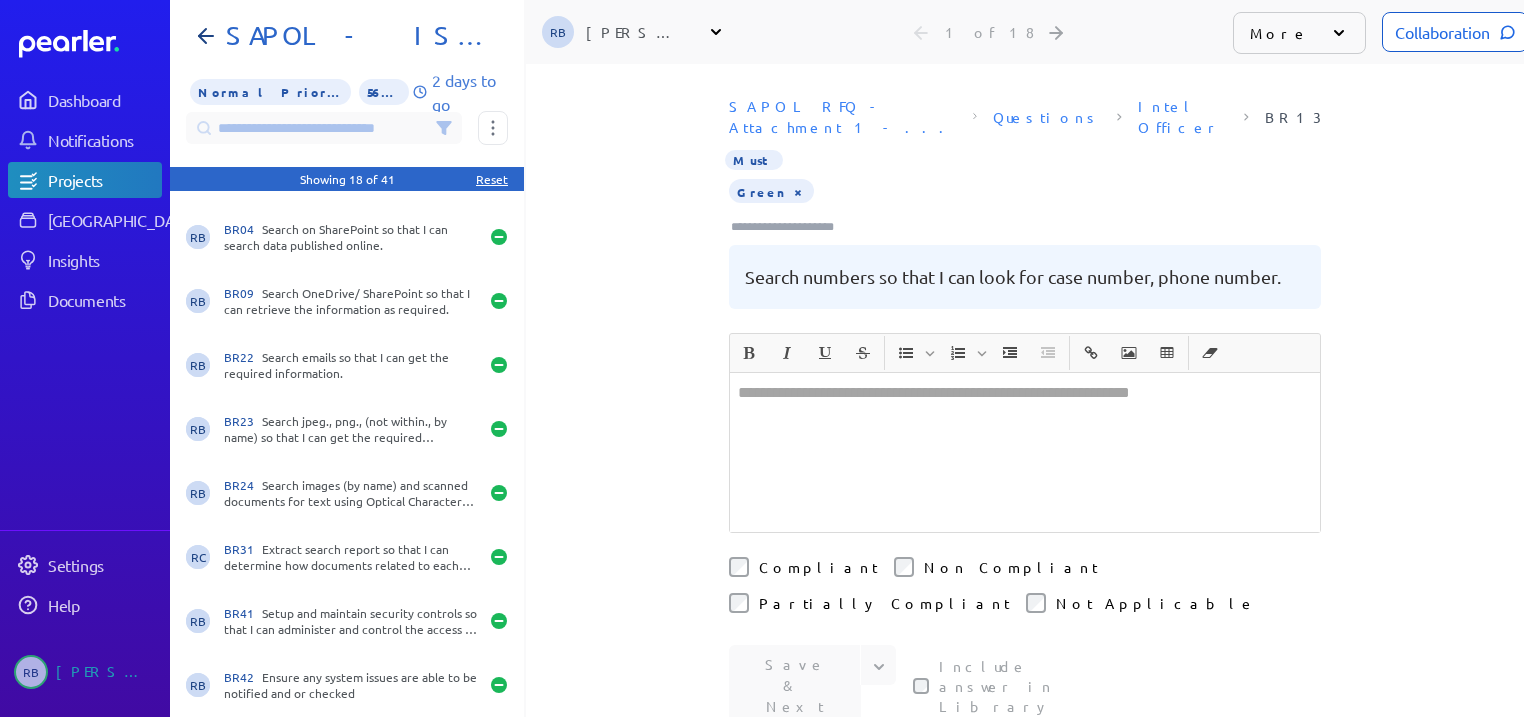 scroll, scrollTop: 613, scrollLeft: 0, axis: vertical 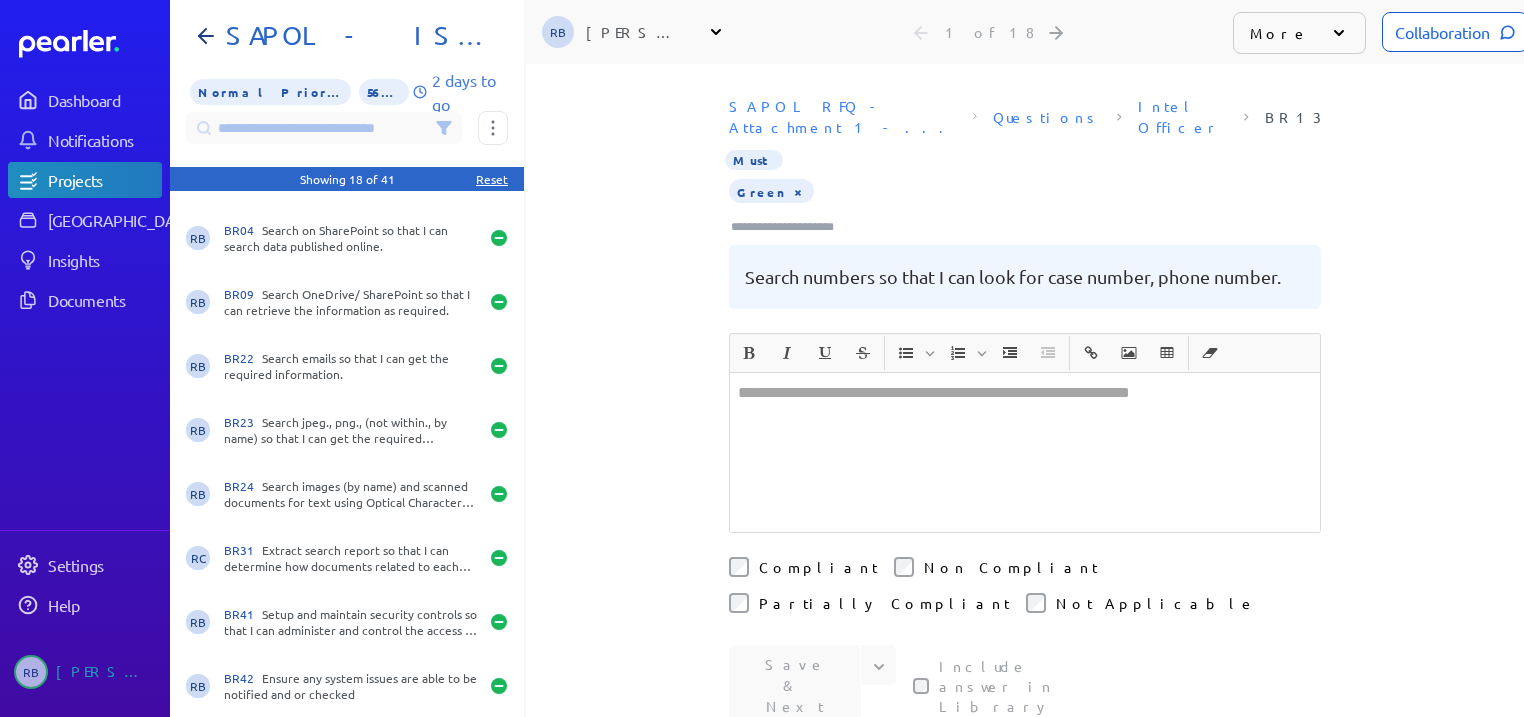 click at bounding box center [1025, 452] 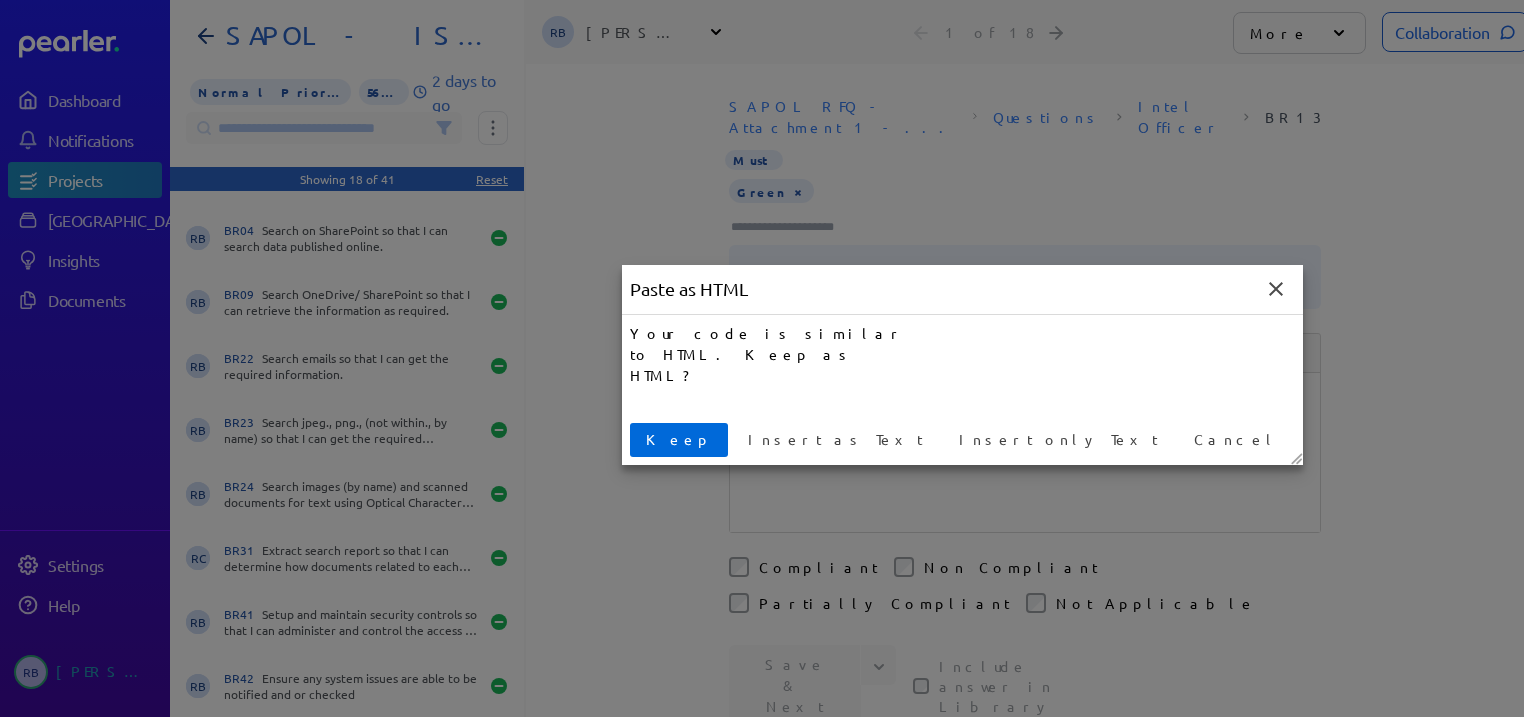 click on "Keep" at bounding box center (679, 439) 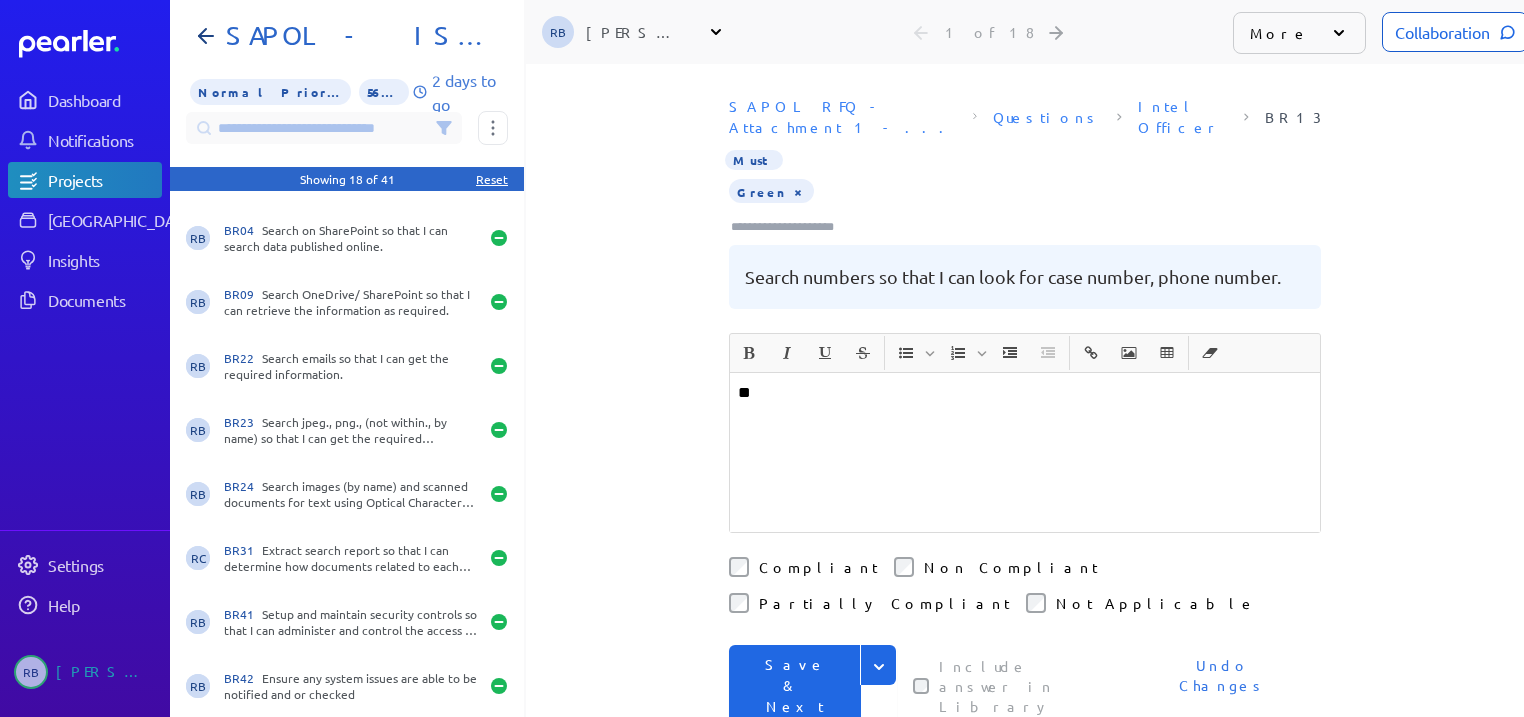 click on "Save & Next" at bounding box center (795, 685) 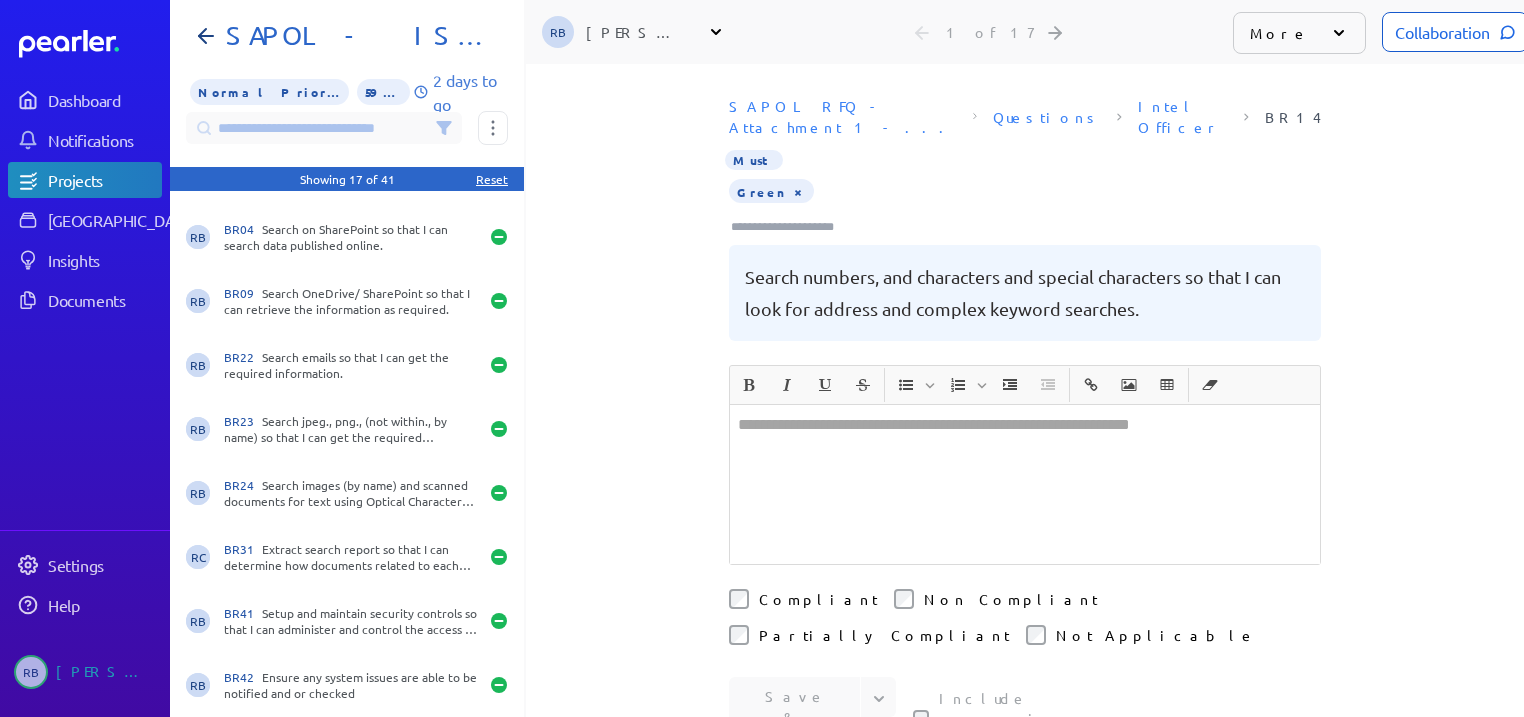 scroll, scrollTop: 549, scrollLeft: 0, axis: vertical 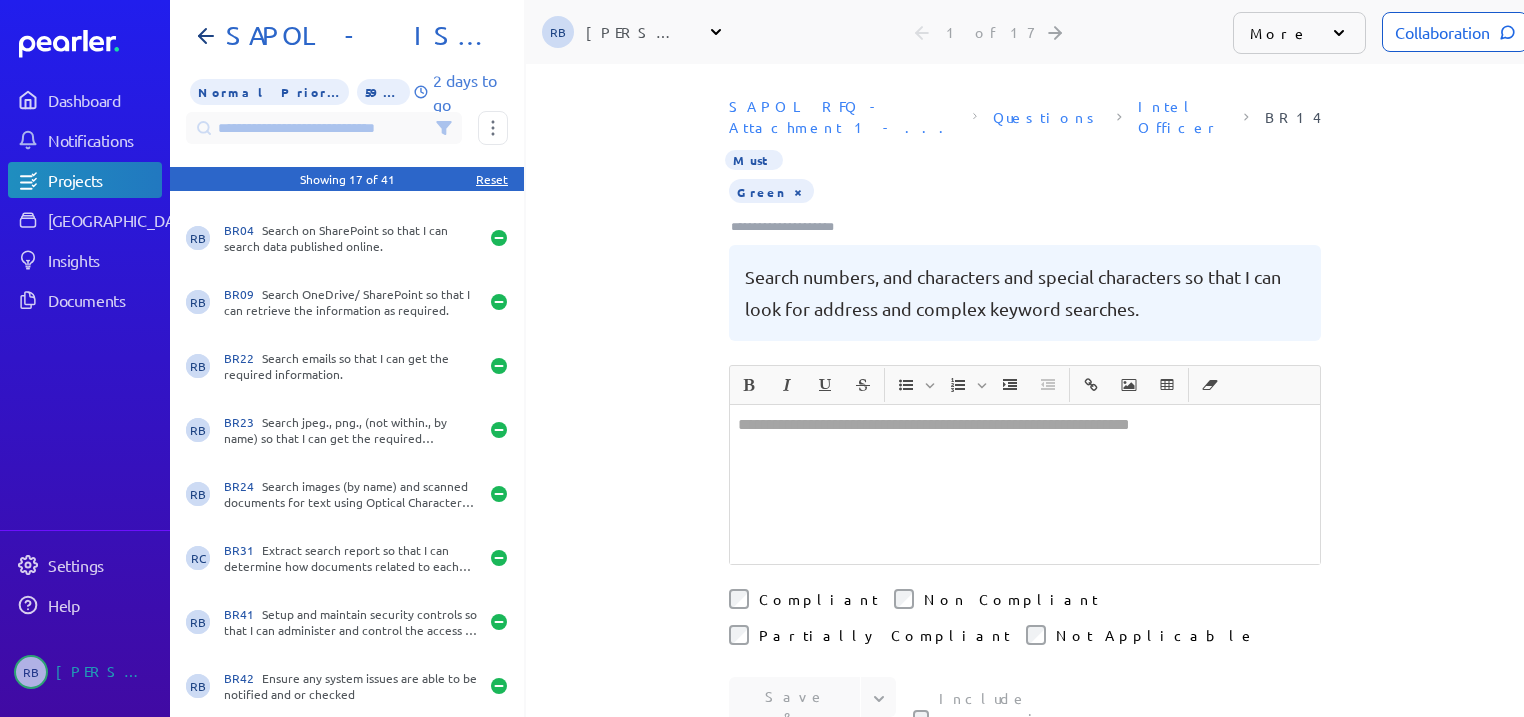 click at bounding box center (1025, 484) 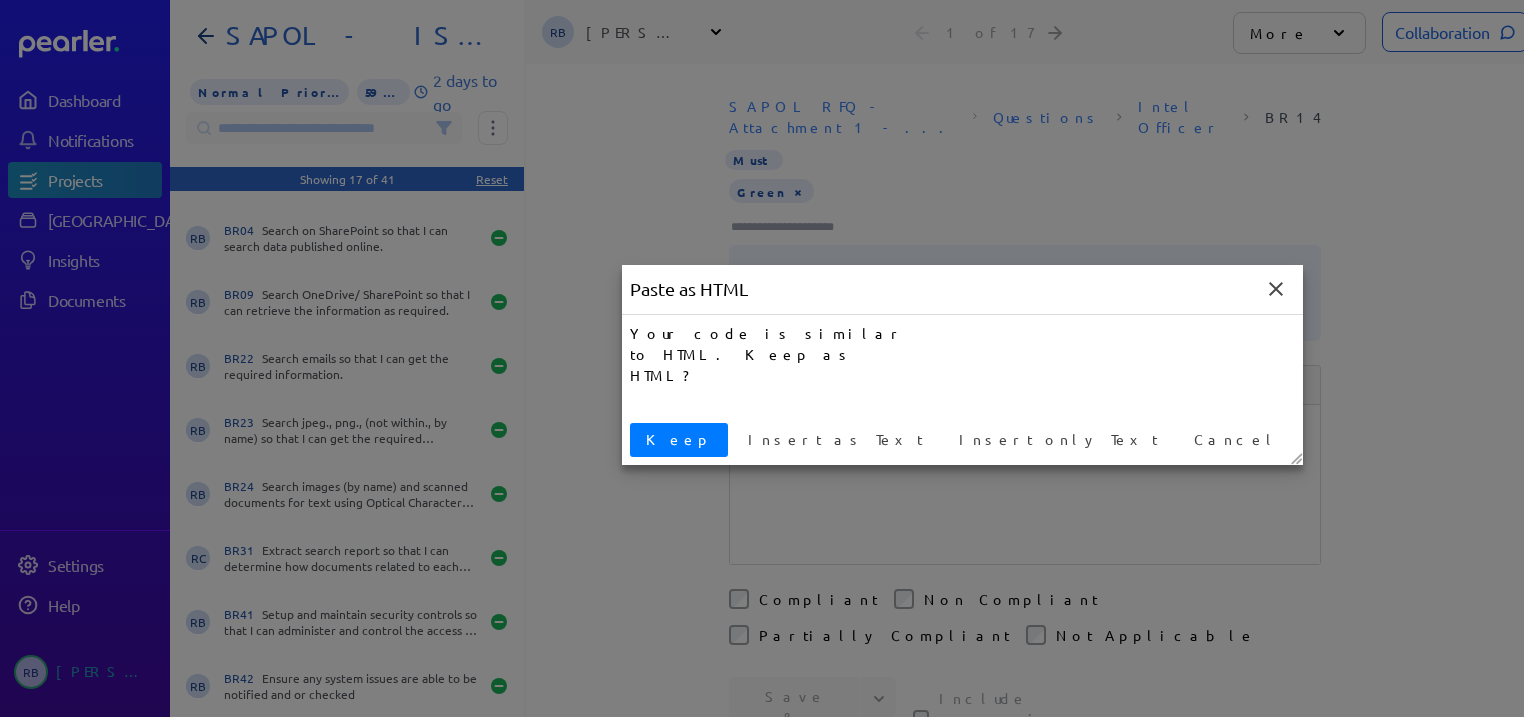 click on "Keep" at bounding box center [679, 439] 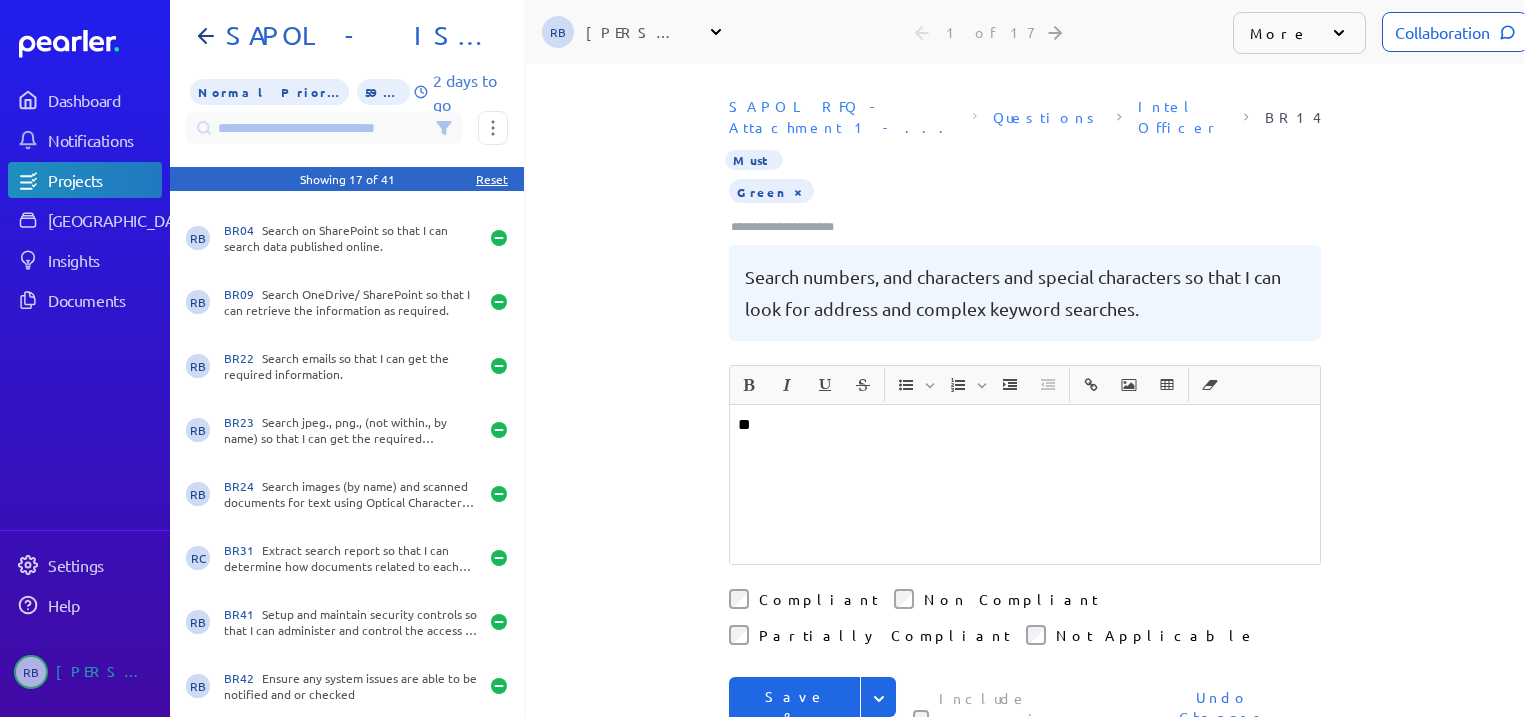 click on "Save & Next" at bounding box center [795, 717] 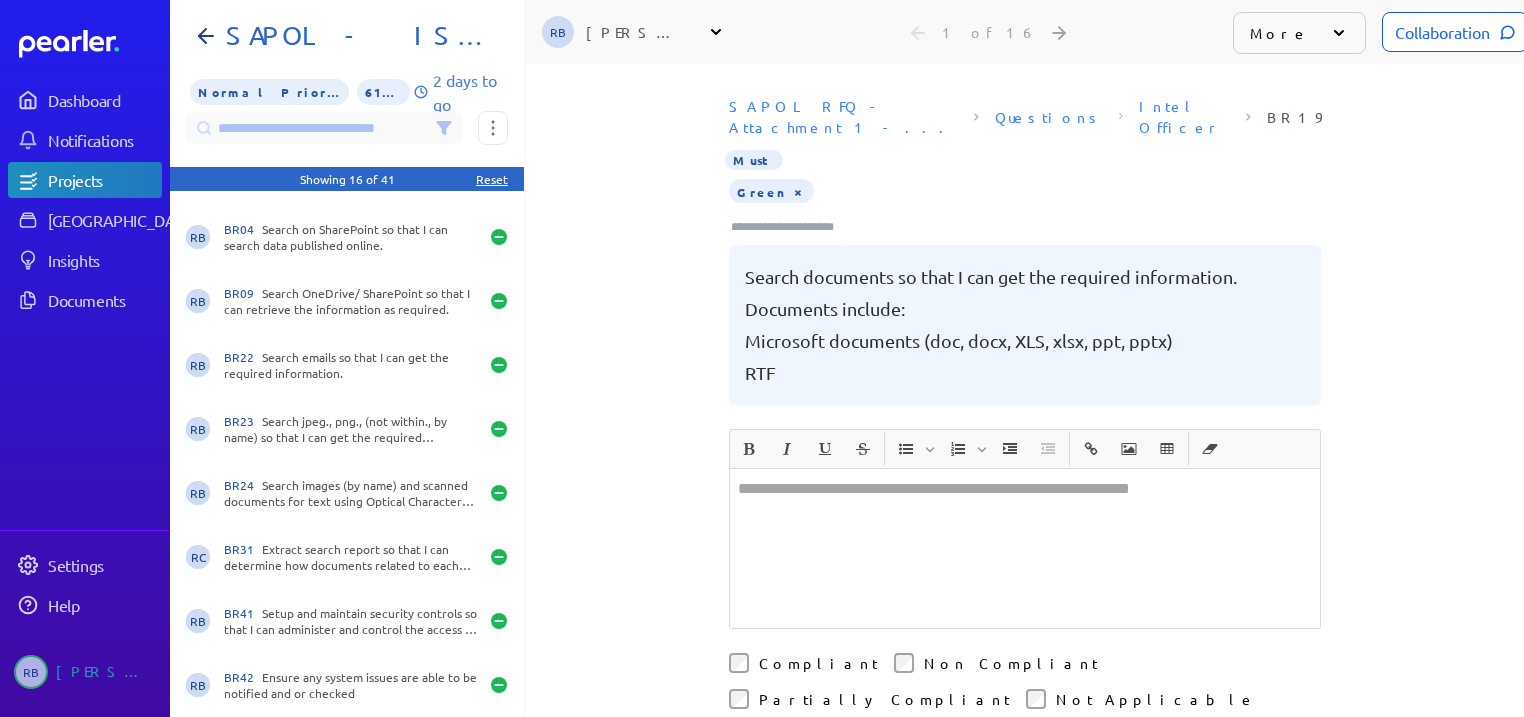 scroll, scrollTop: 485, scrollLeft: 0, axis: vertical 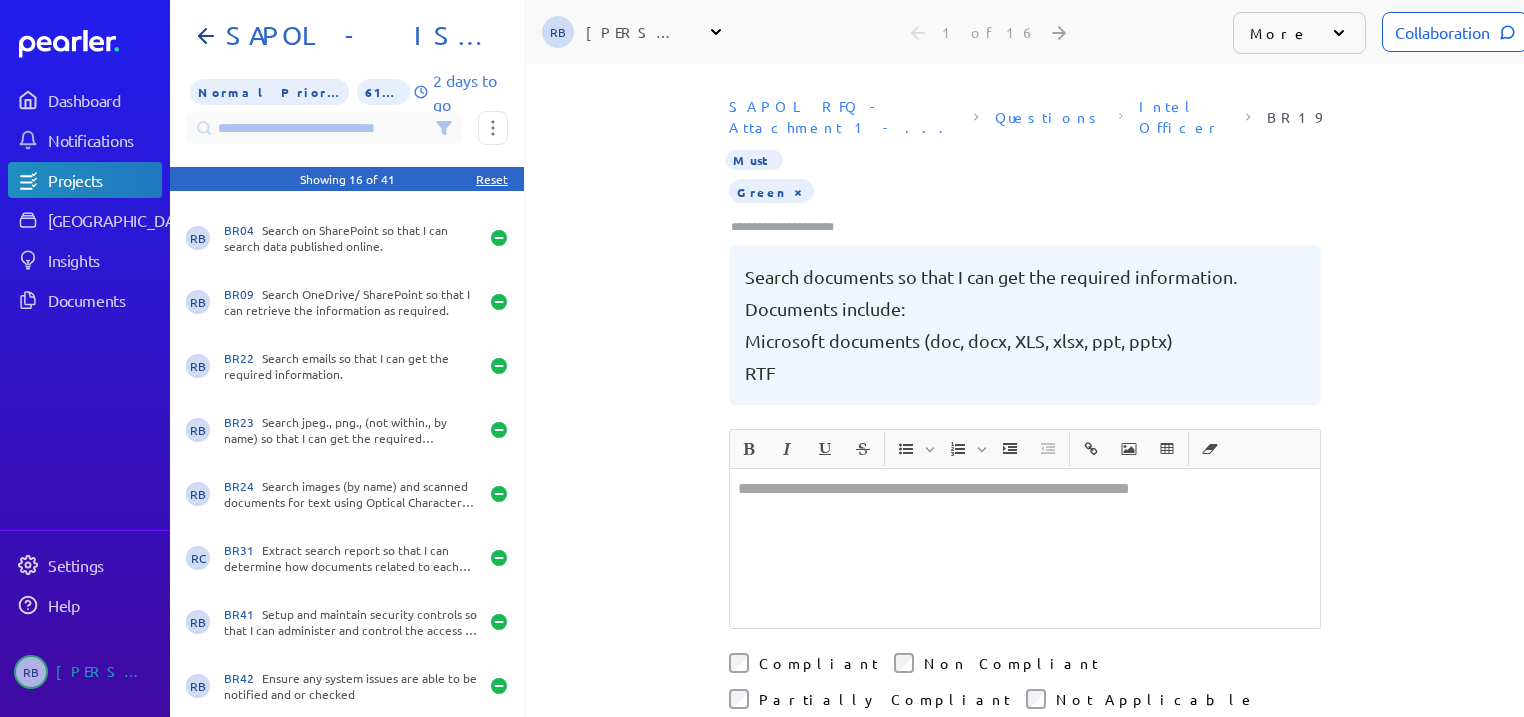 click at bounding box center (1025, 548) 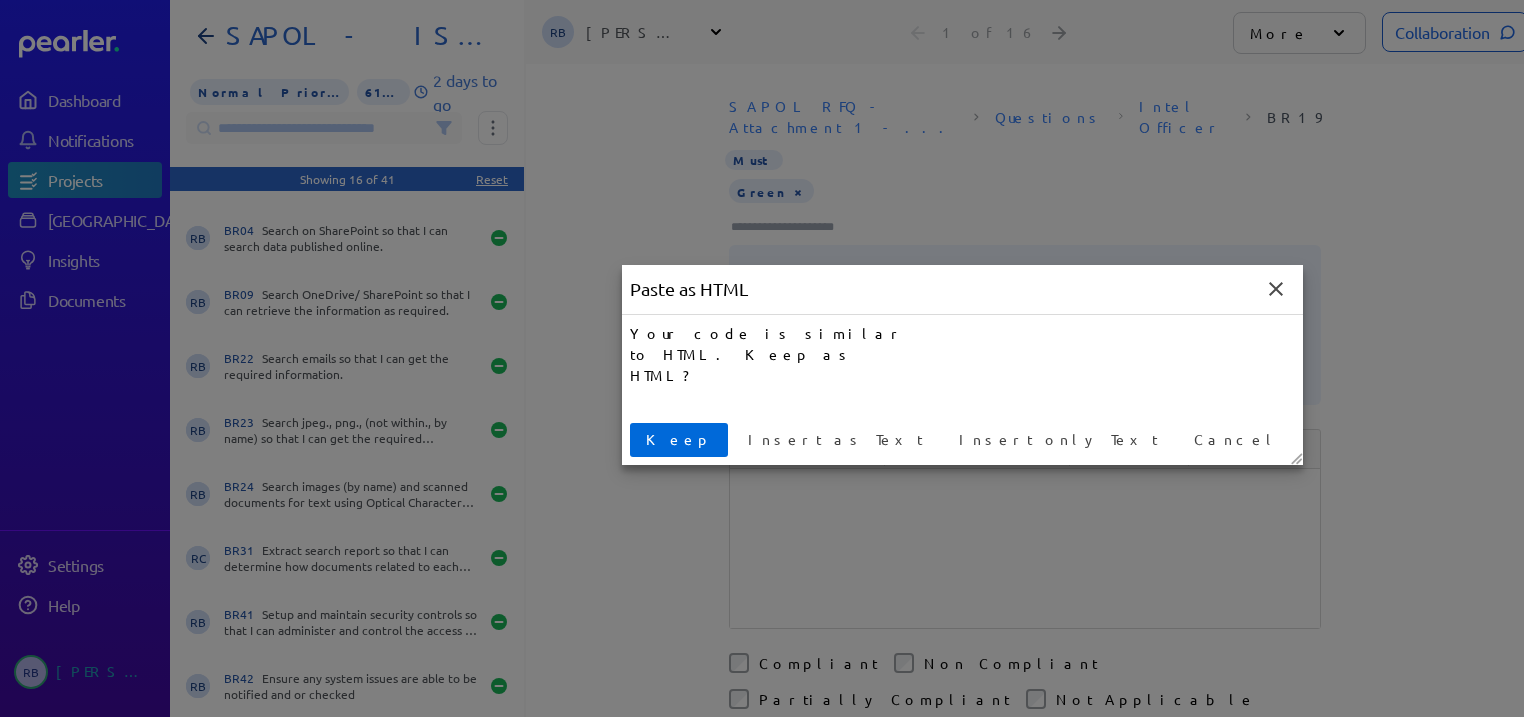 click on "Keep" at bounding box center (679, 439) 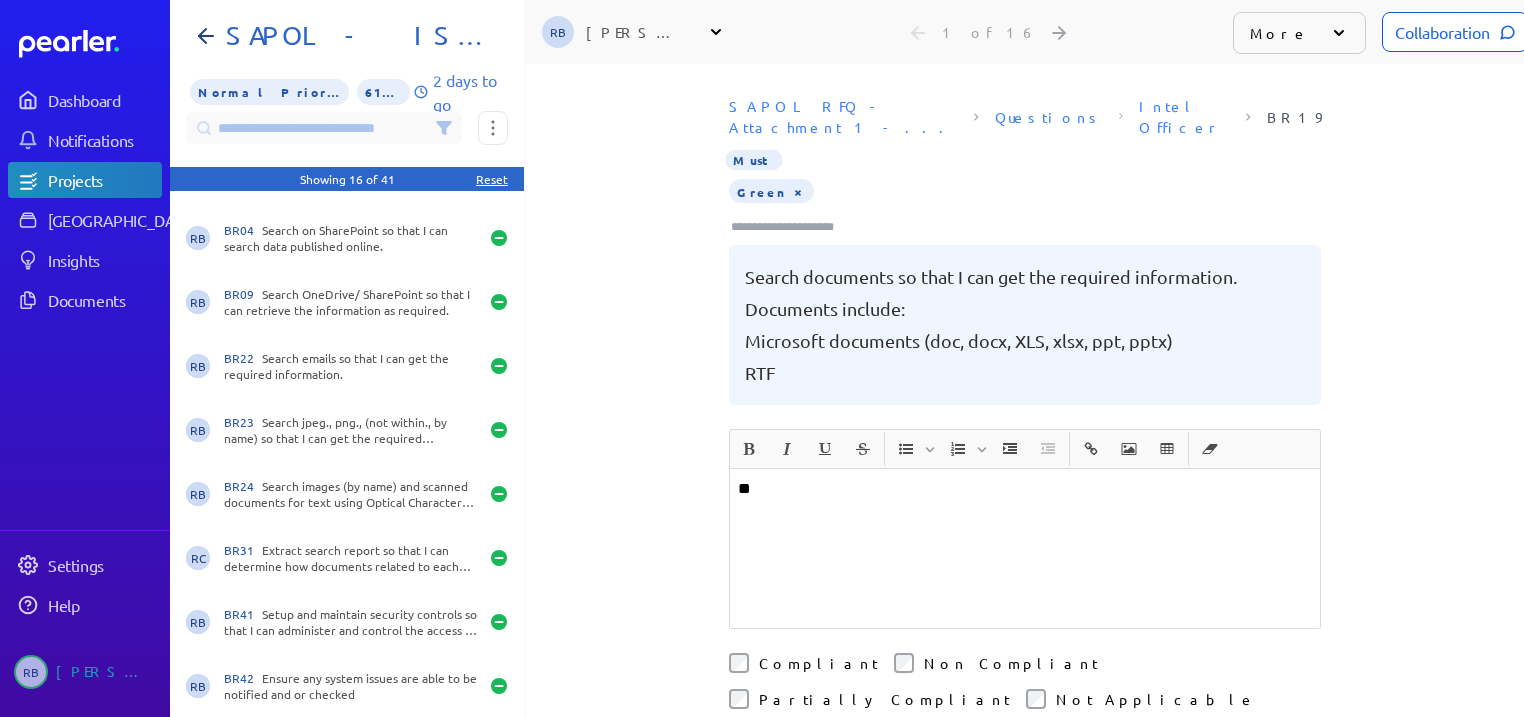 click on "Save & Next" at bounding box center [795, 781] 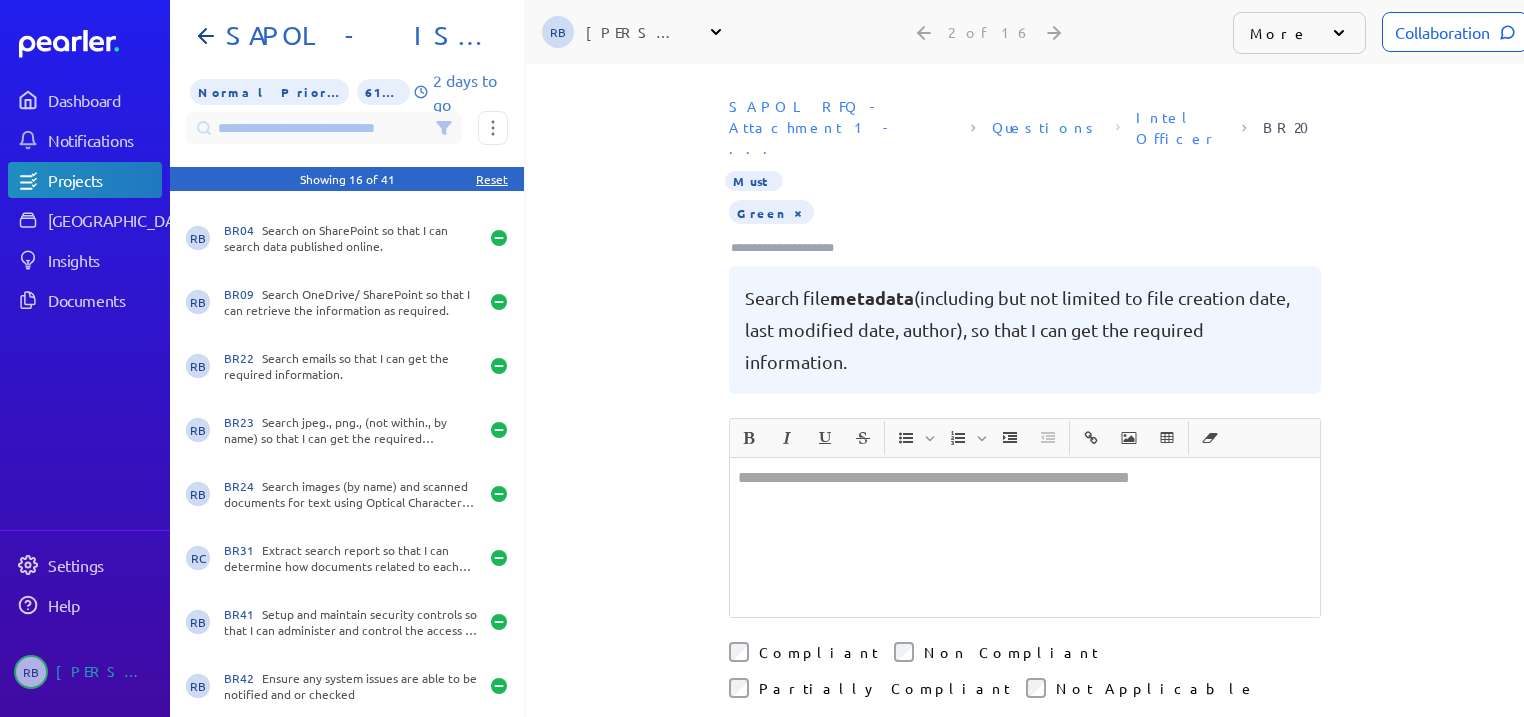 scroll, scrollTop: 421, scrollLeft: 0, axis: vertical 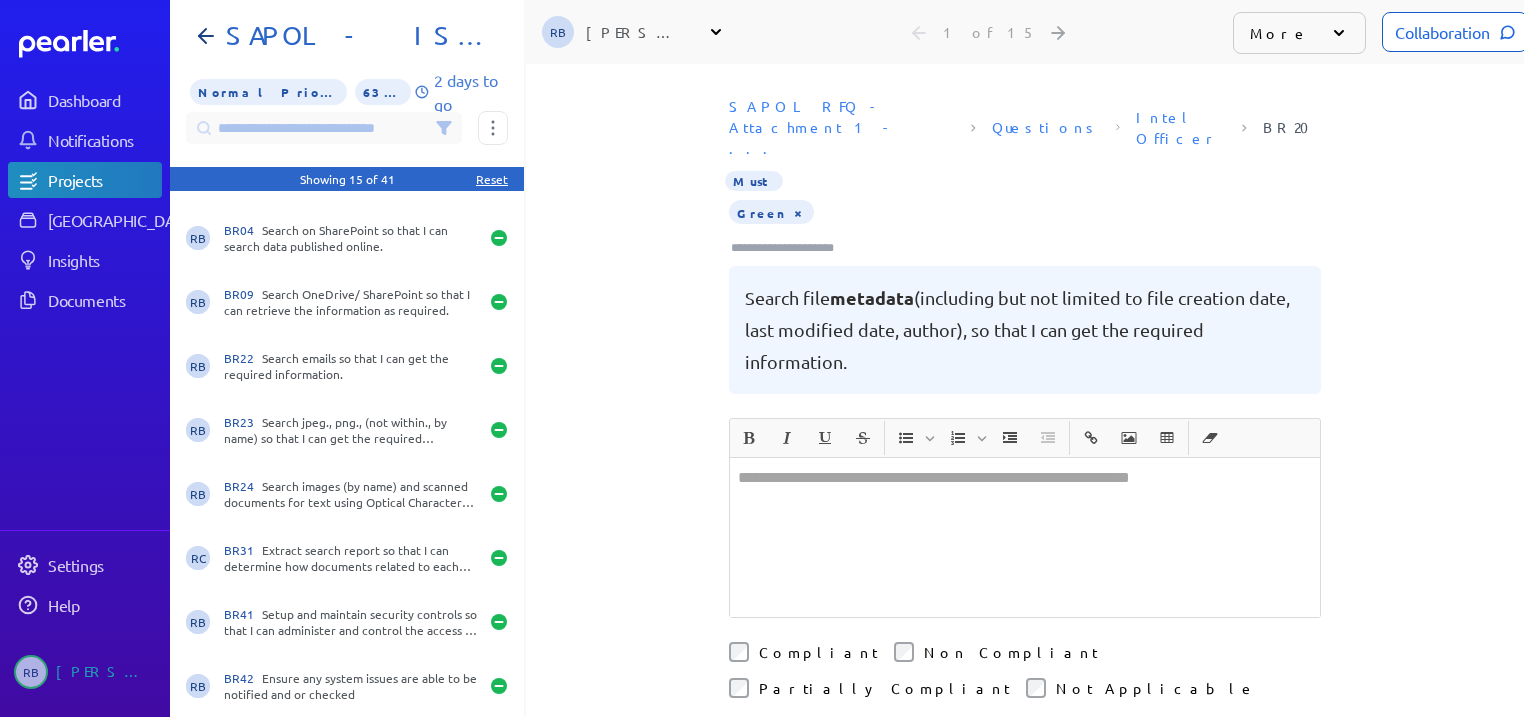 click at bounding box center (1025, 537) 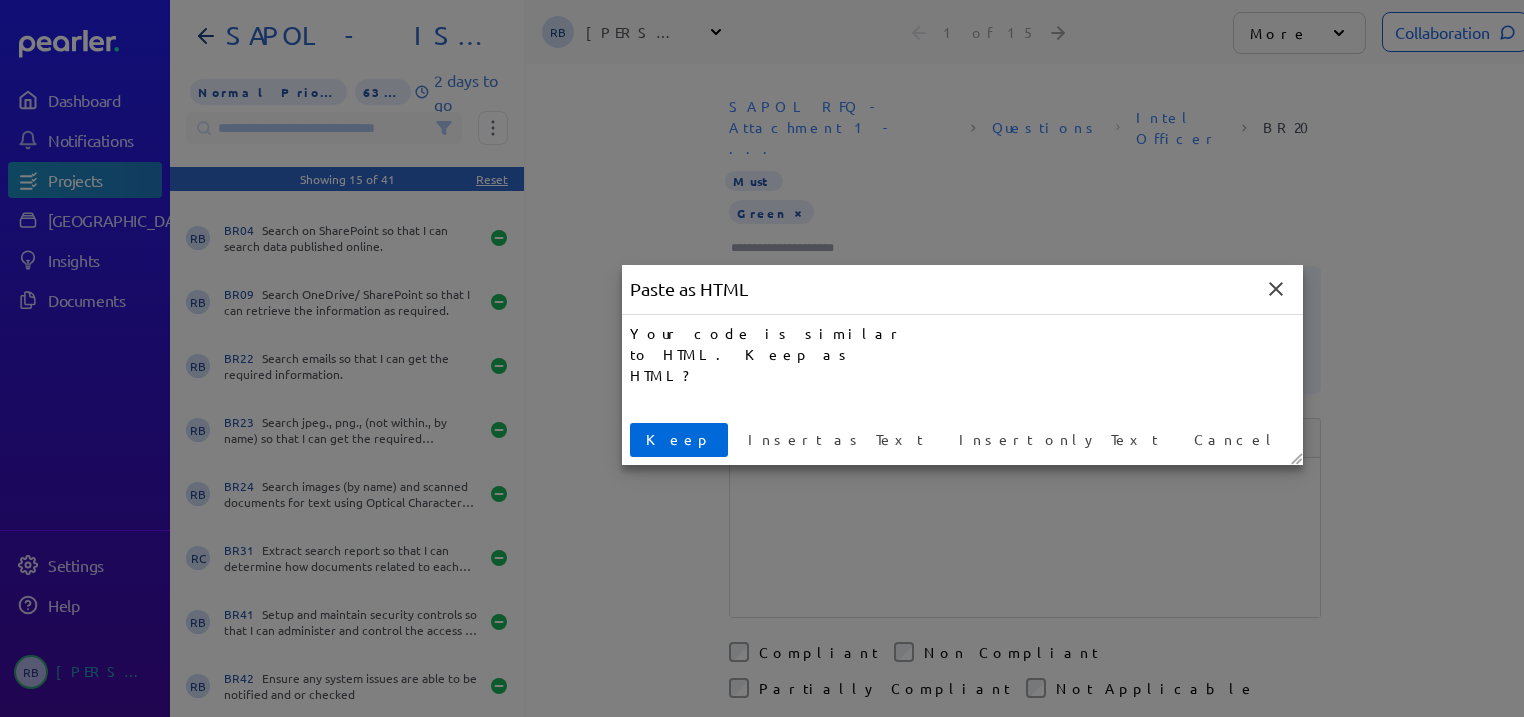 click on "Keep" at bounding box center [679, 439] 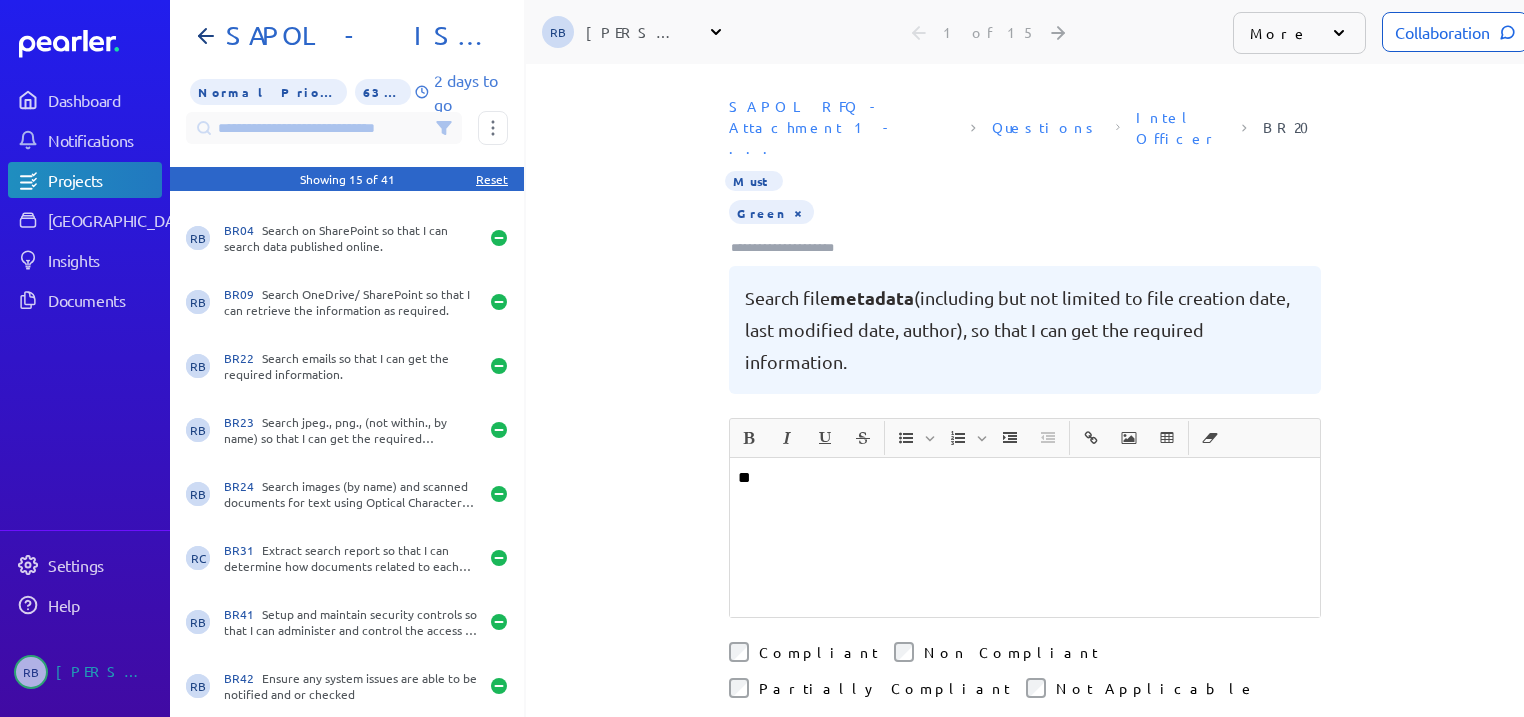click on "Save & Next" at bounding box center (795, 770) 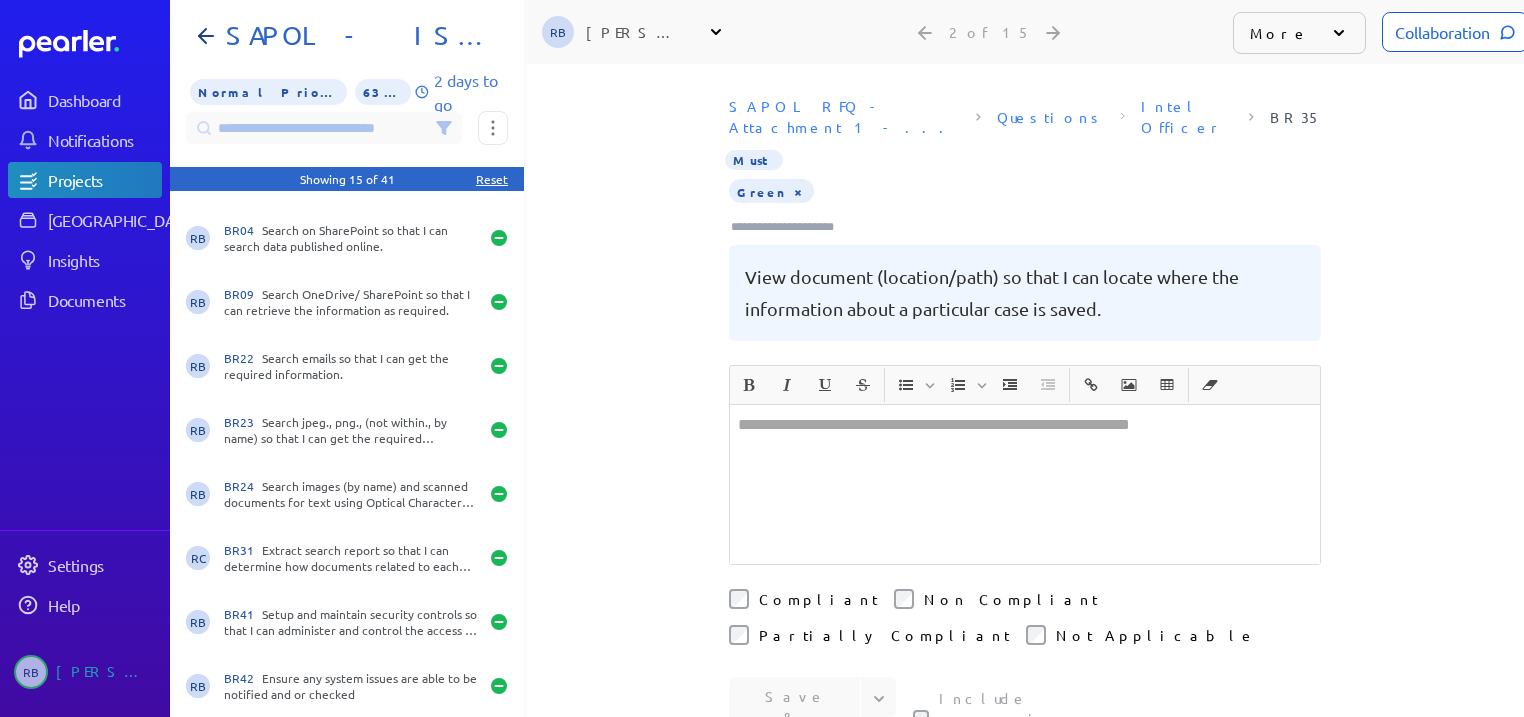 scroll, scrollTop: 357, scrollLeft: 0, axis: vertical 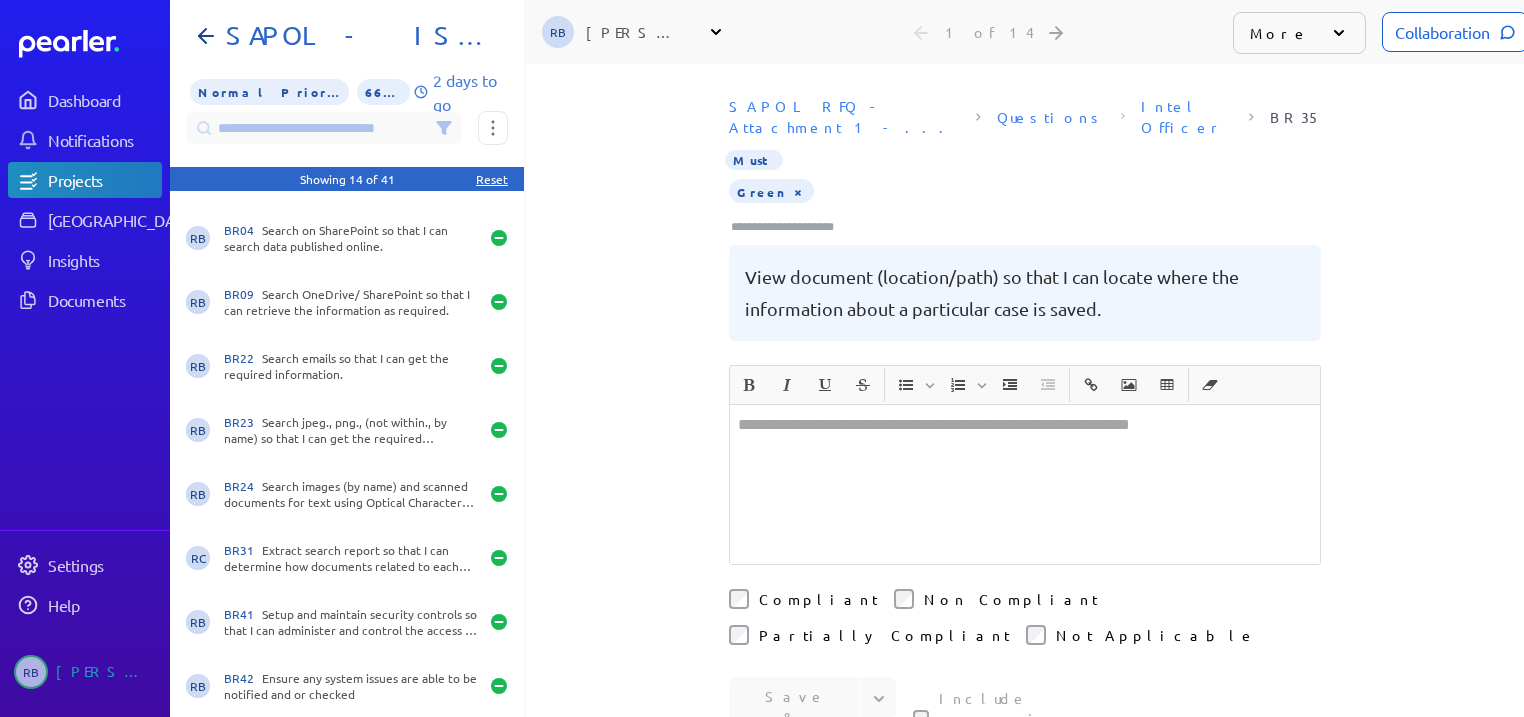 click at bounding box center [1025, 484] 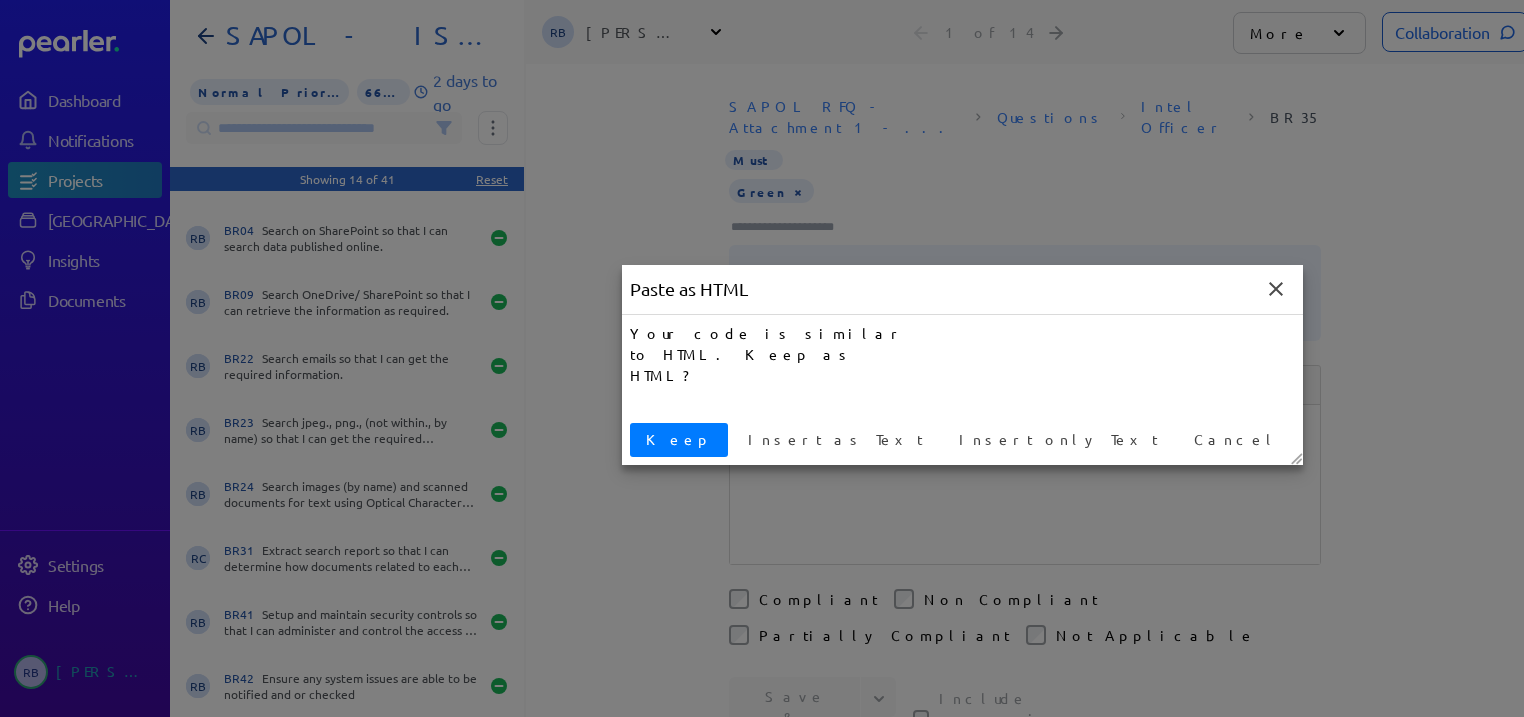 type 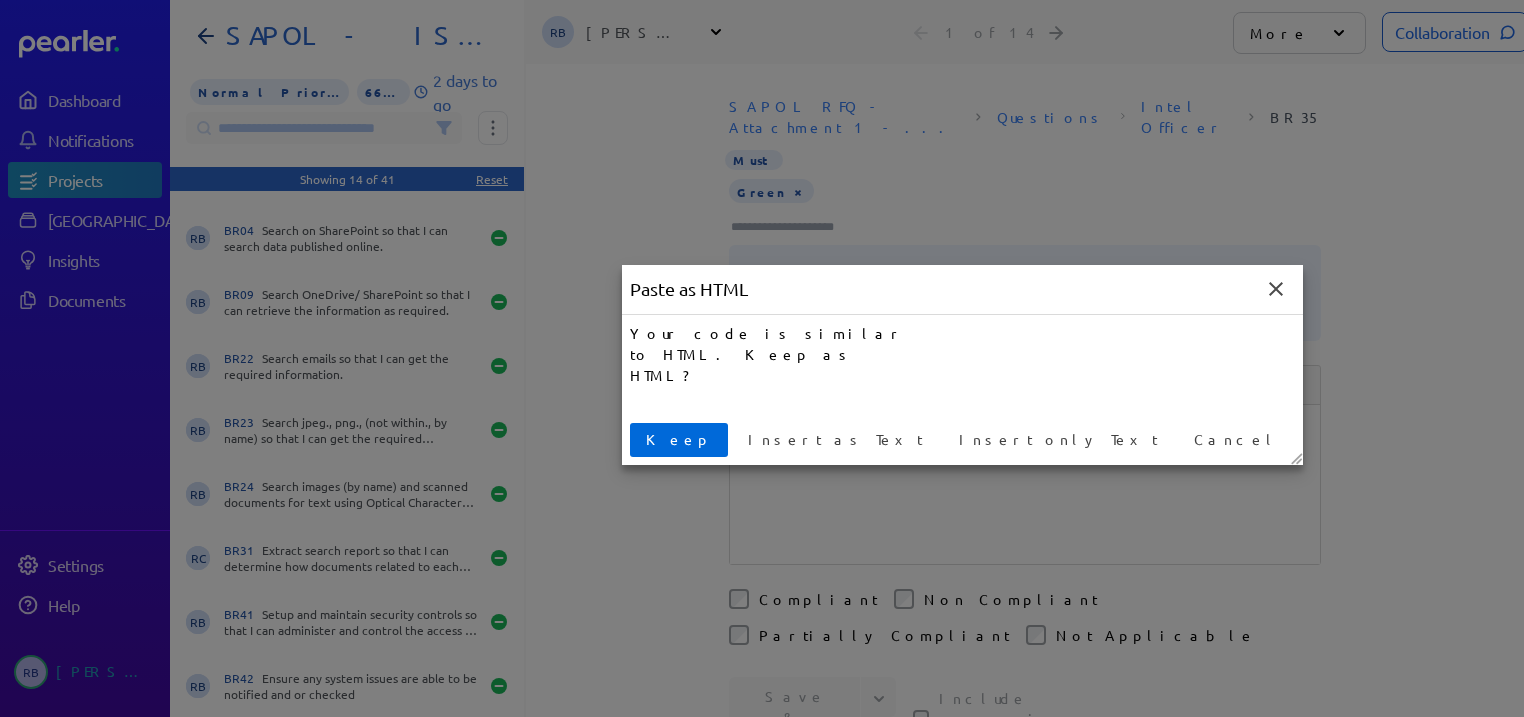 click on "Keep" at bounding box center [679, 439] 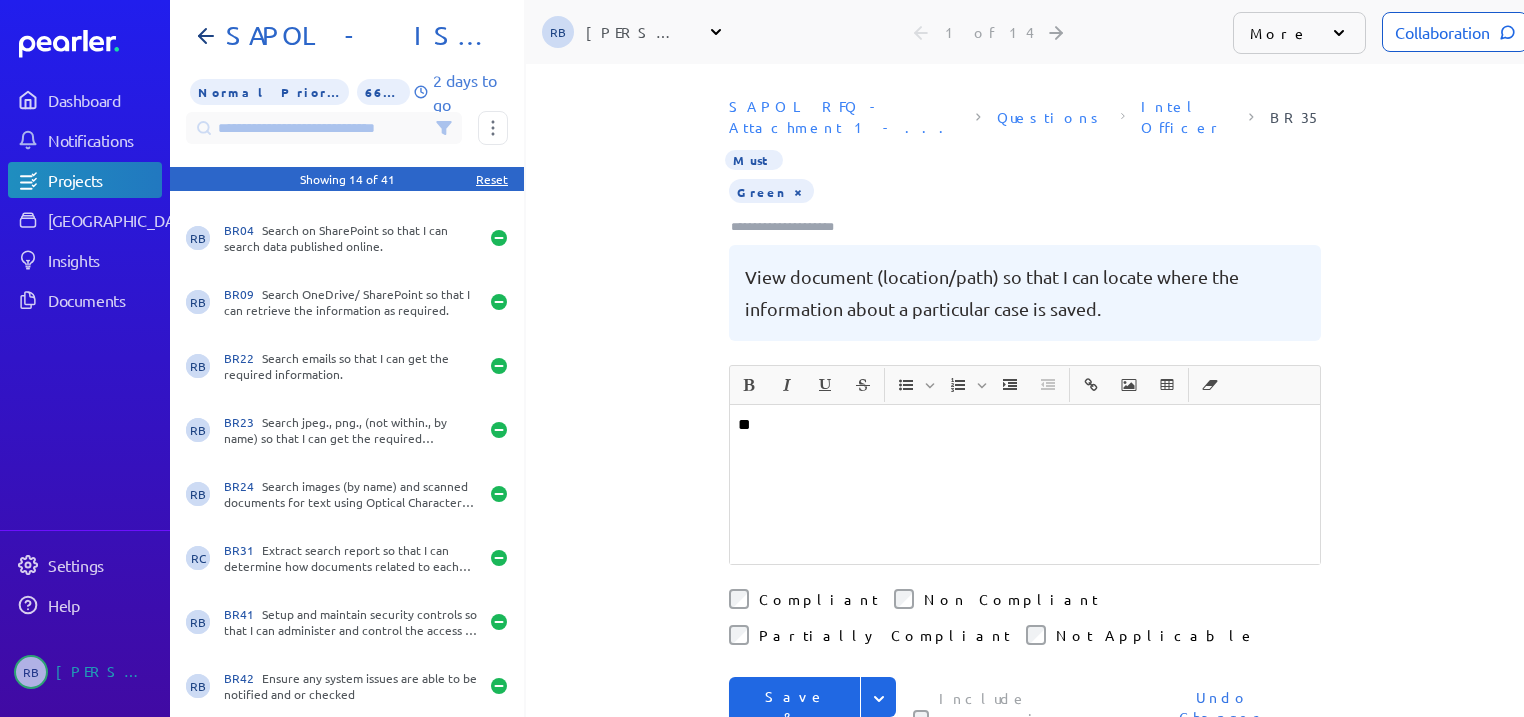 click on "Save & Next" at bounding box center [795, 717] 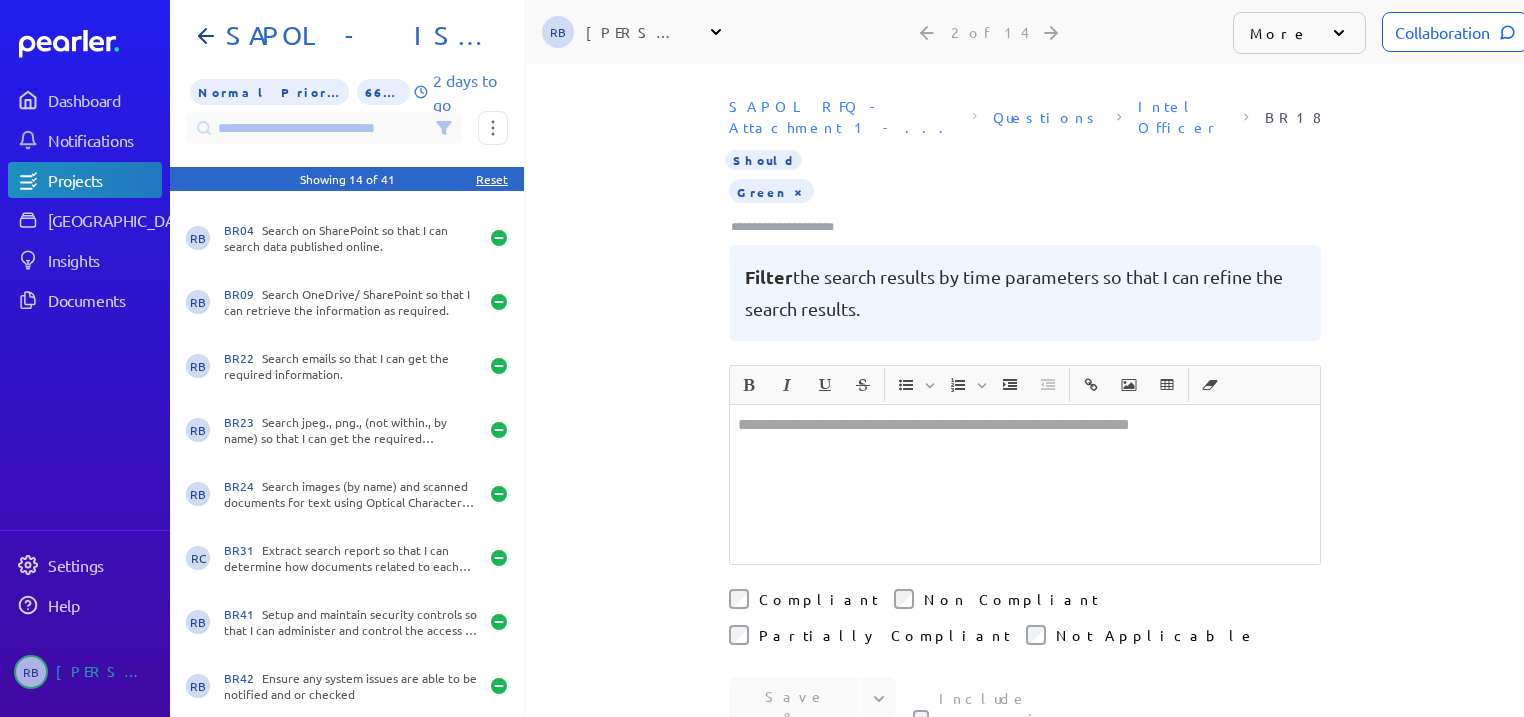 scroll, scrollTop: 293, scrollLeft: 0, axis: vertical 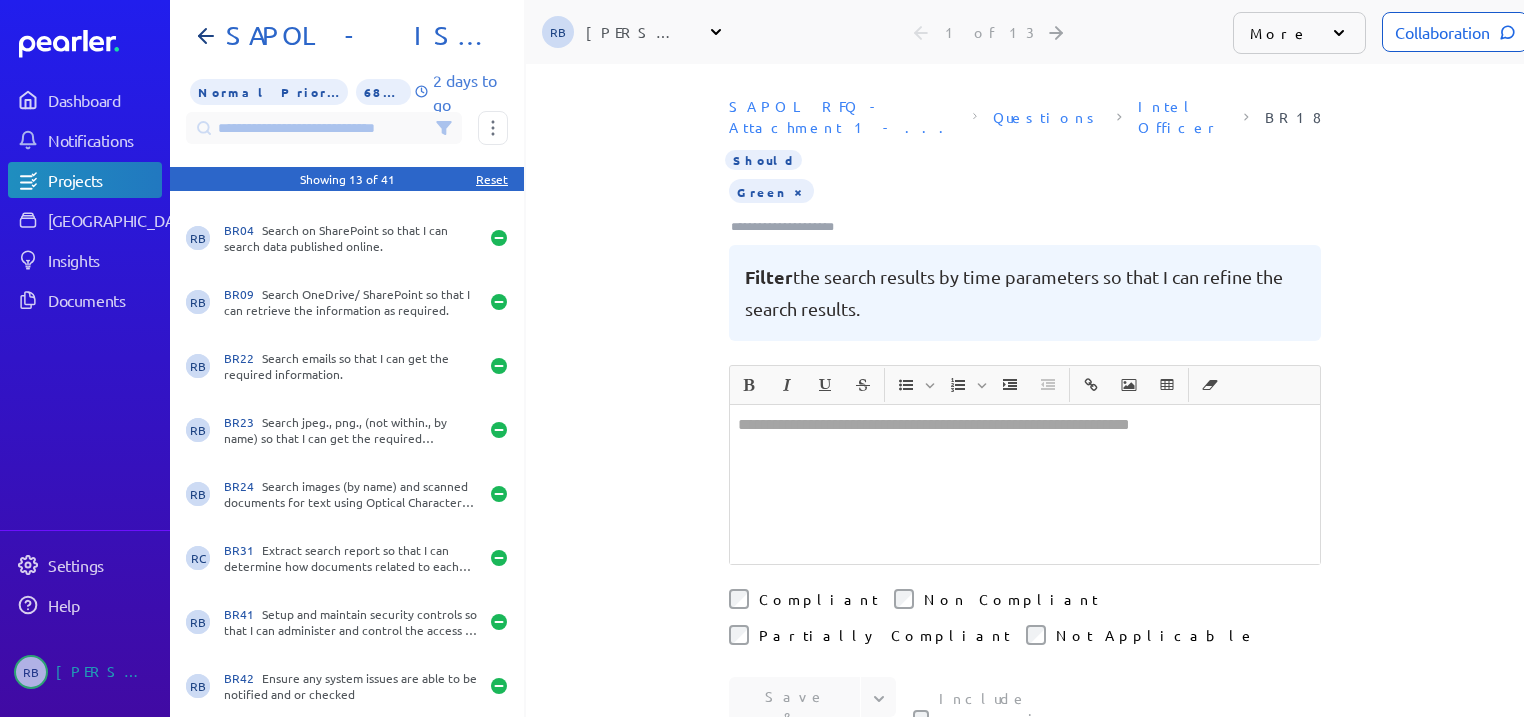 click at bounding box center [1025, 484] 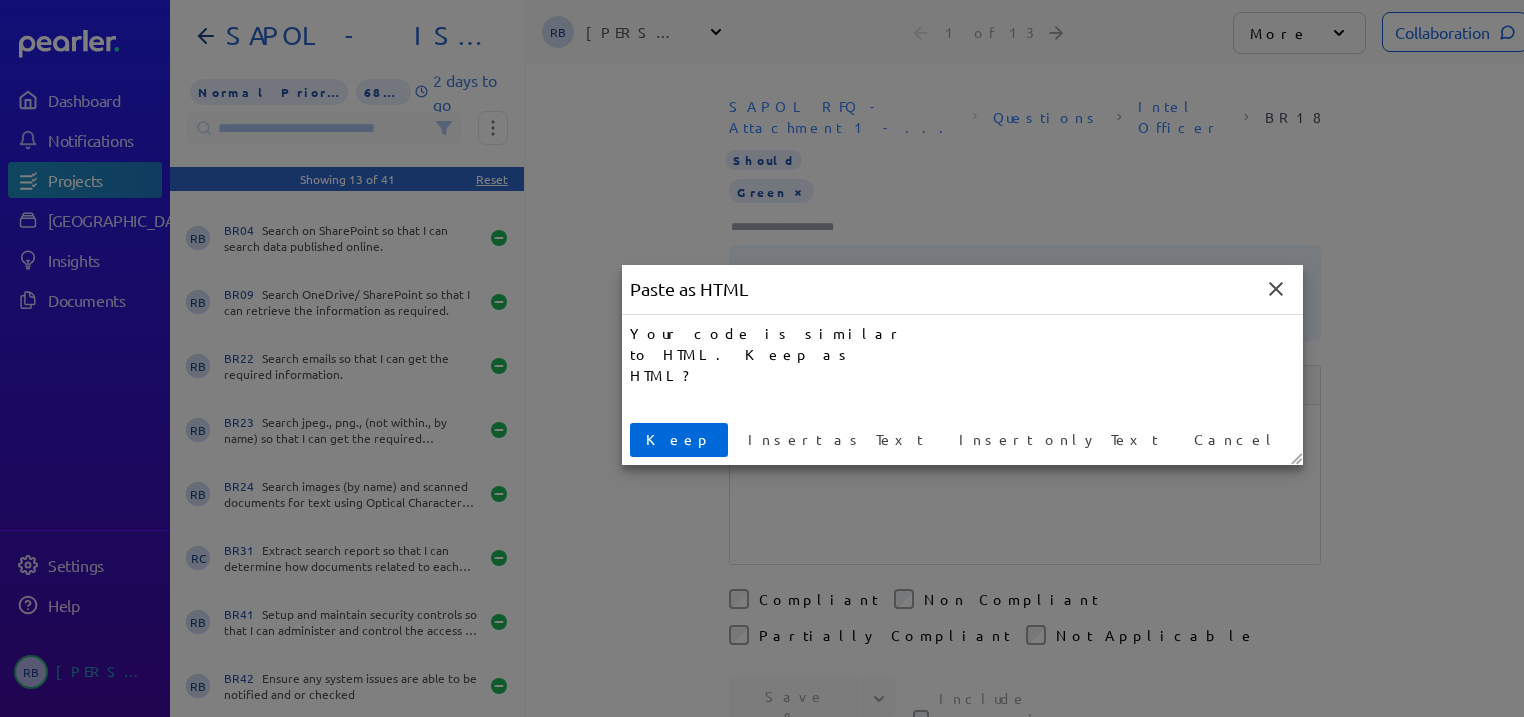 click on "Keep" at bounding box center (679, 439) 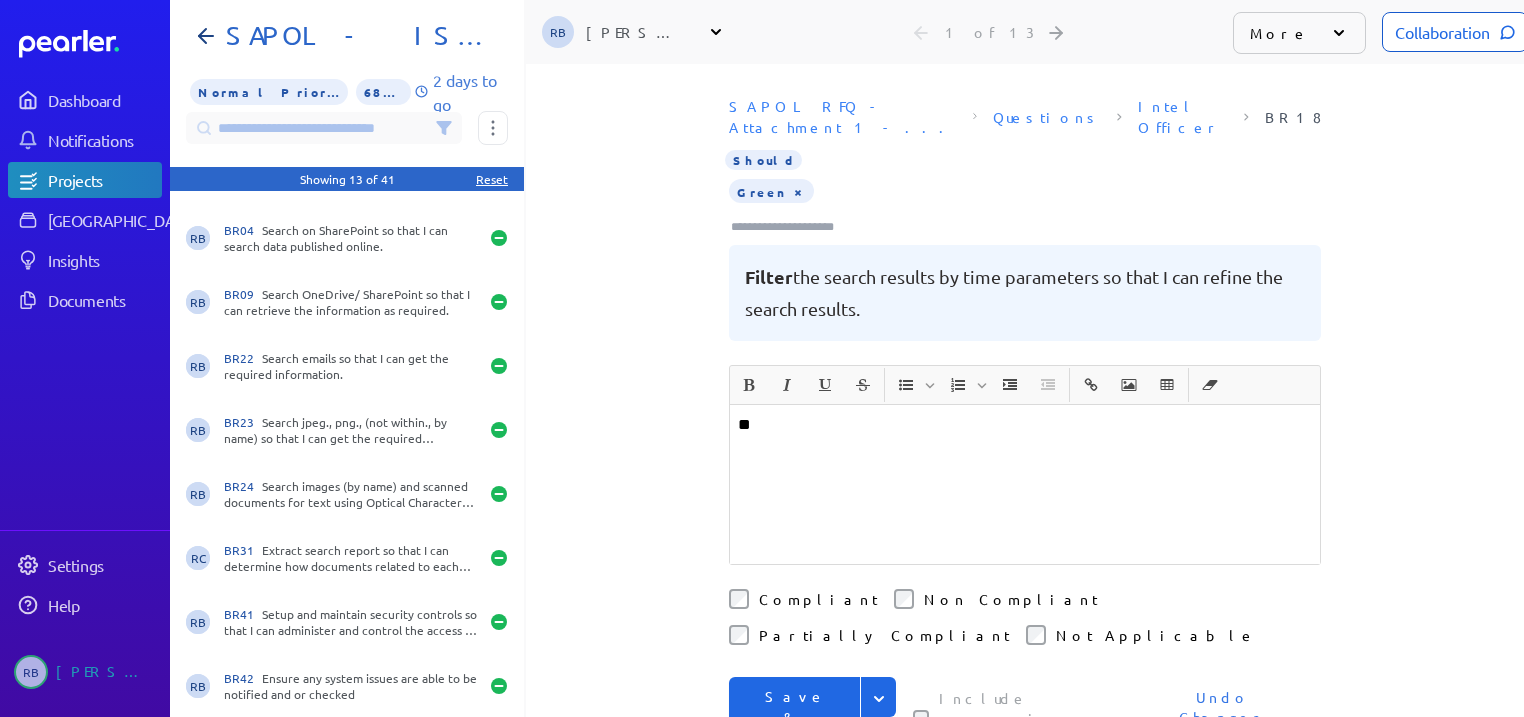 click on "Save & Next" at bounding box center (795, 717) 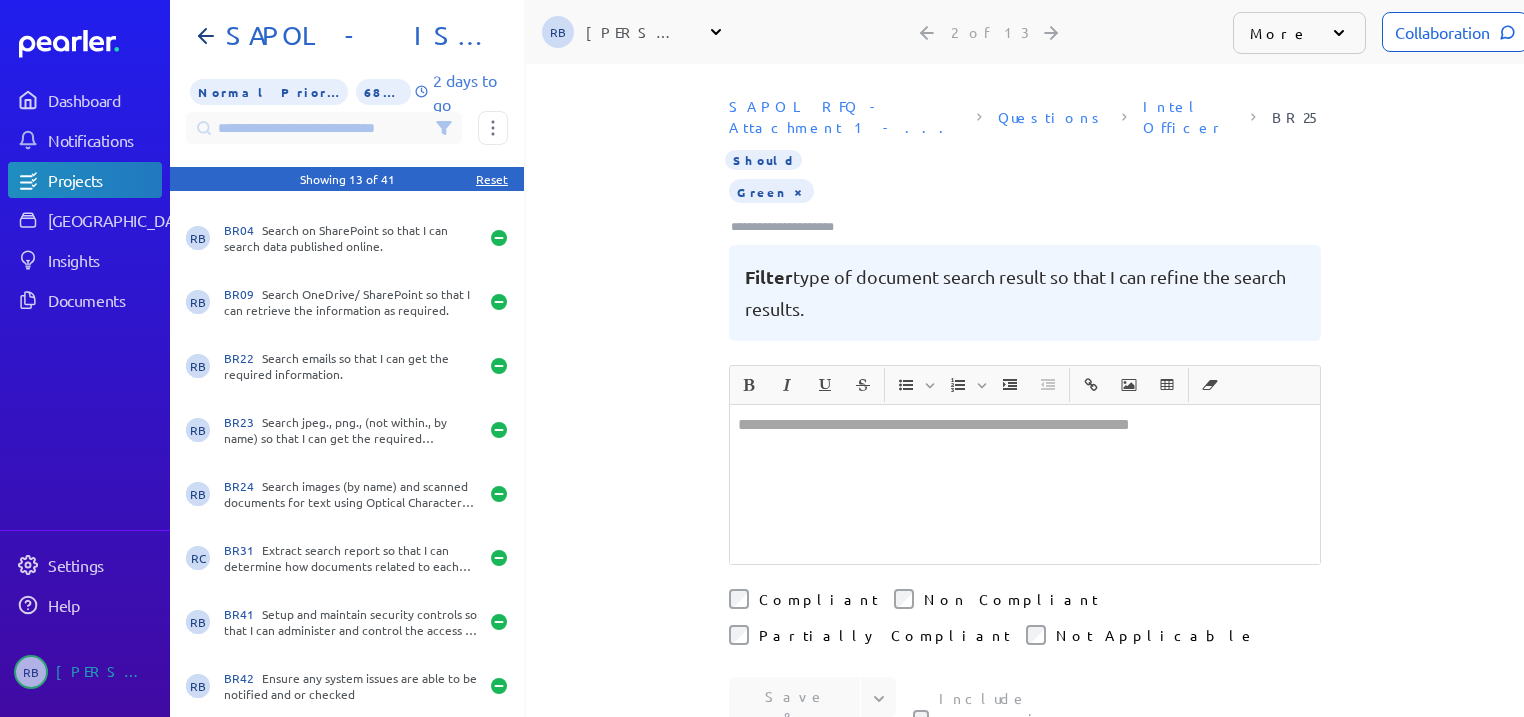 scroll, scrollTop: 229, scrollLeft: 0, axis: vertical 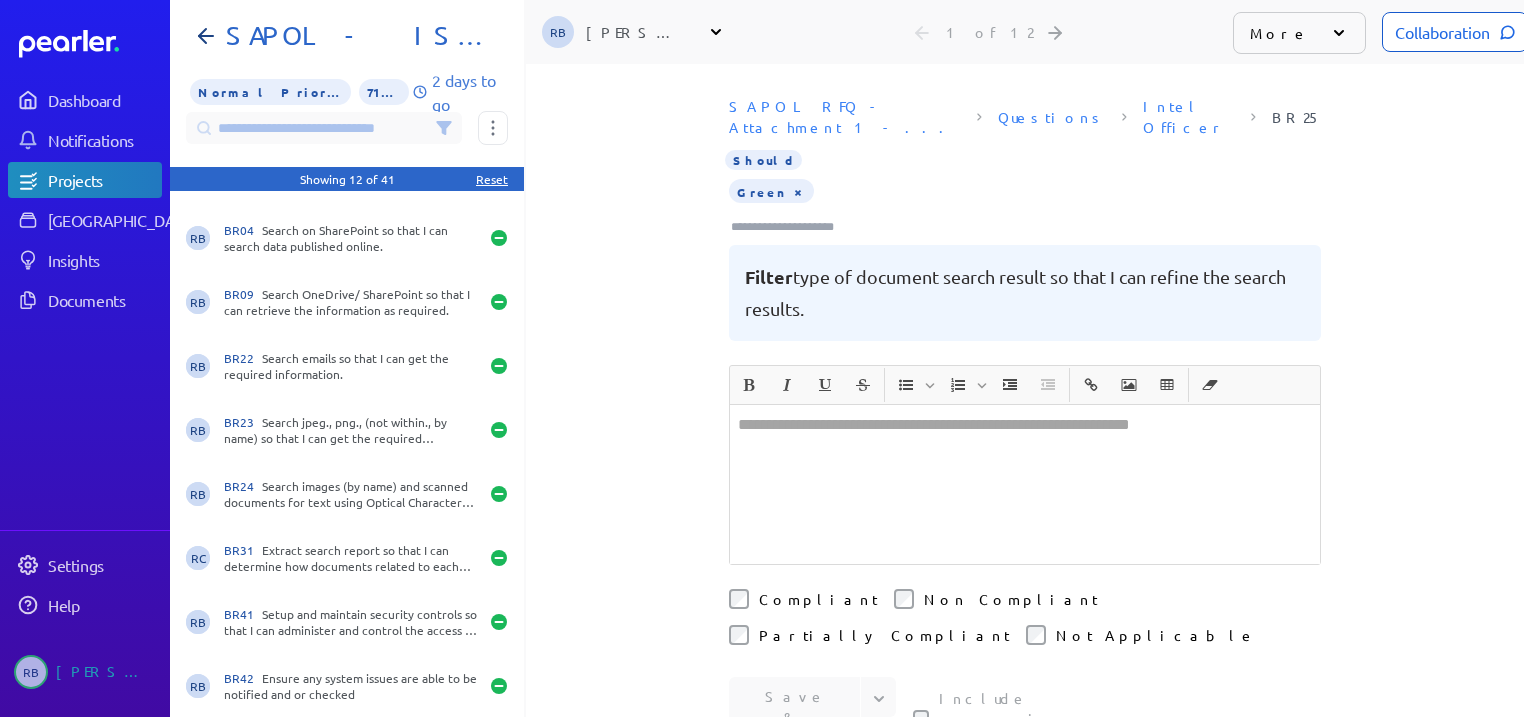 click at bounding box center (1025, 484) 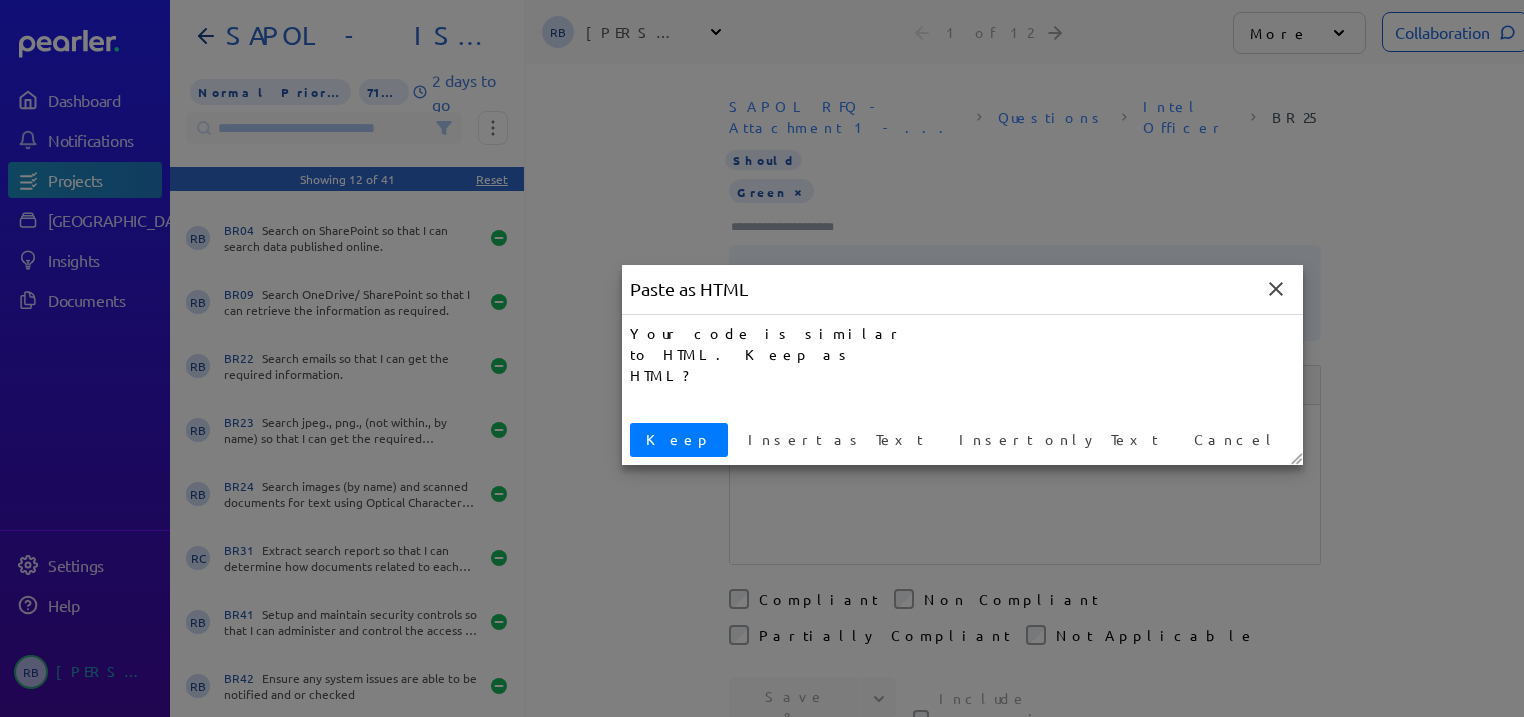 type 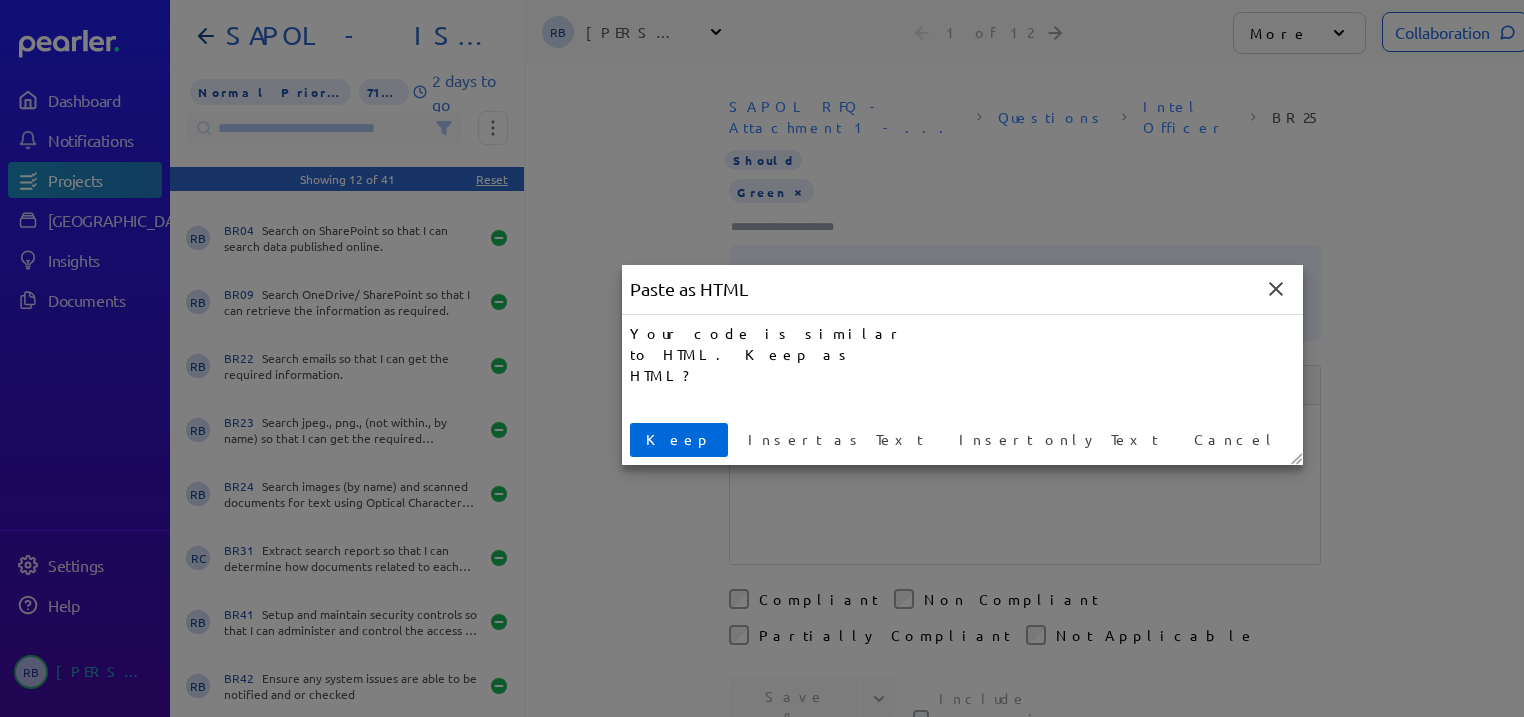 click on "Keep" at bounding box center [679, 440] 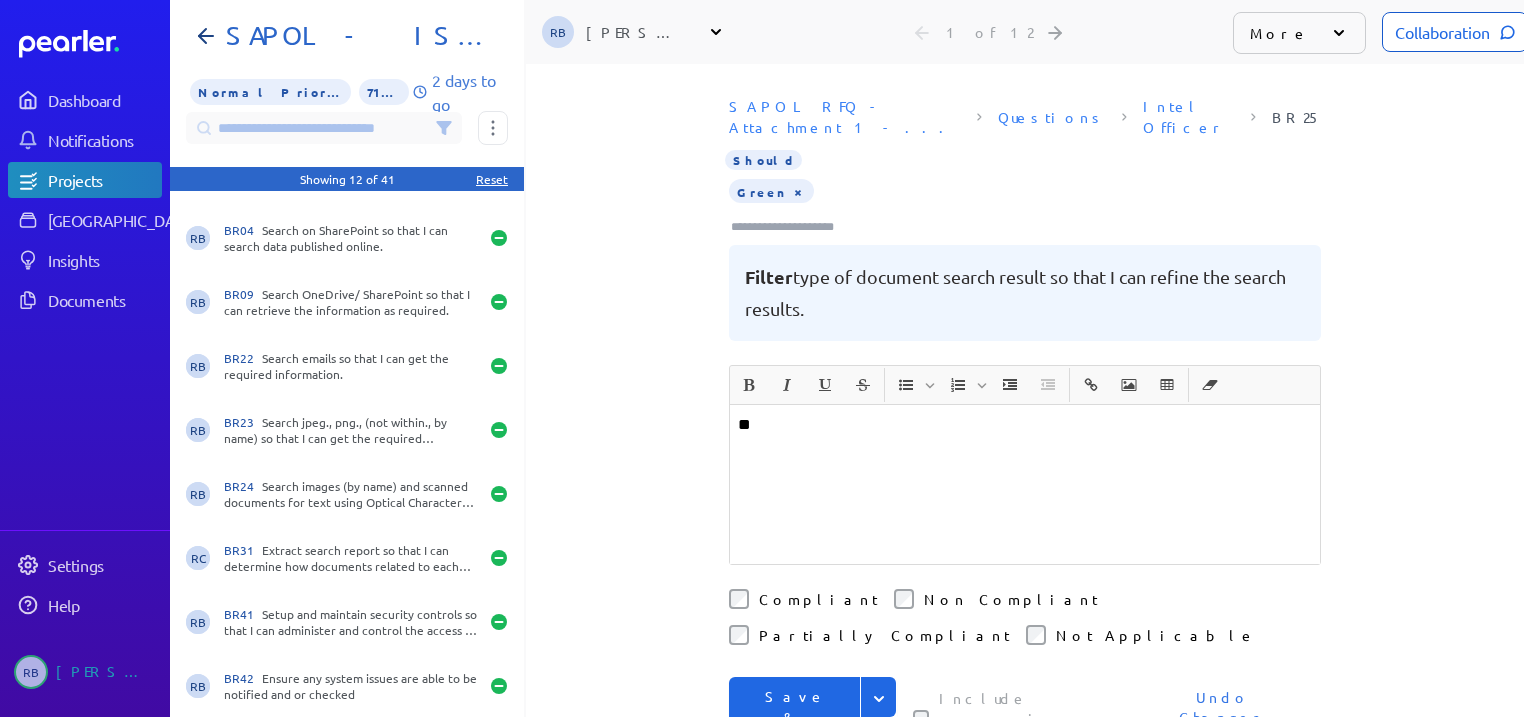 click on "Save & Next" at bounding box center [795, 717] 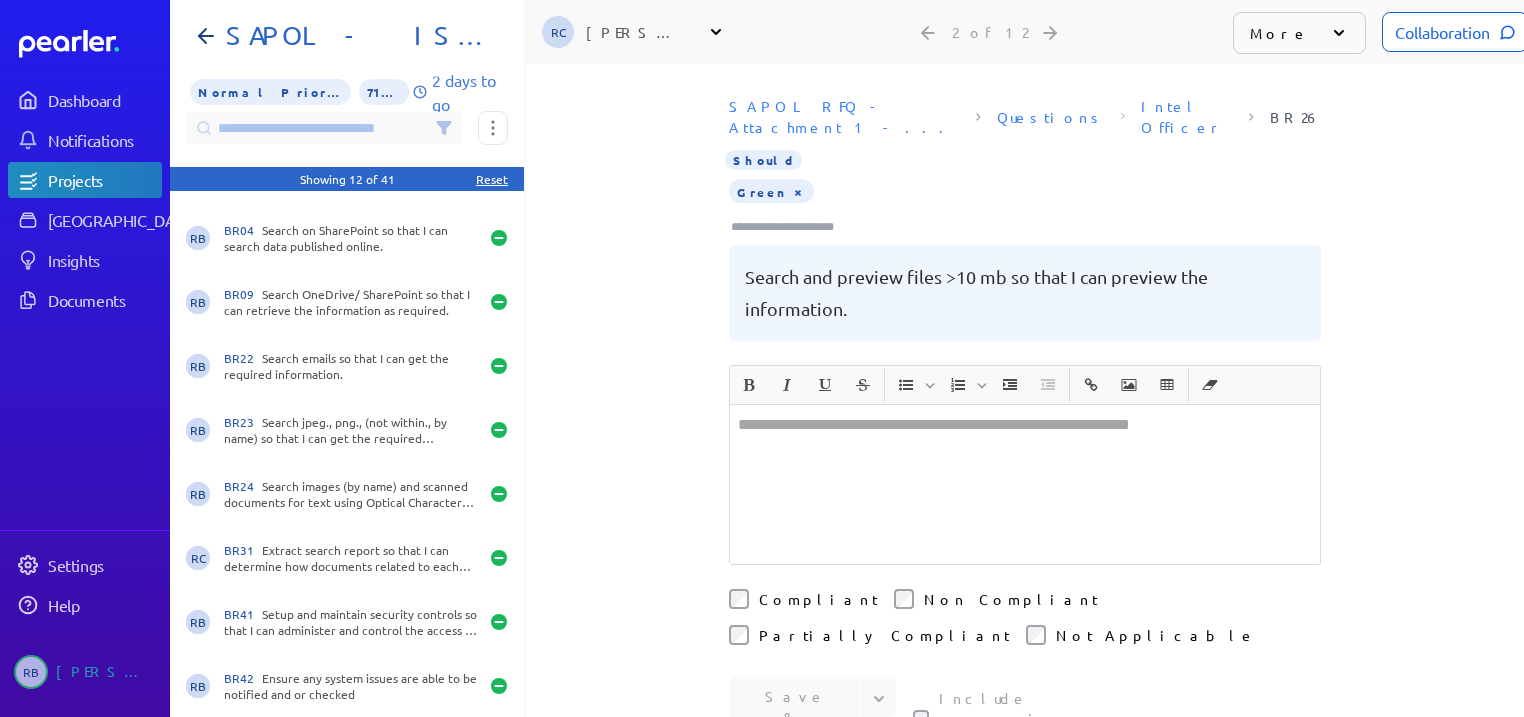 scroll, scrollTop: 165, scrollLeft: 0, axis: vertical 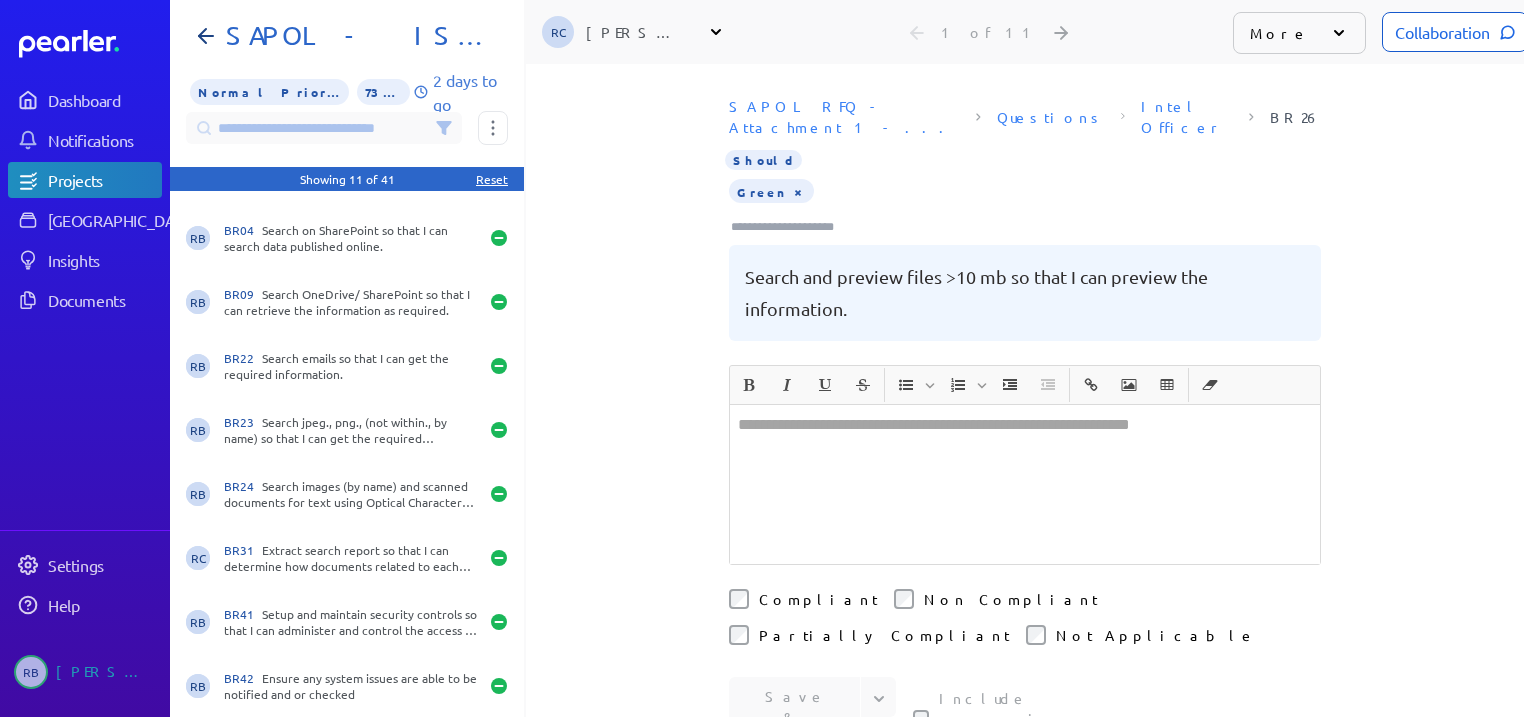 click at bounding box center [1025, 484] 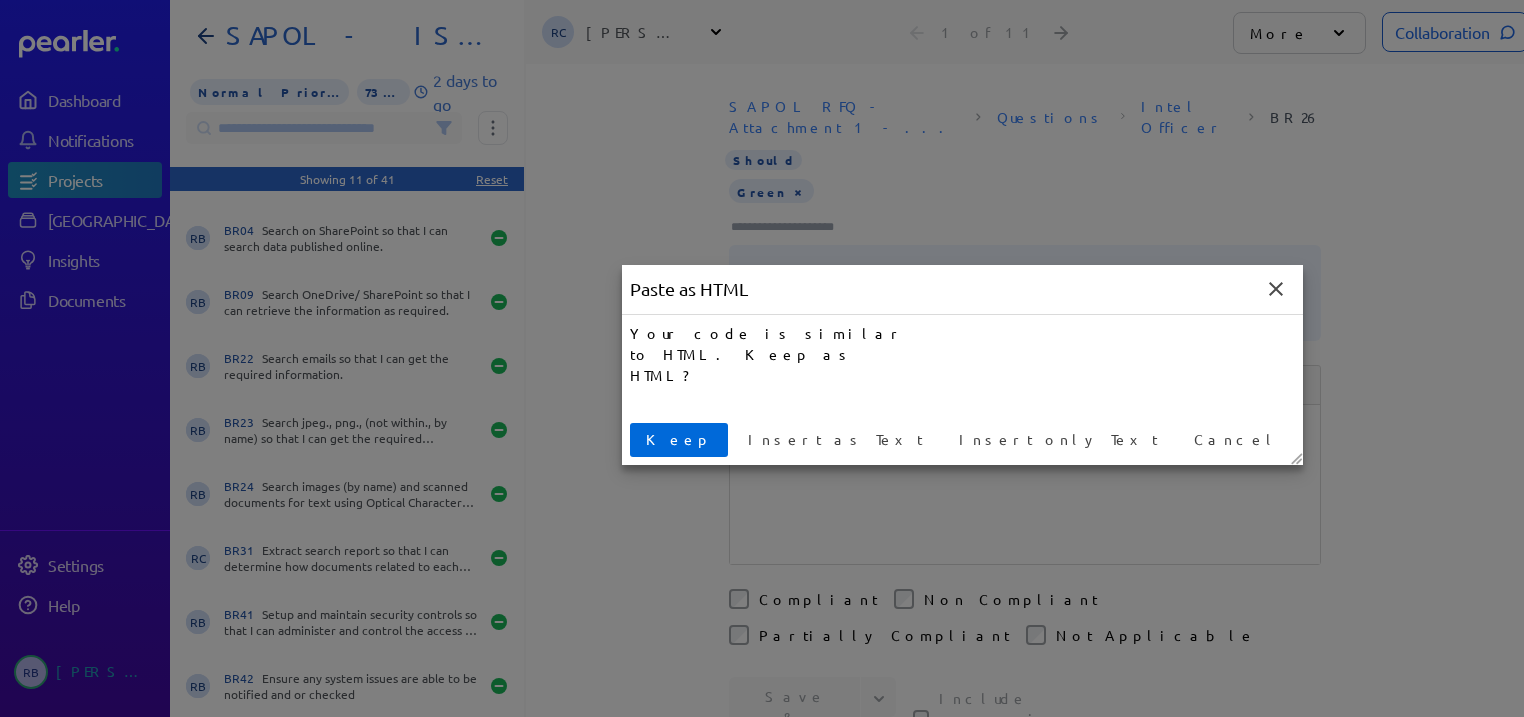 click on "Keep" at bounding box center (679, 439) 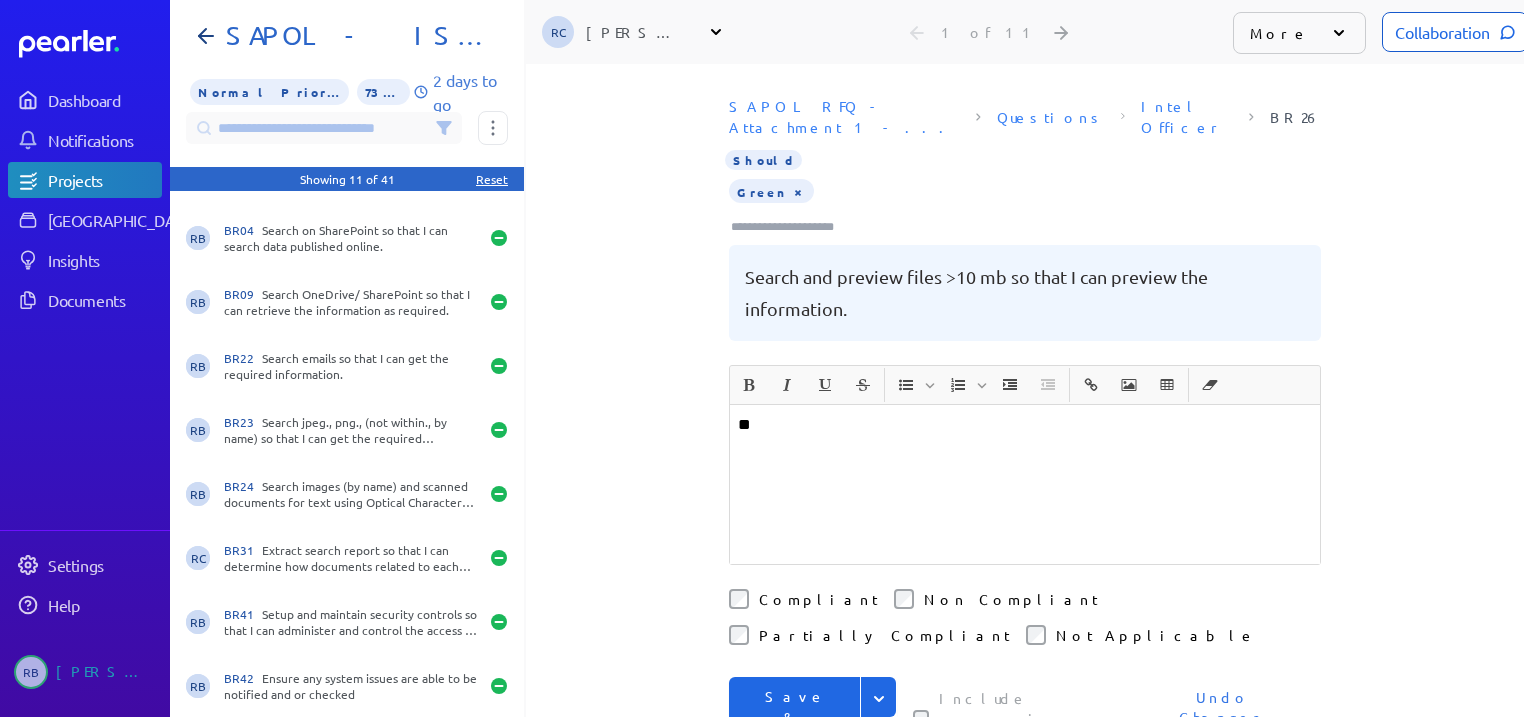 click on "Save & Next" at bounding box center (795, 717) 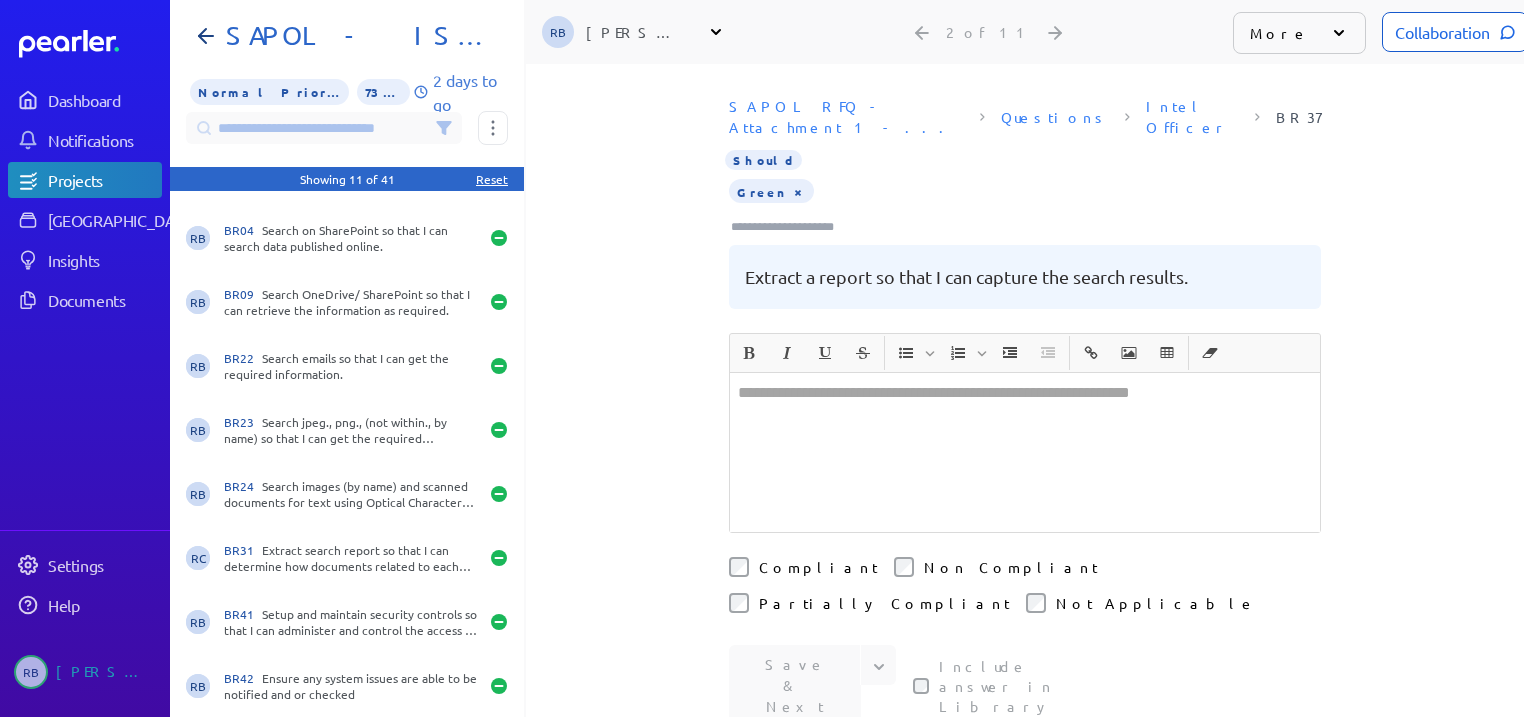 scroll, scrollTop: 101, scrollLeft: 0, axis: vertical 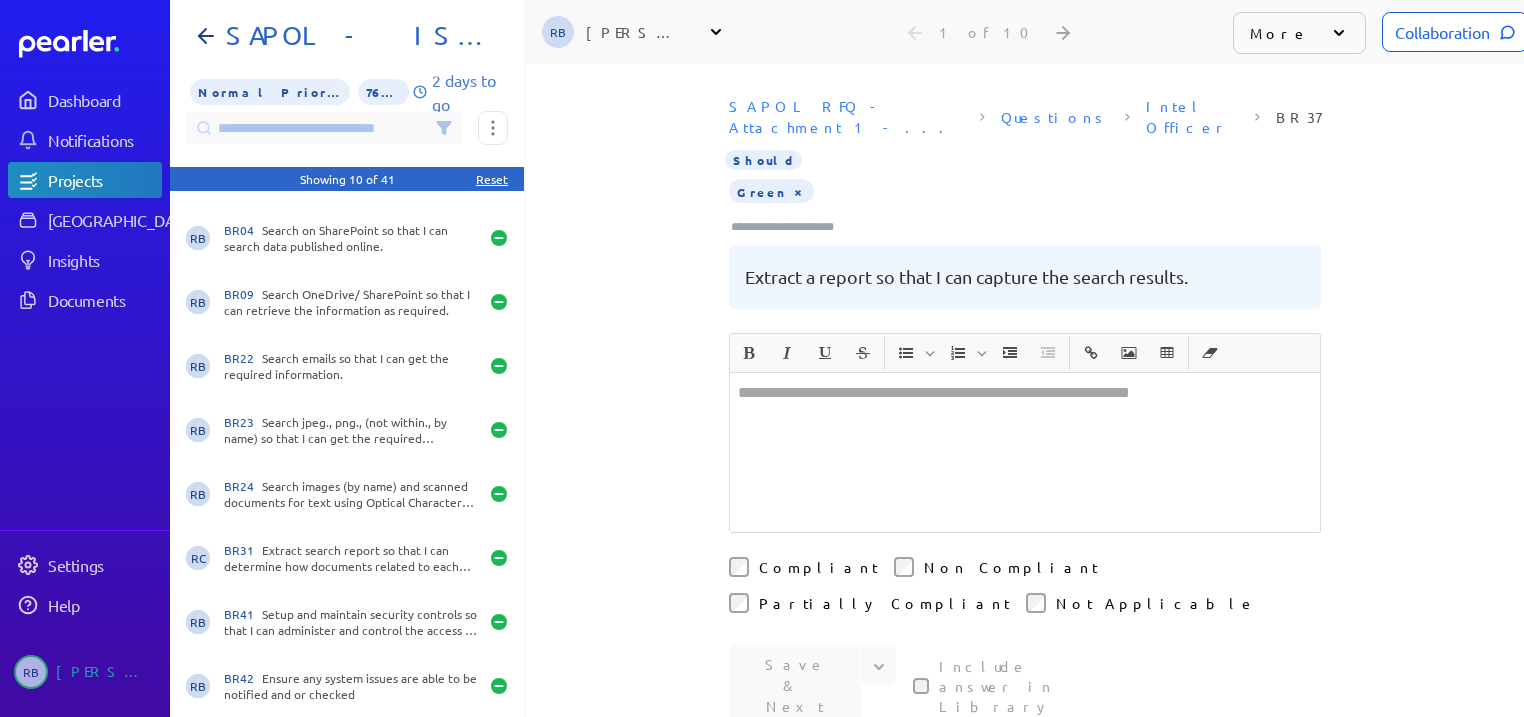 click at bounding box center (1025, 452) 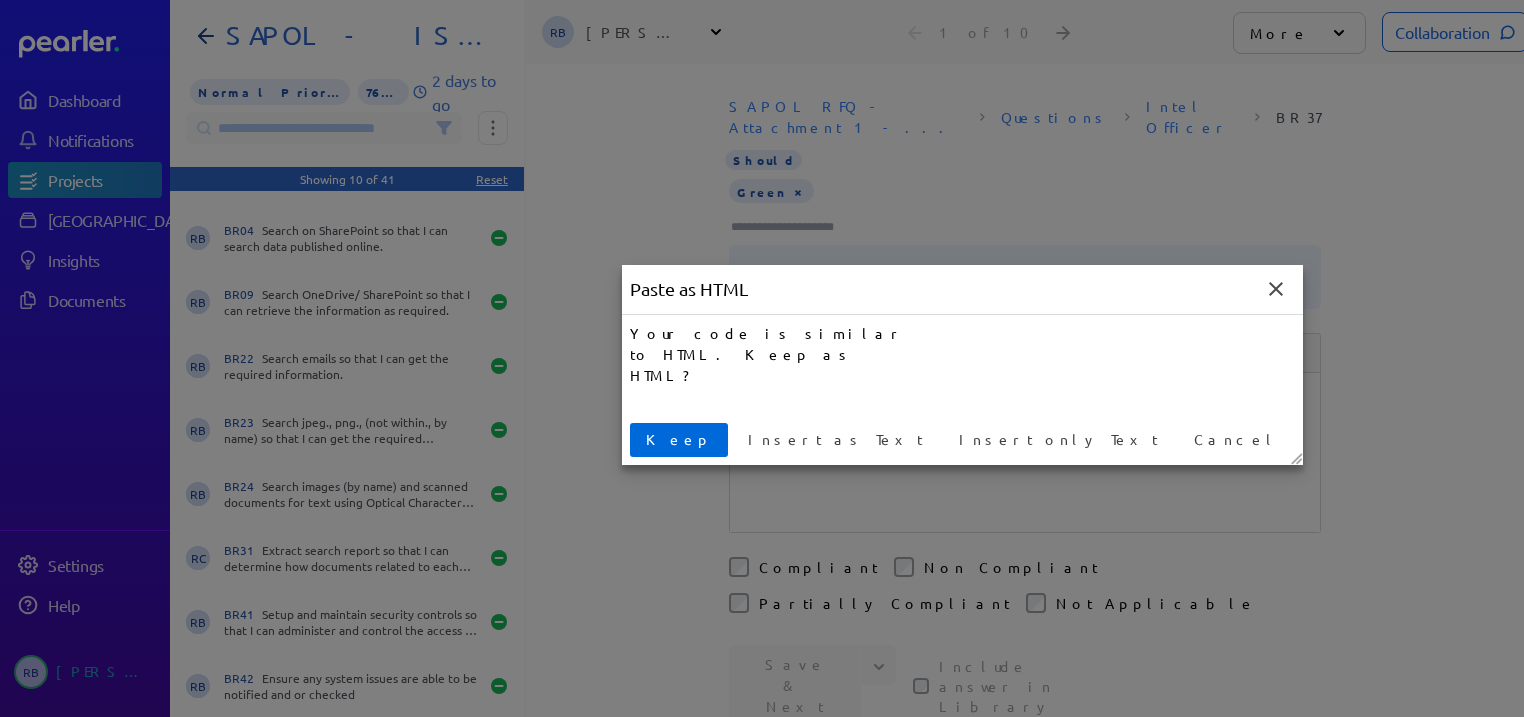 click on "Keep" at bounding box center [679, 439] 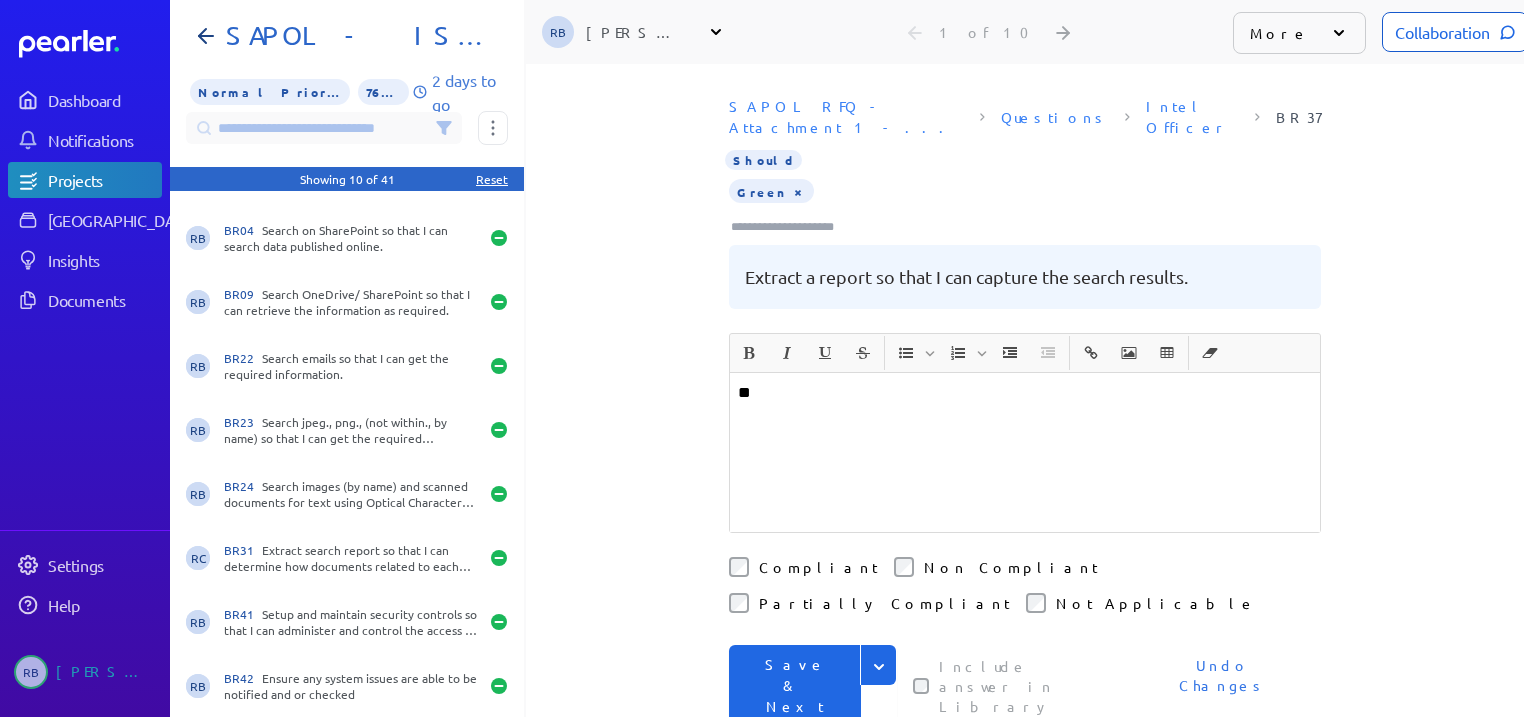 click on "Save & Next" at bounding box center [795, 685] 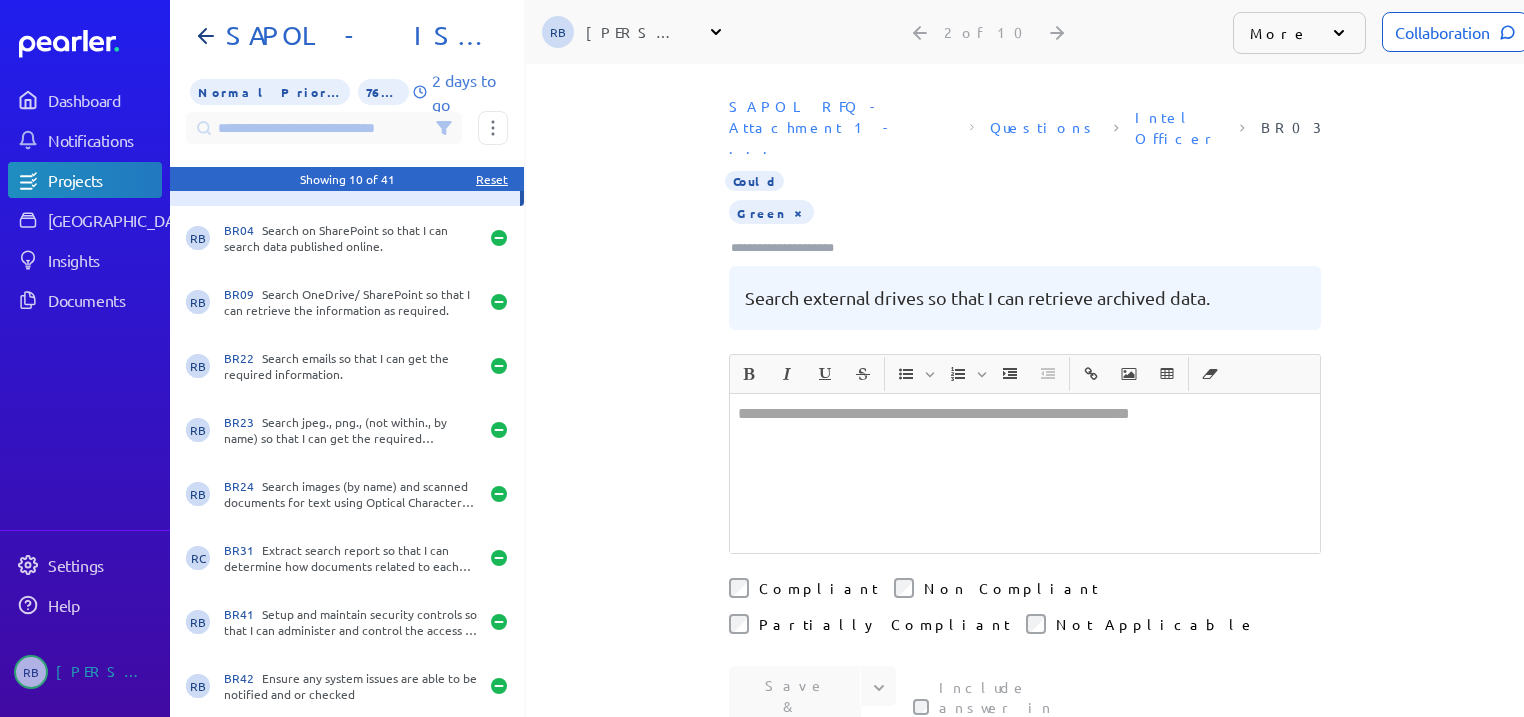 scroll, scrollTop: 37, scrollLeft: 0, axis: vertical 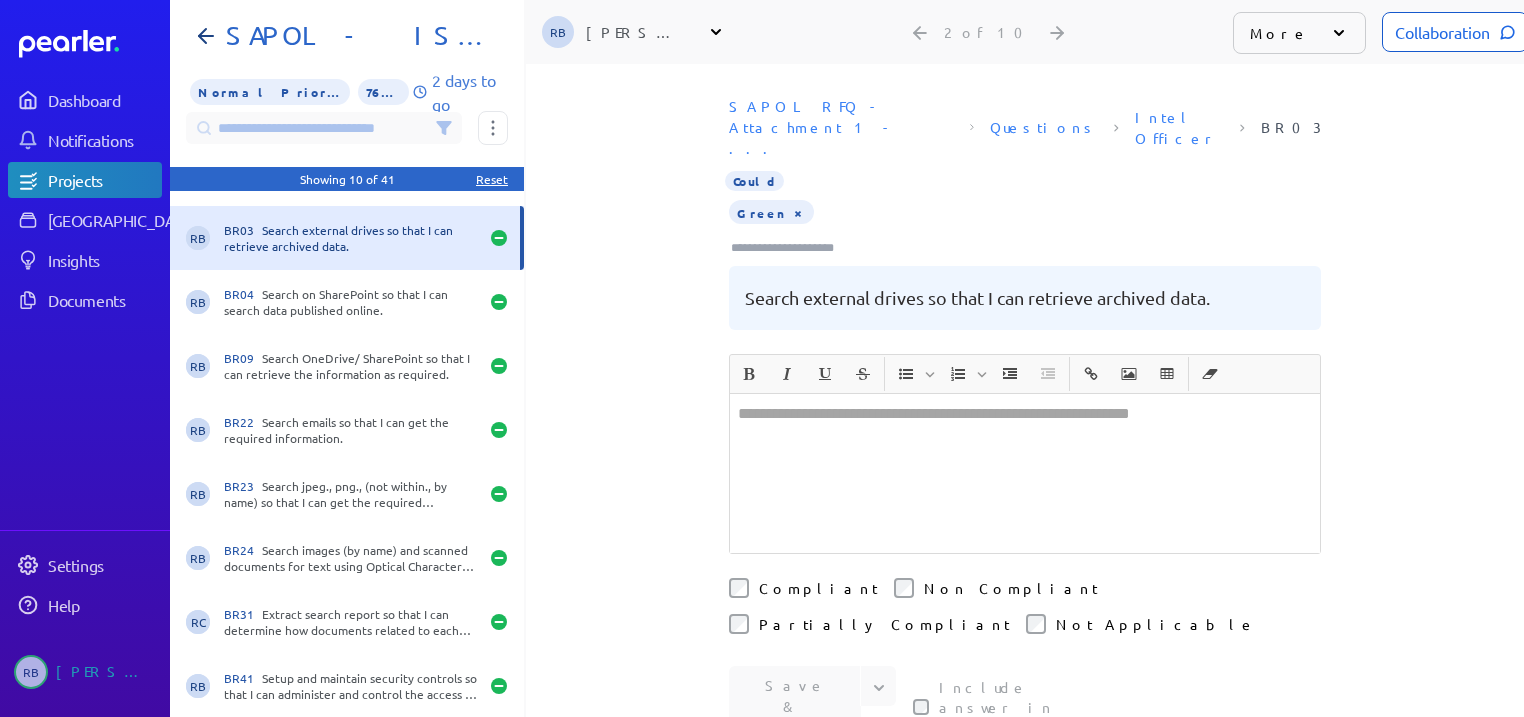 click at bounding box center [1025, 473] 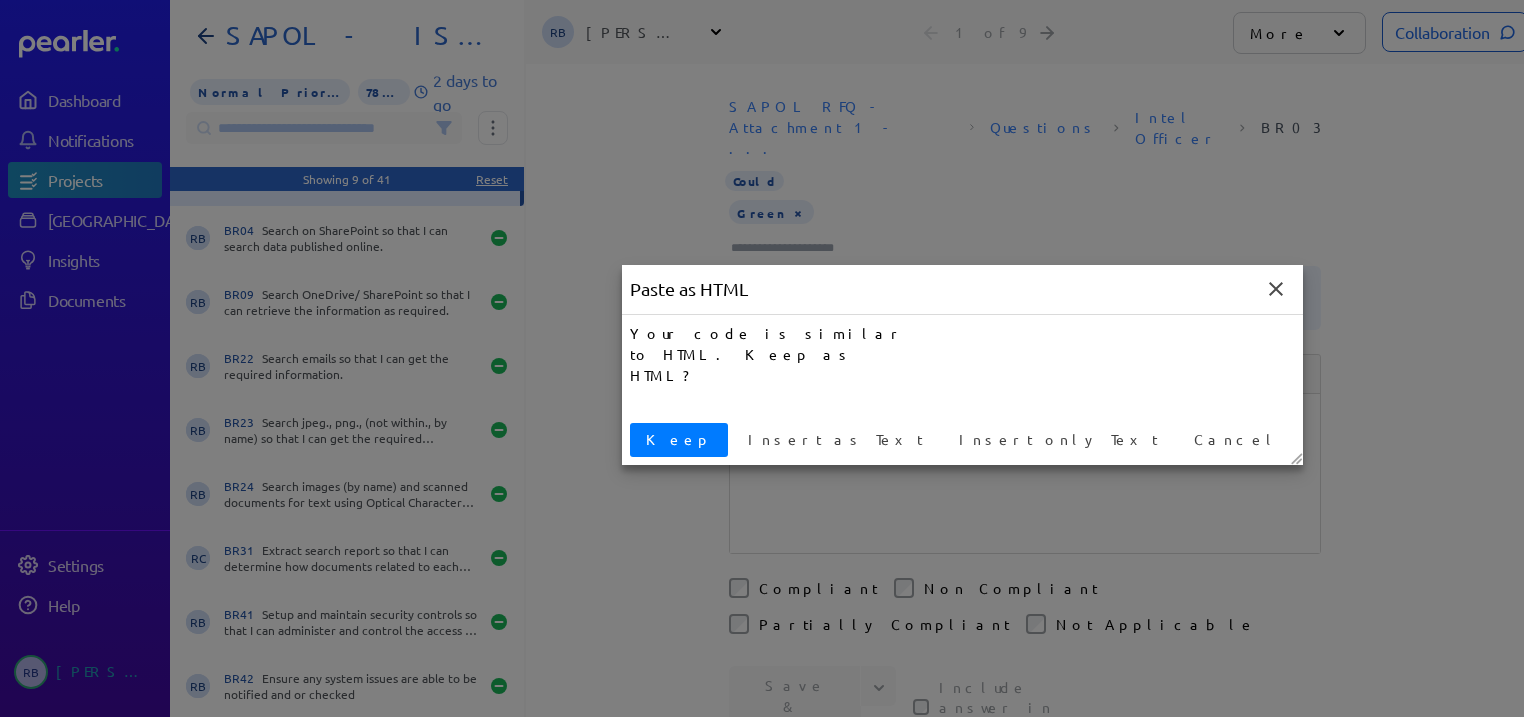 type 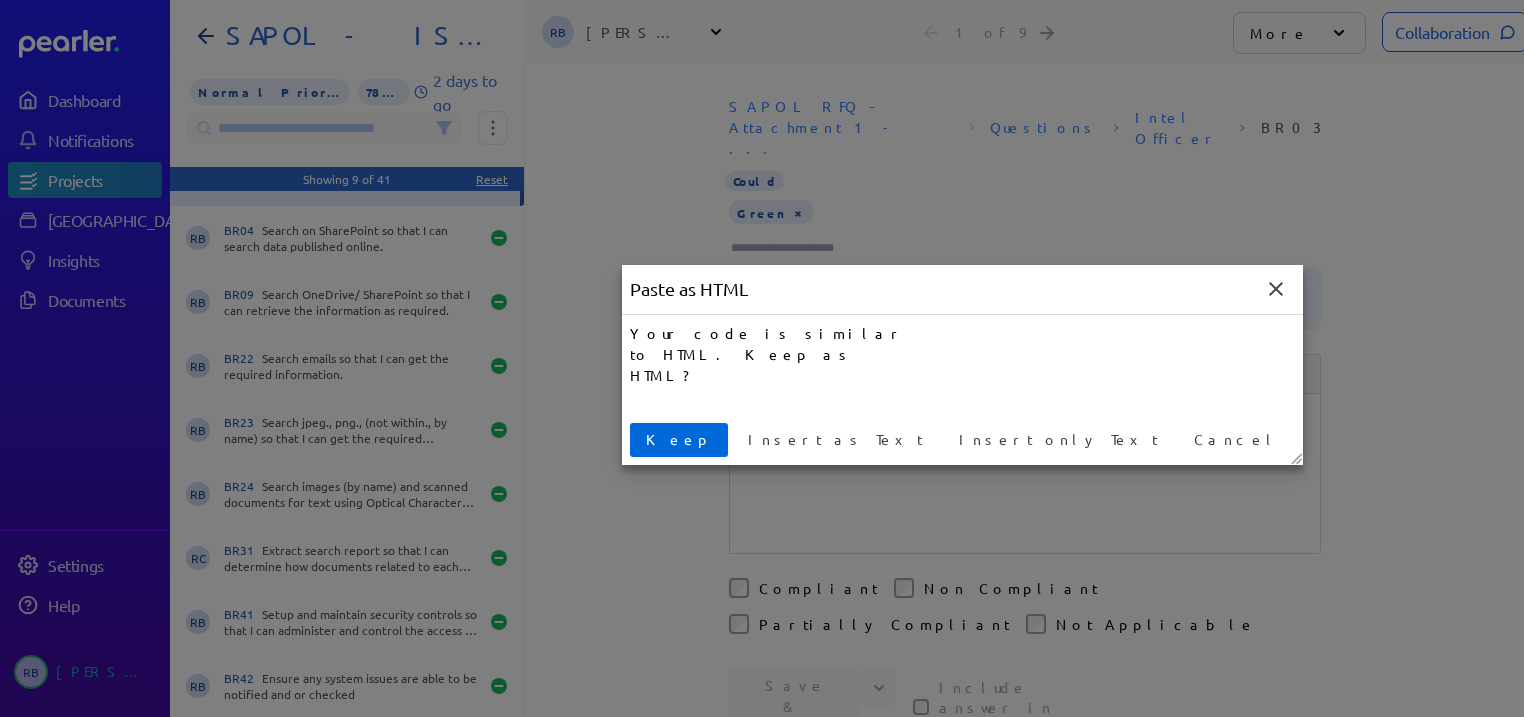 click on "Keep" at bounding box center [679, 440] 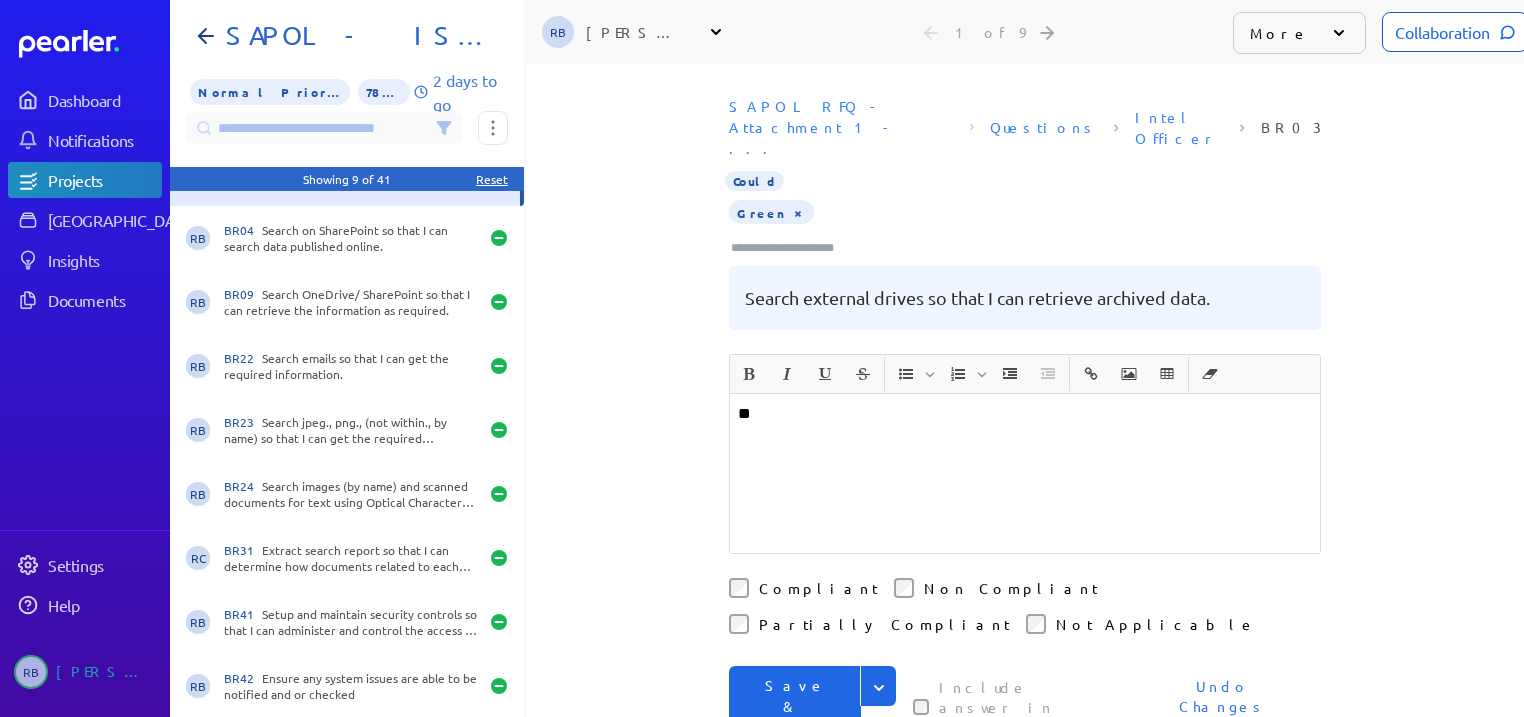 click on "Save & Next" at bounding box center (795, 706) 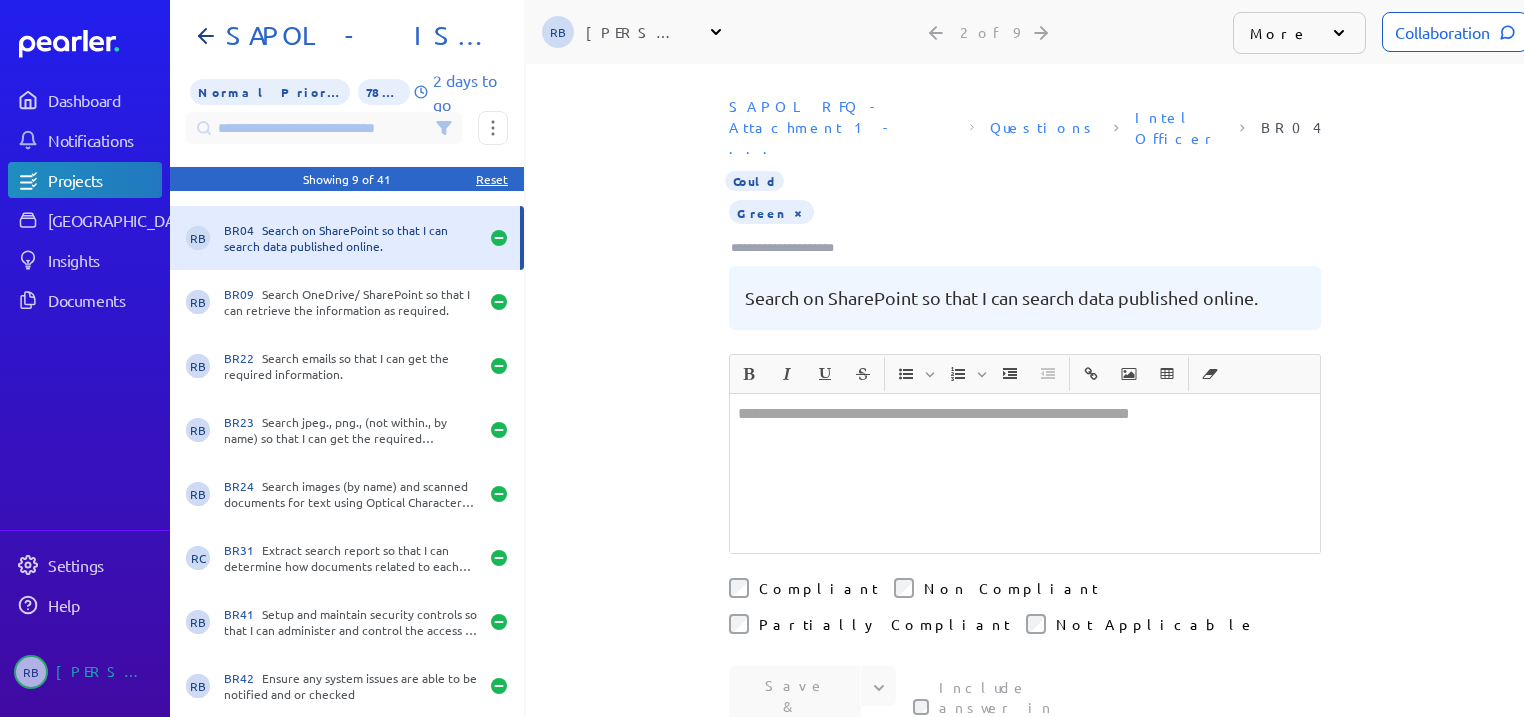 scroll, scrollTop: 0, scrollLeft: 0, axis: both 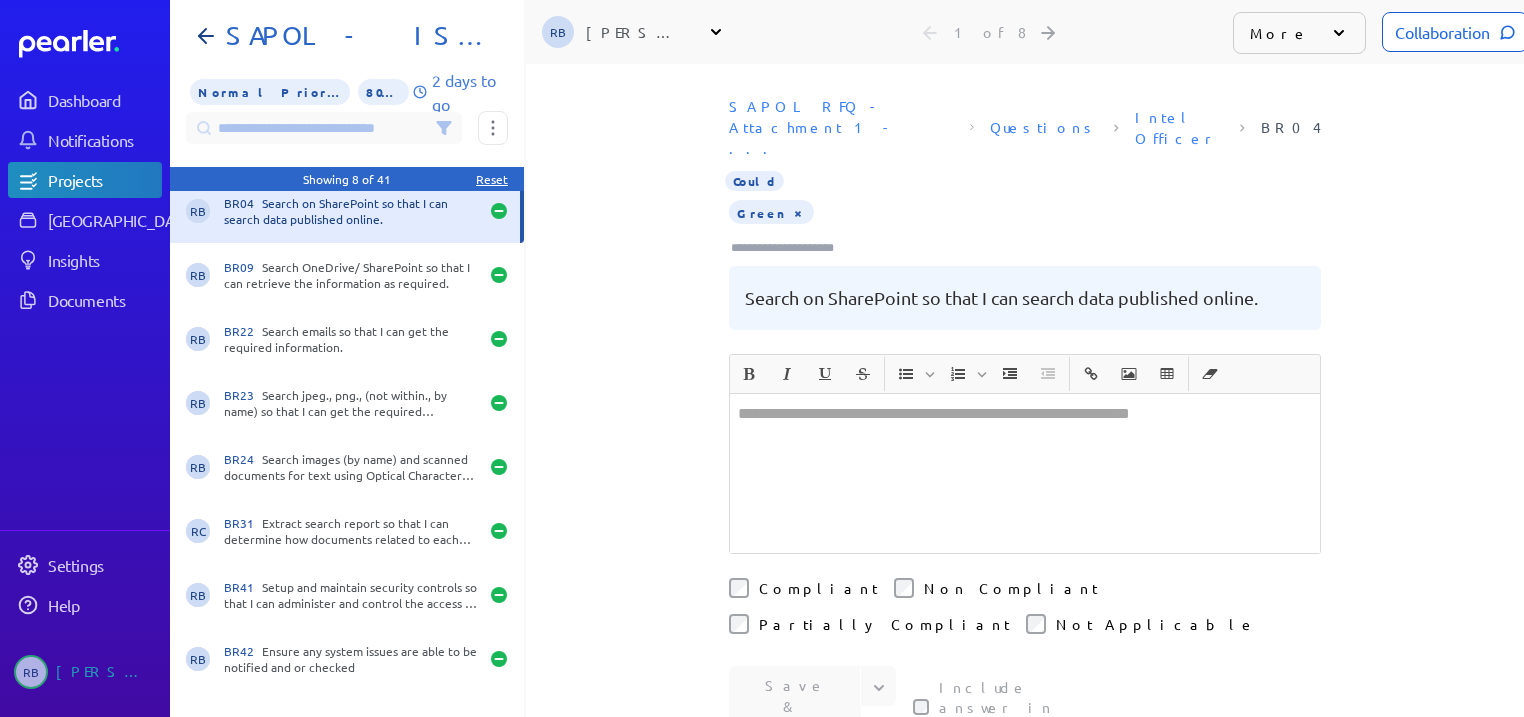 click at bounding box center (1025, 473) 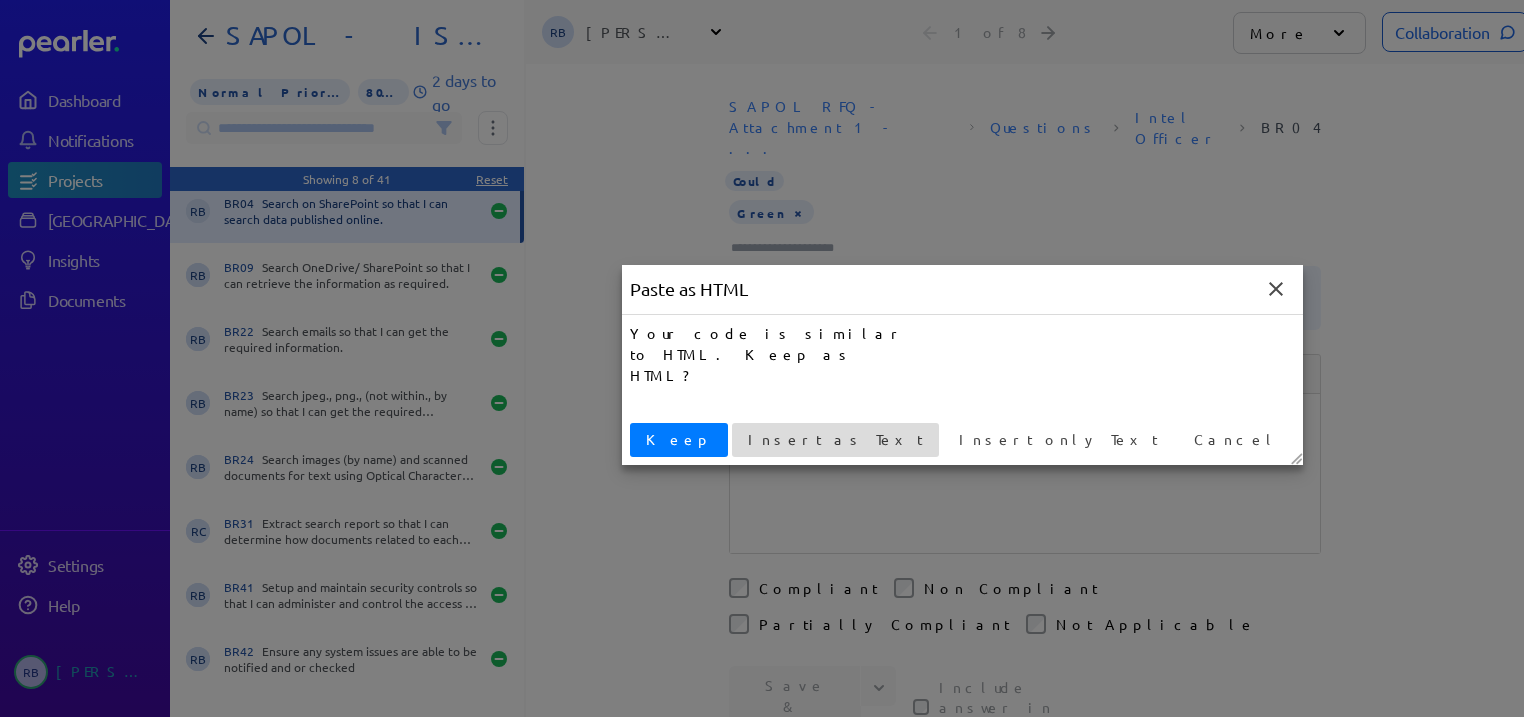 type 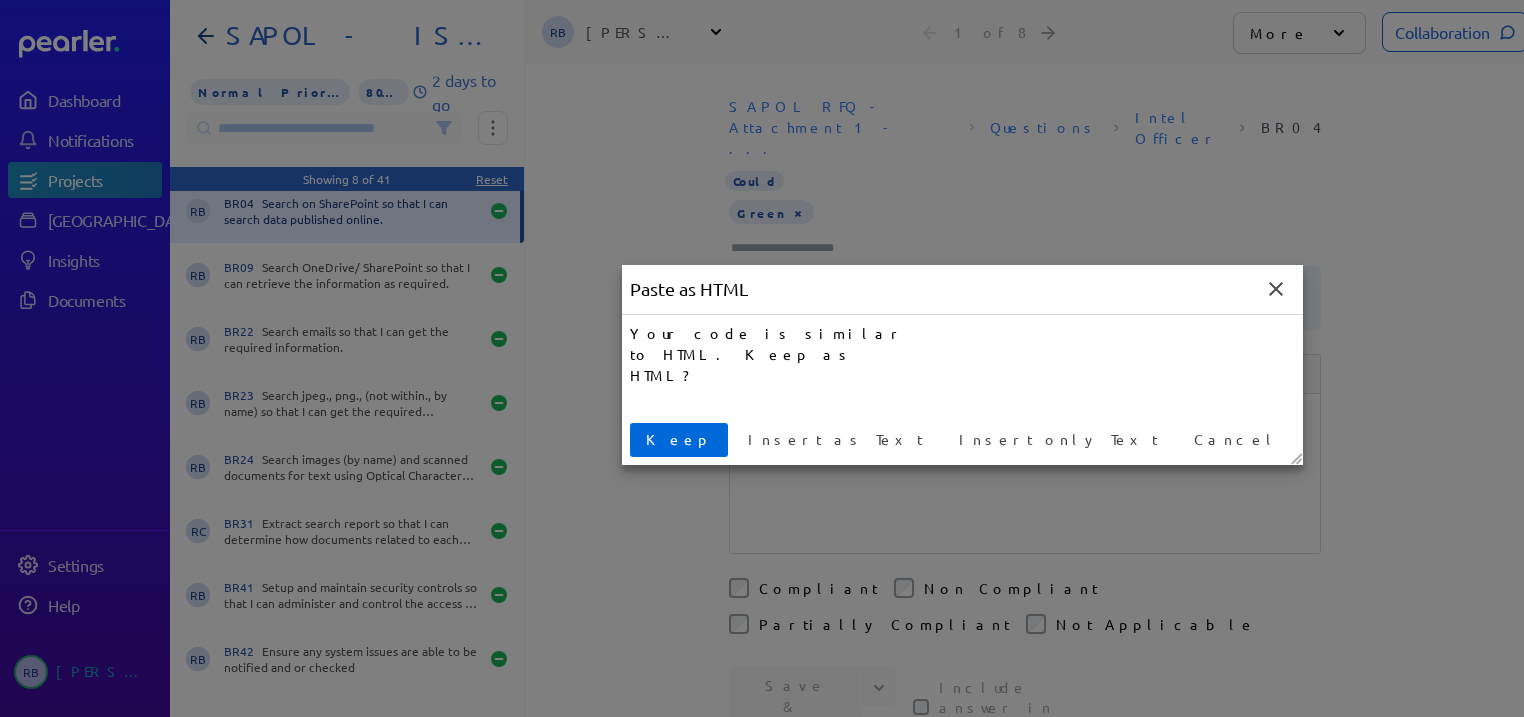 click on "Keep" at bounding box center (679, 439) 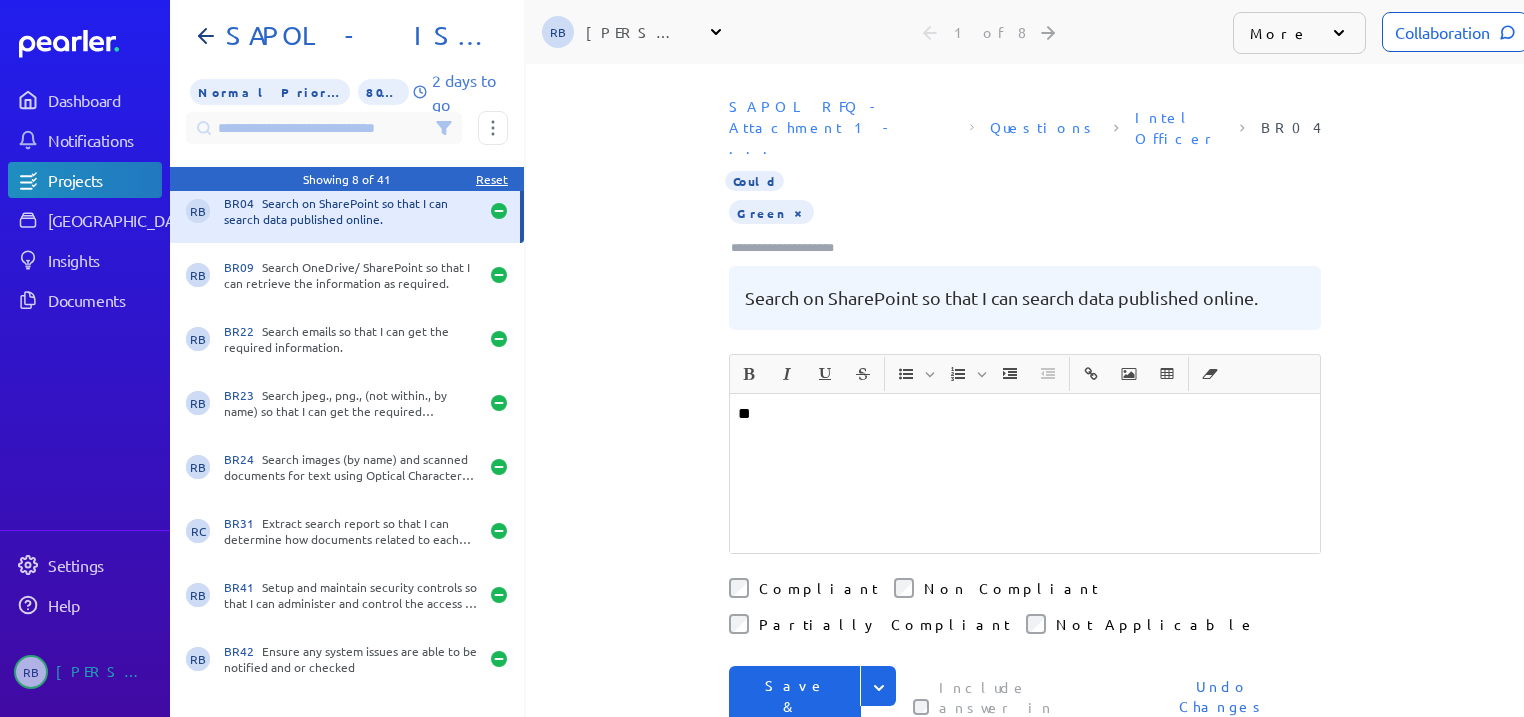 click on "Save & Next" at bounding box center [795, 706] 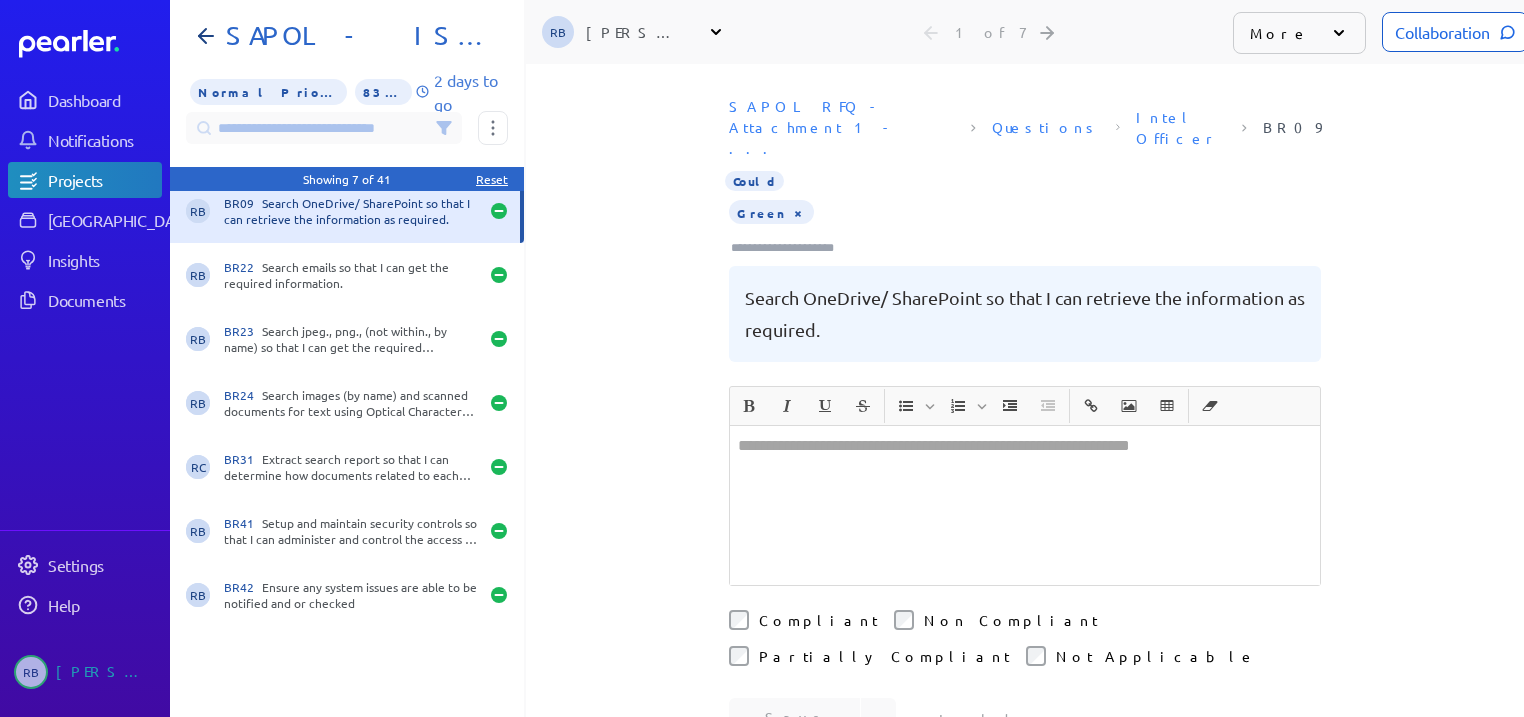 click at bounding box center [1025, 505] 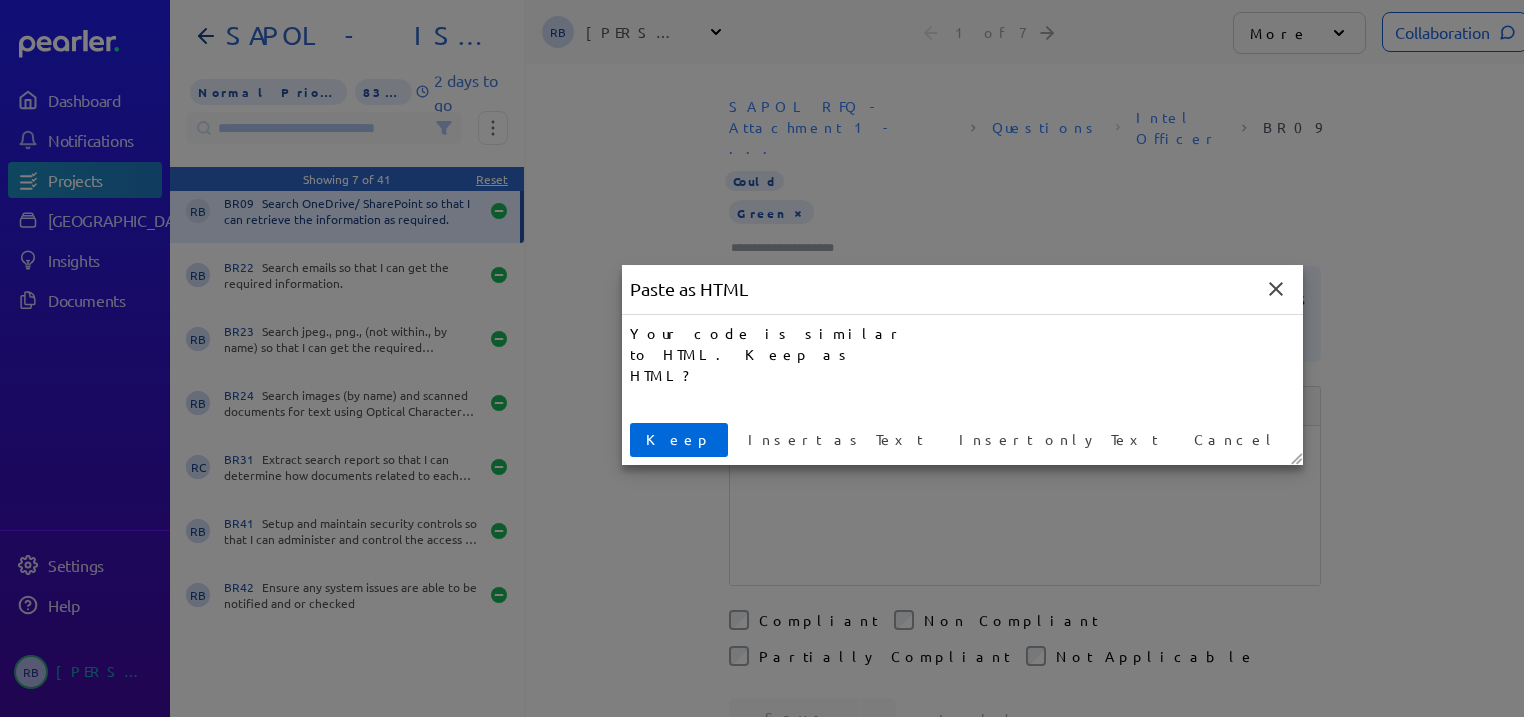 click on "Keep" at bounding box center (679, 439) 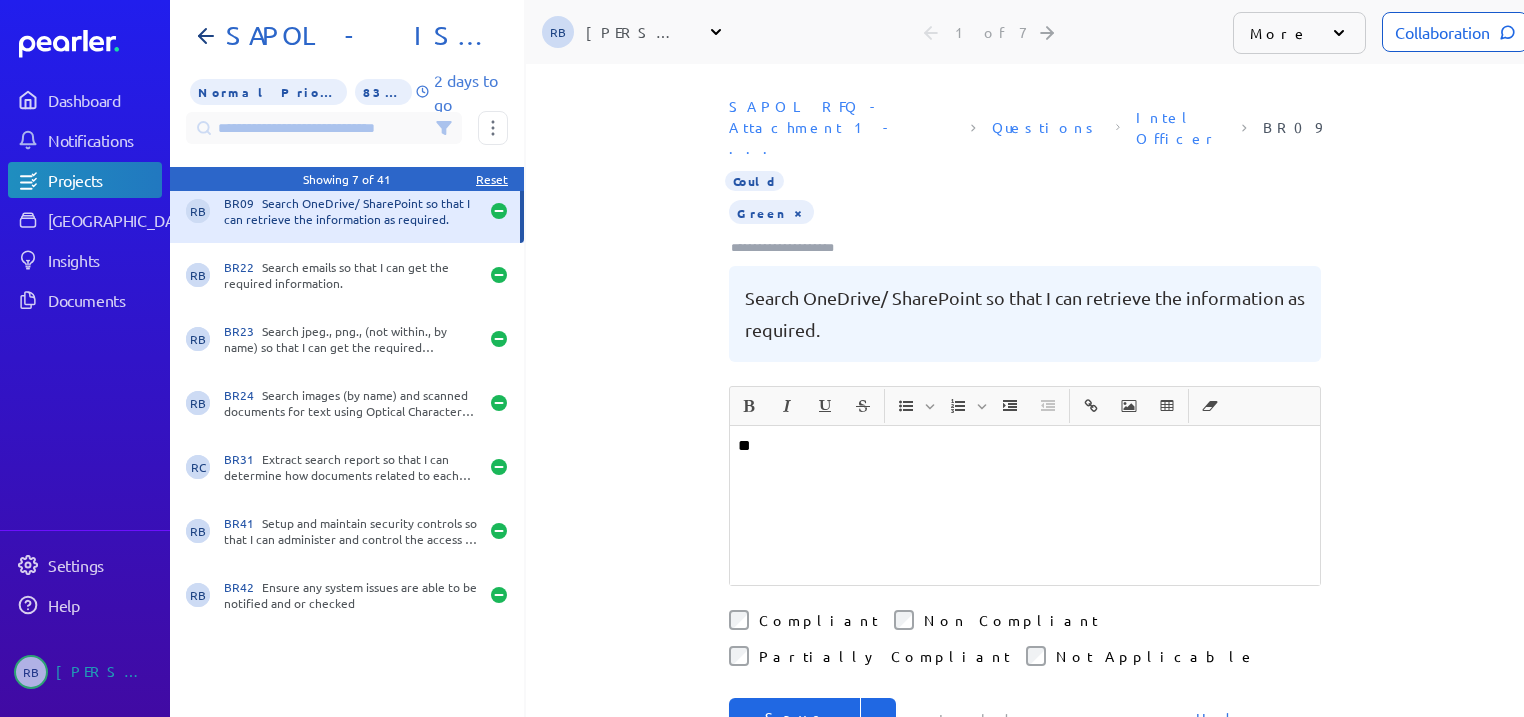 click on "Save & Next" at bounding box center [795, 738] 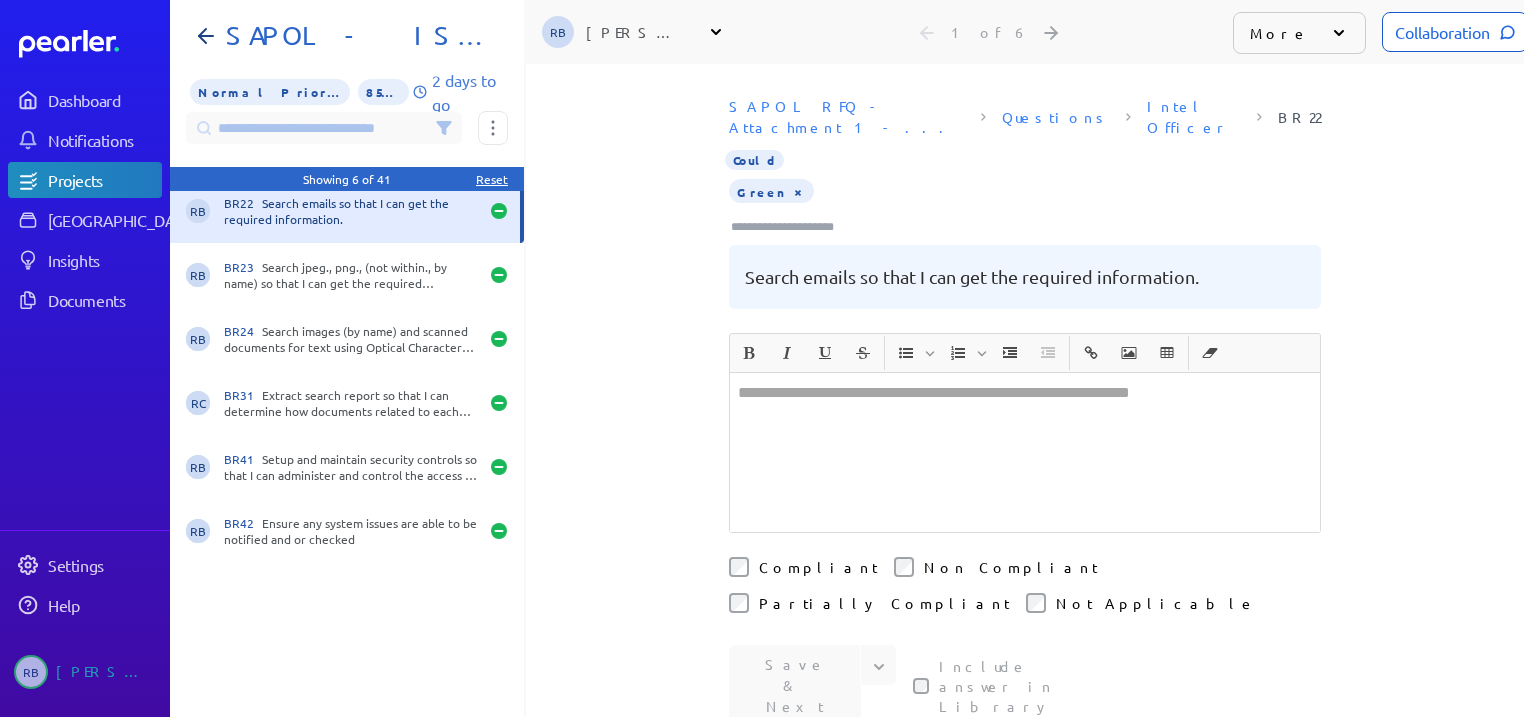 click at bounding box center [1025, 452] 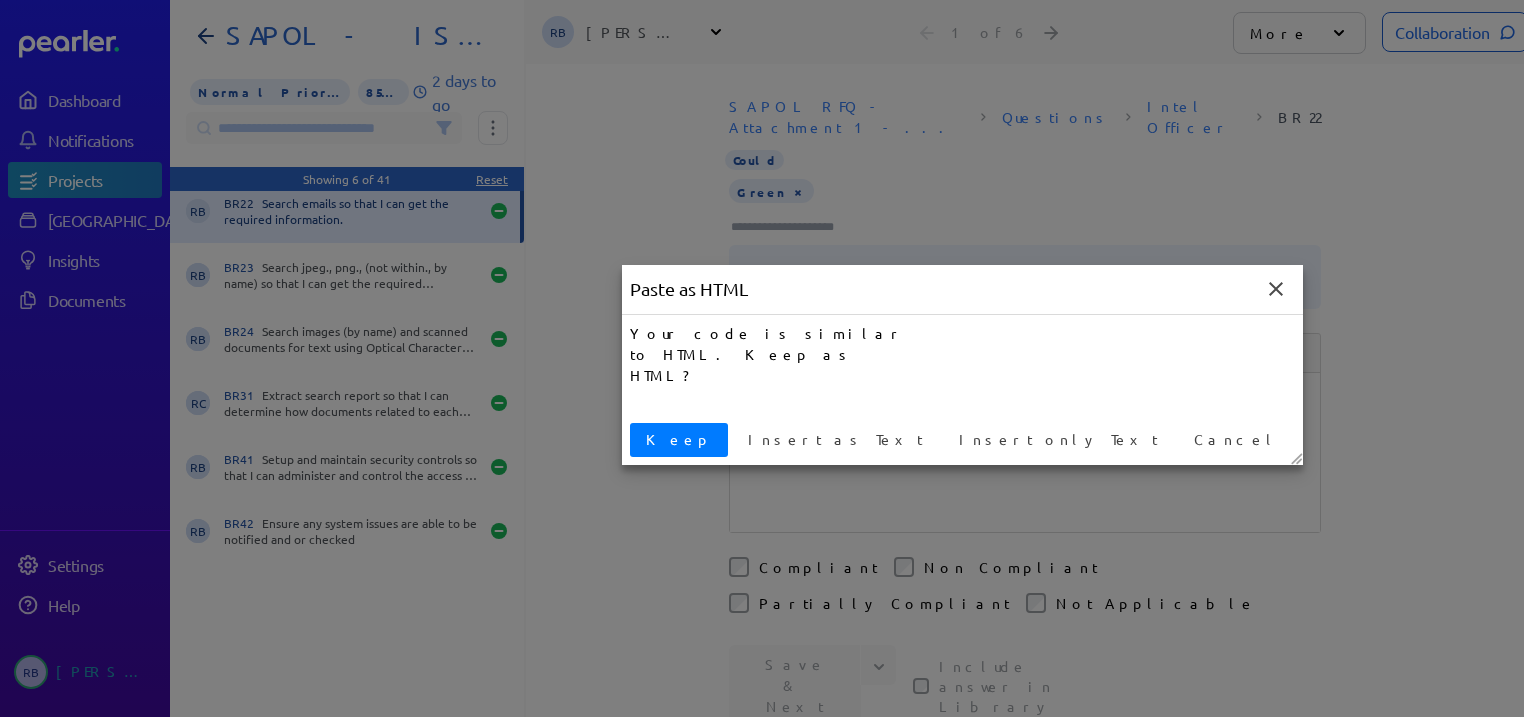 click on "Keep" at bounding box center (679, 439) 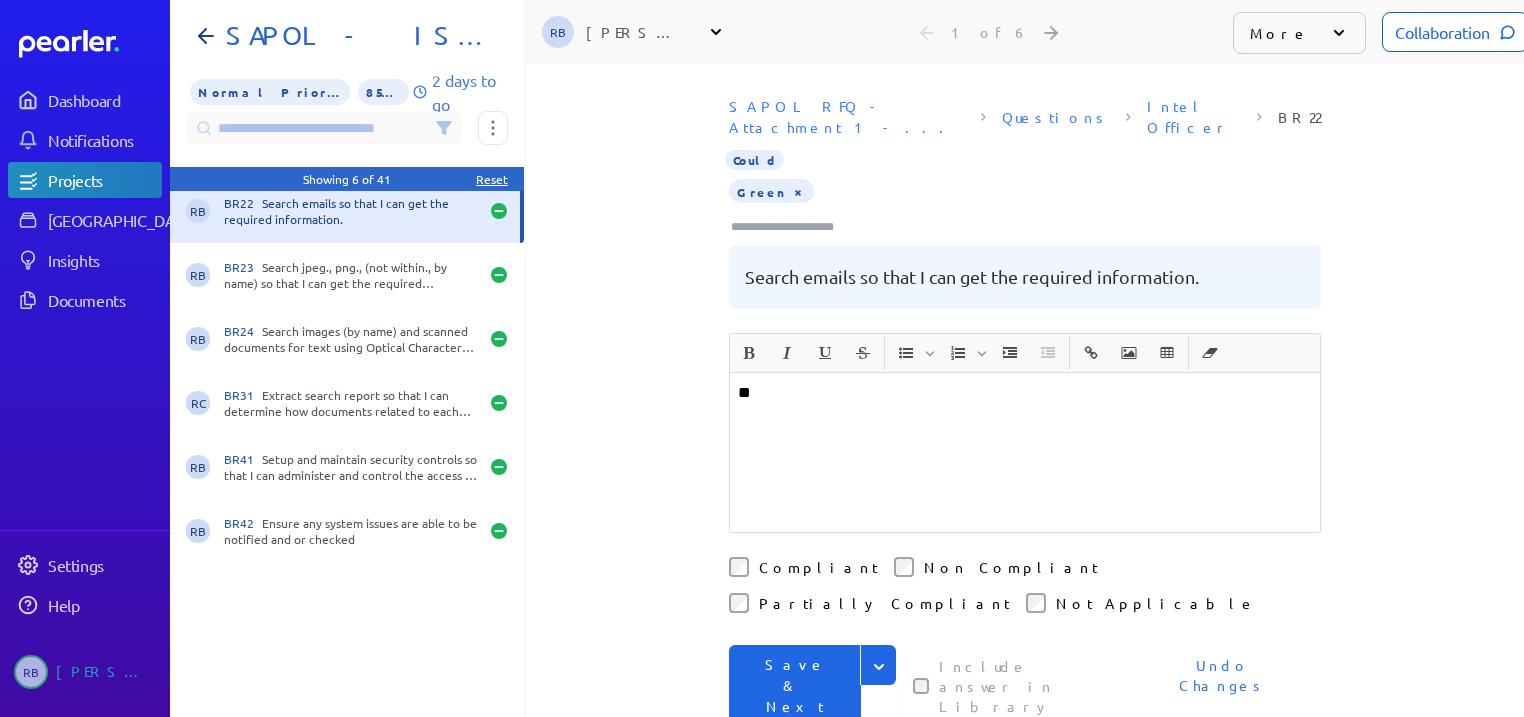 click on "Save & Next" at bounding box center (795, 685) 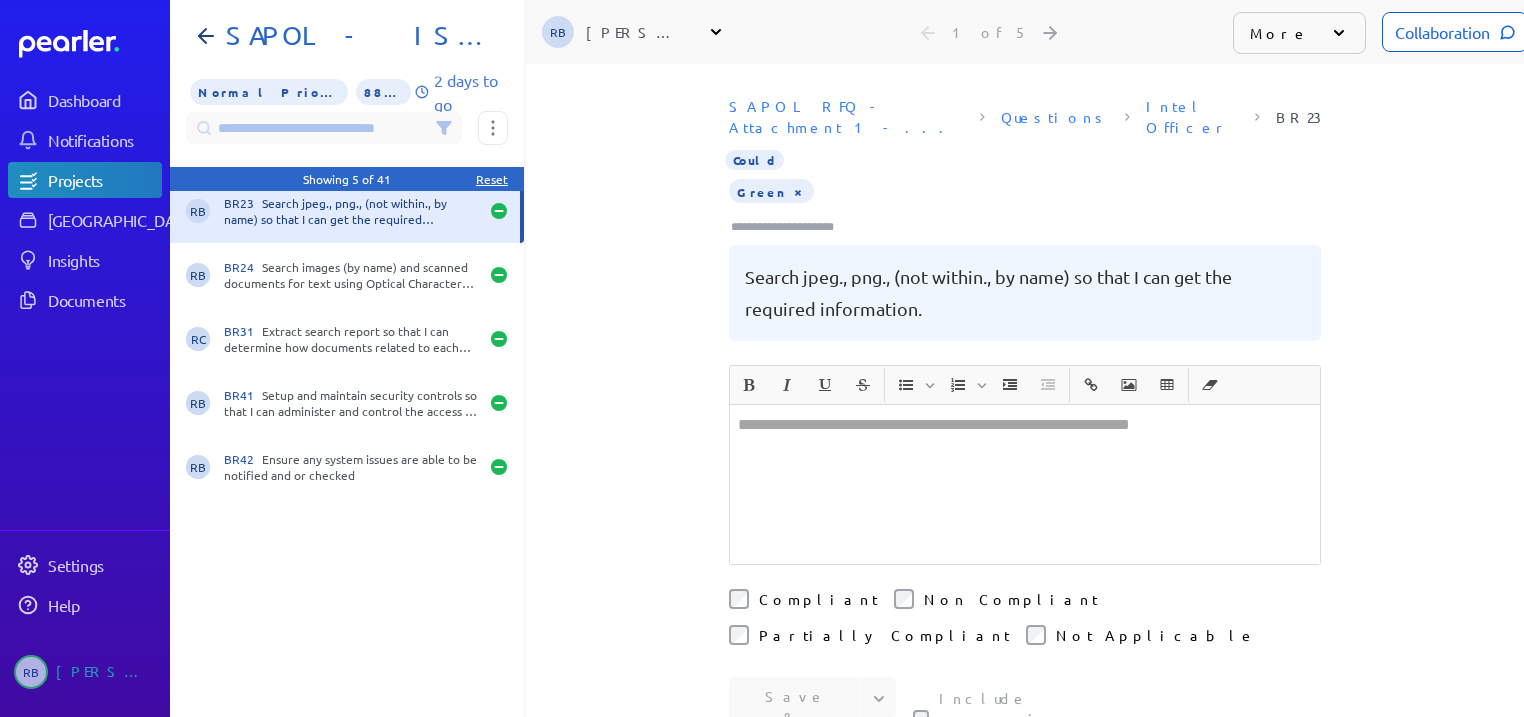 click at bounding box center [1025, 484] 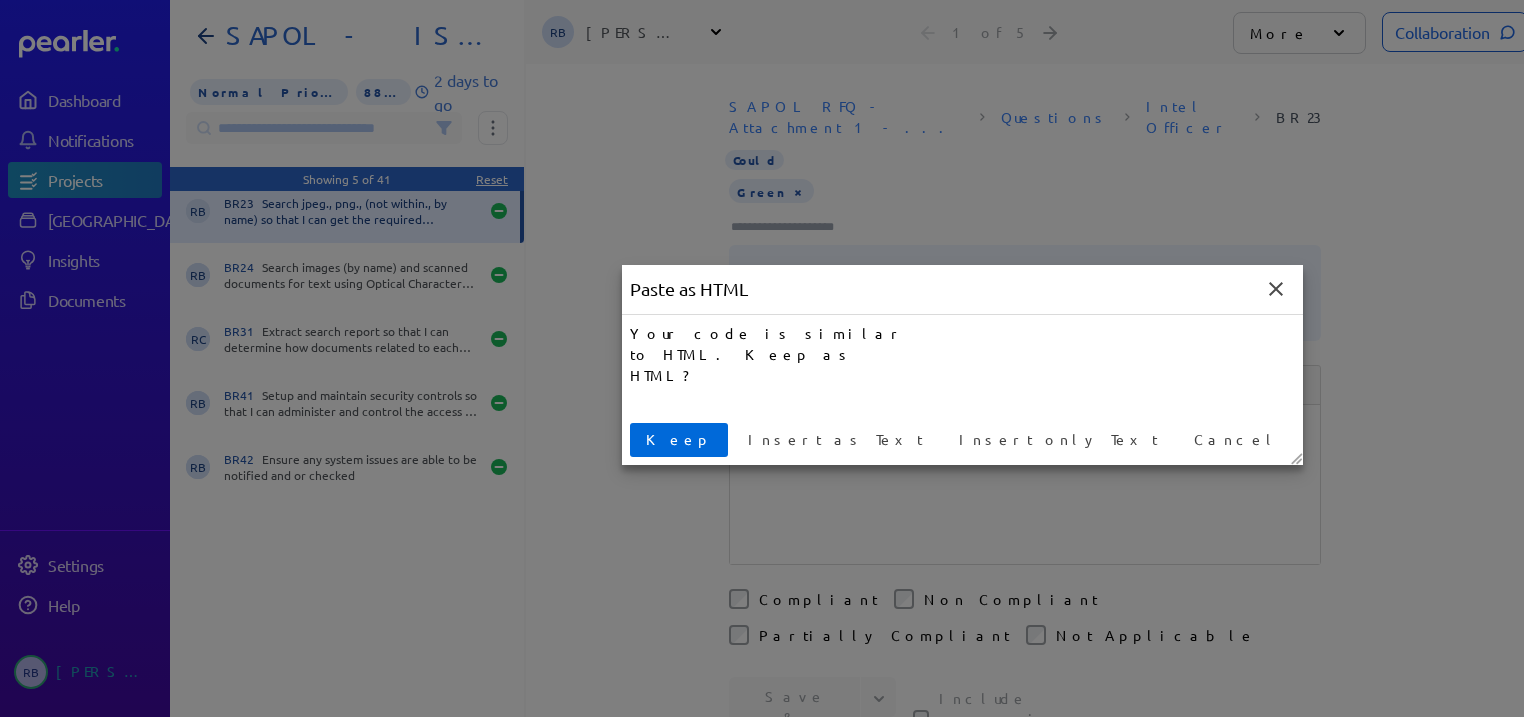 click on "Keep" at bounding box center (679, 439) 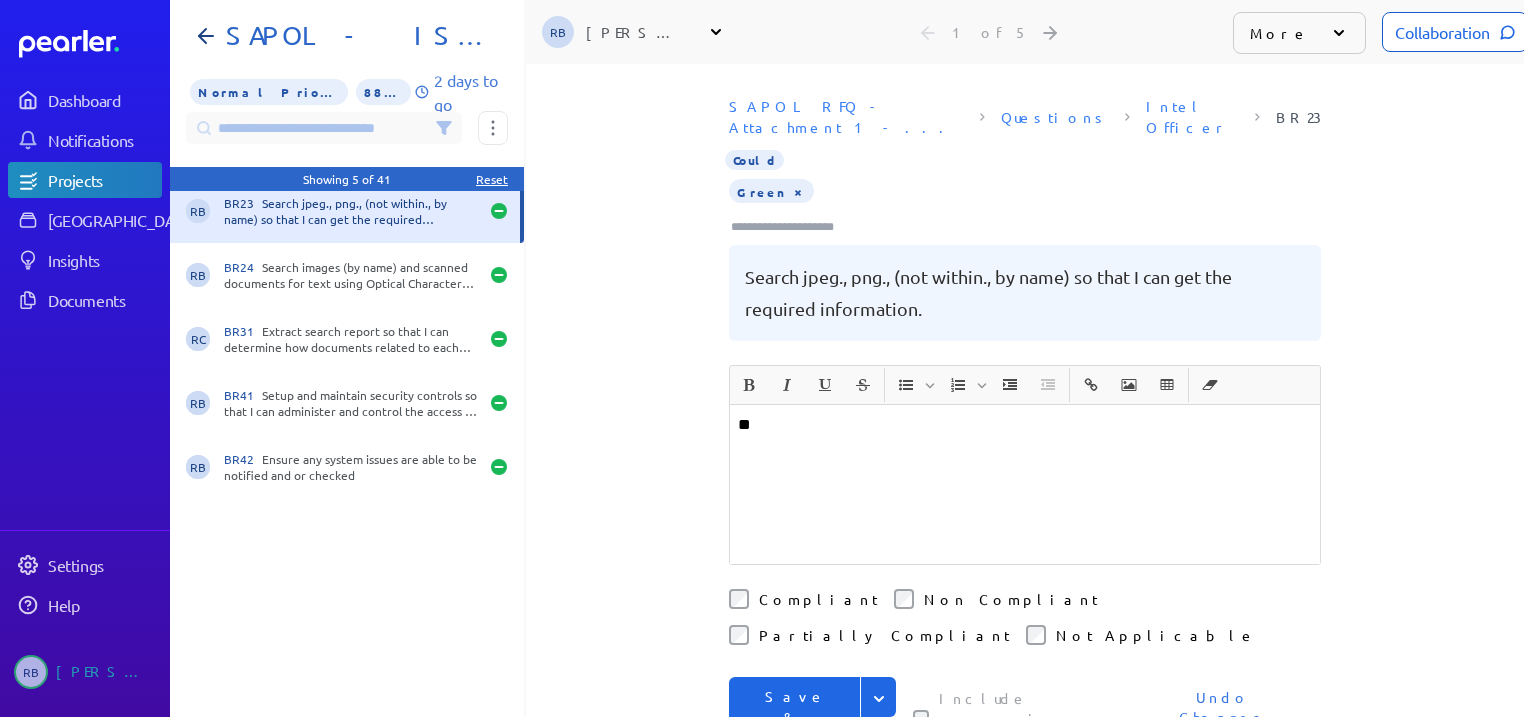 click on "Save & Next" at bounding box center (795, 717) 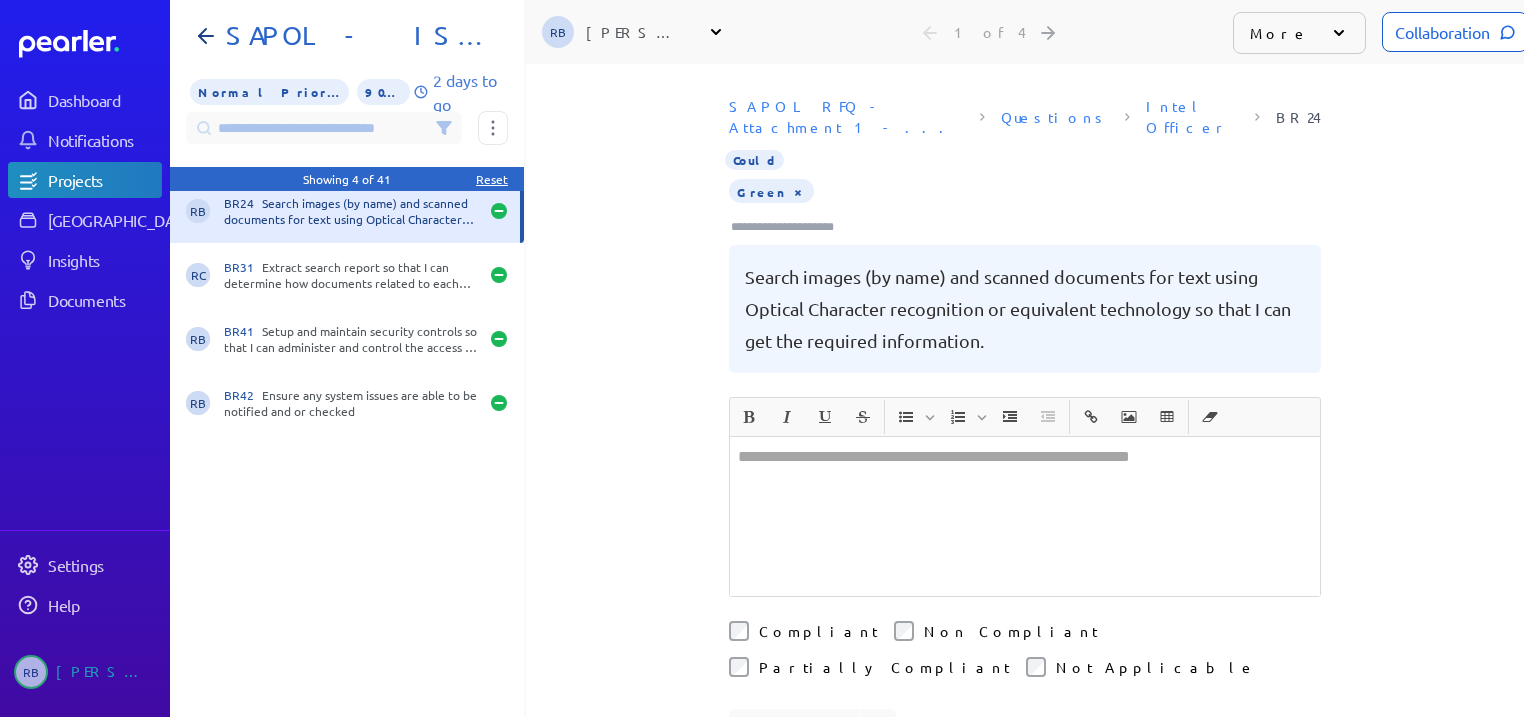 click at bounding box center [1025, 516] 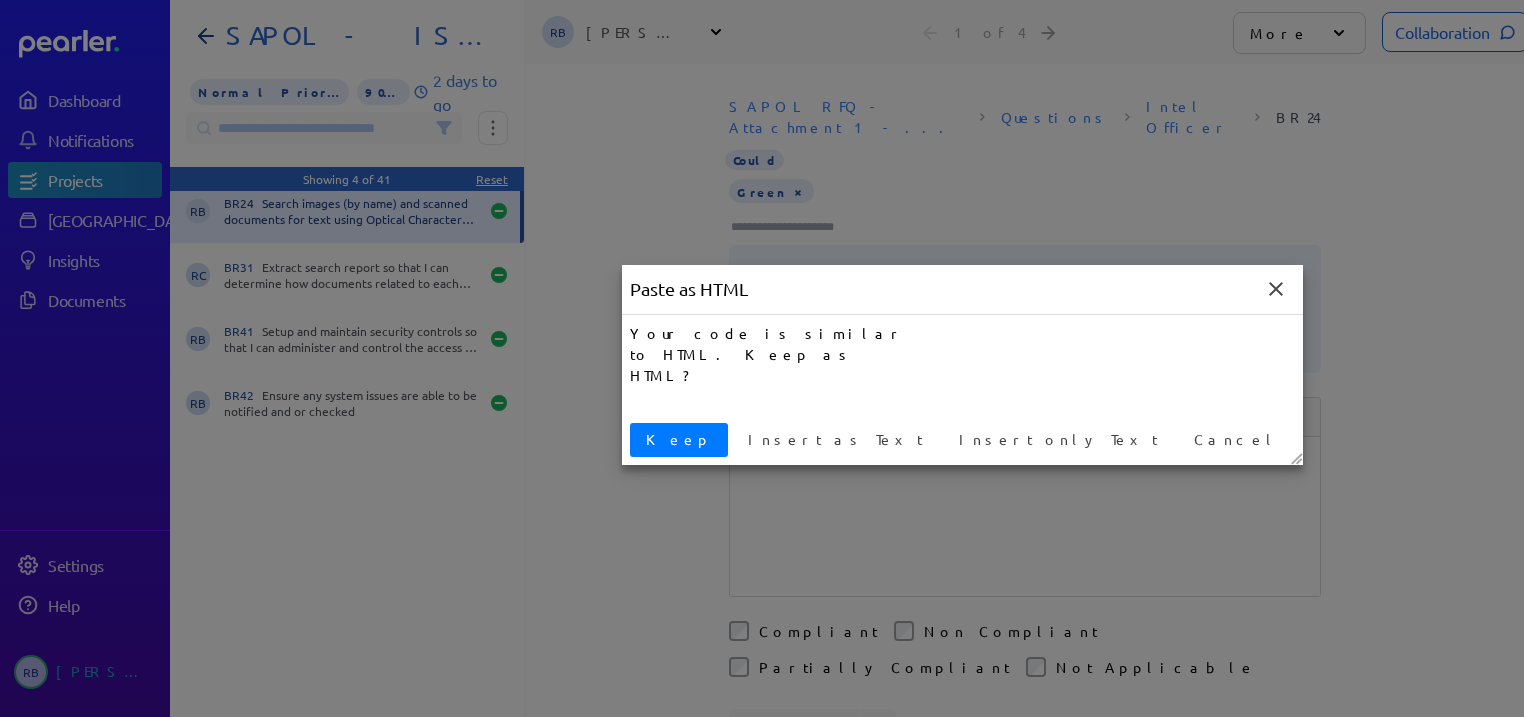 type 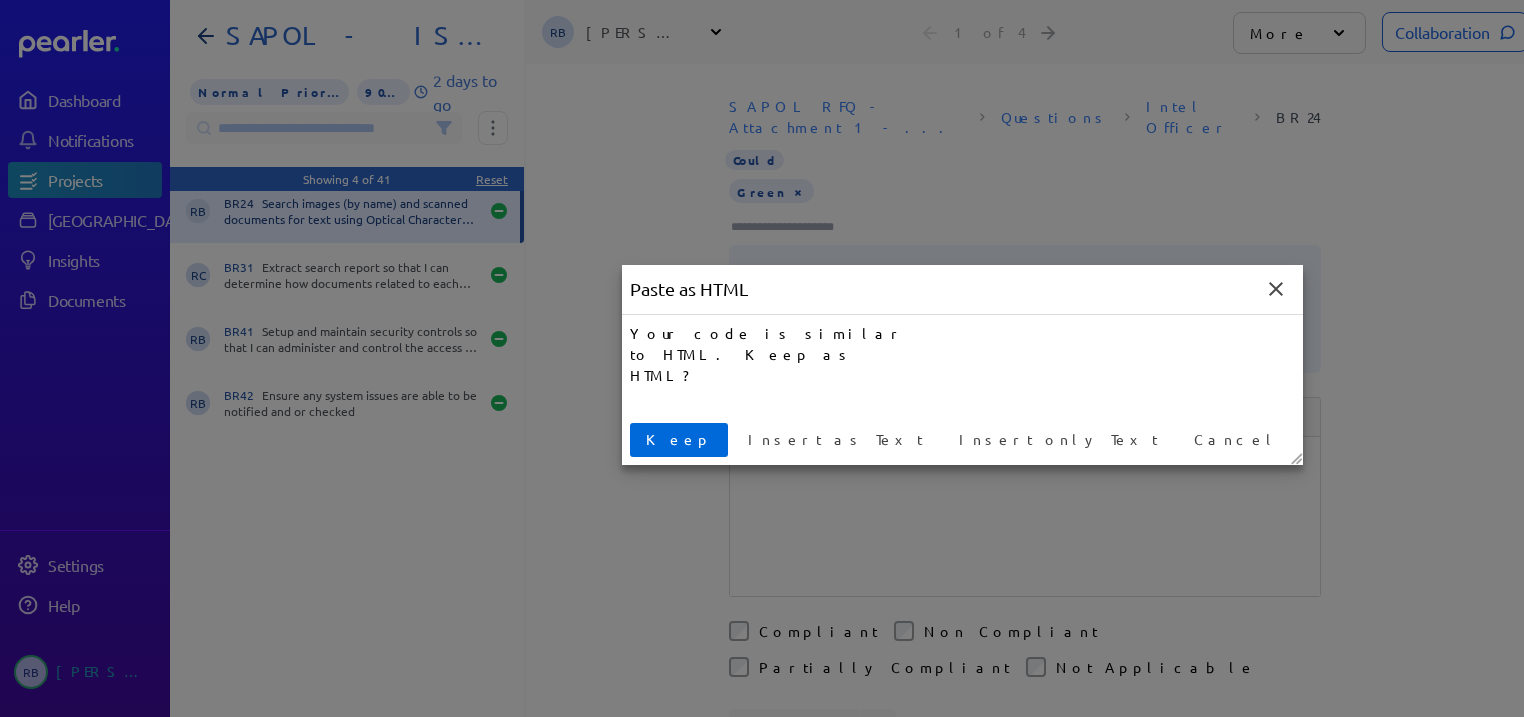 click on "Keep" at bounding box center [679, 439] 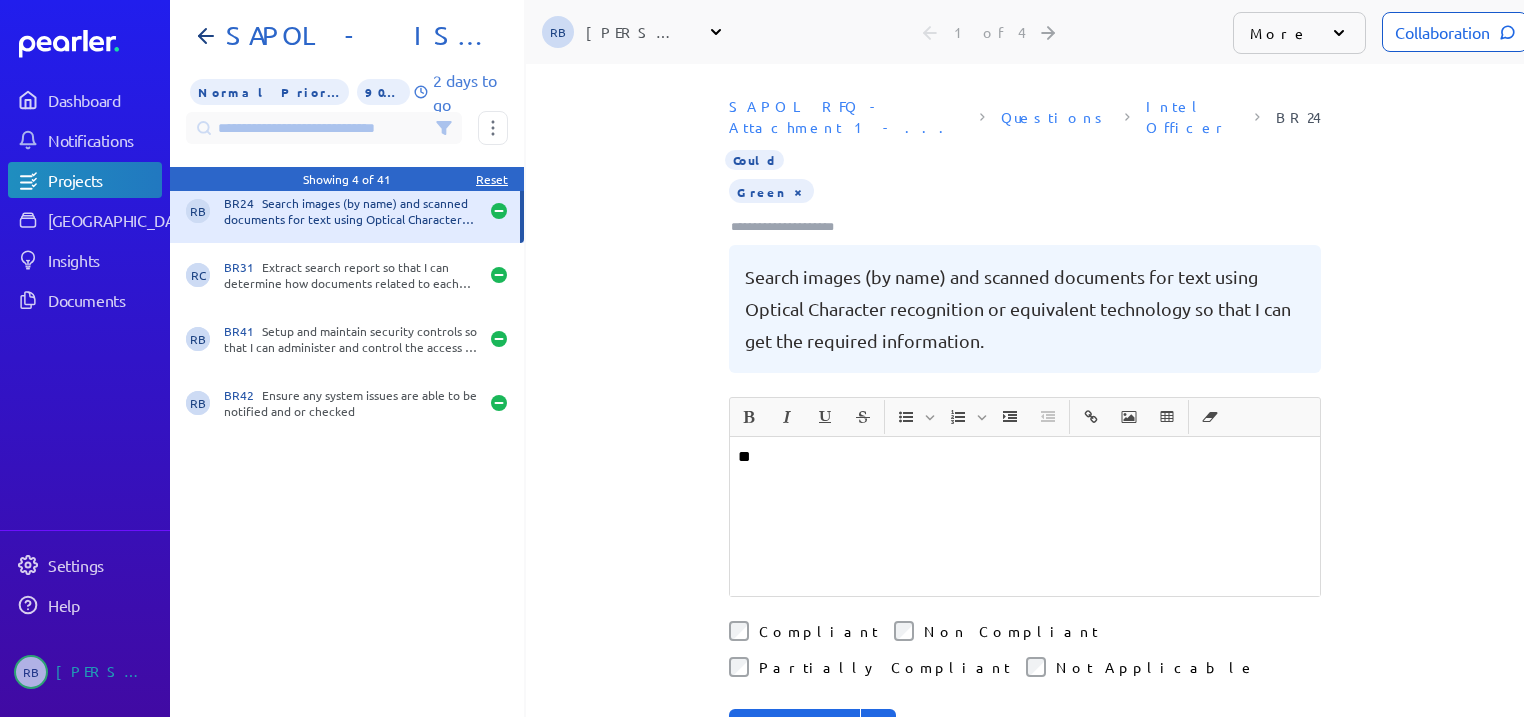 click on "Save & Next" at bounding box center (795, 749) 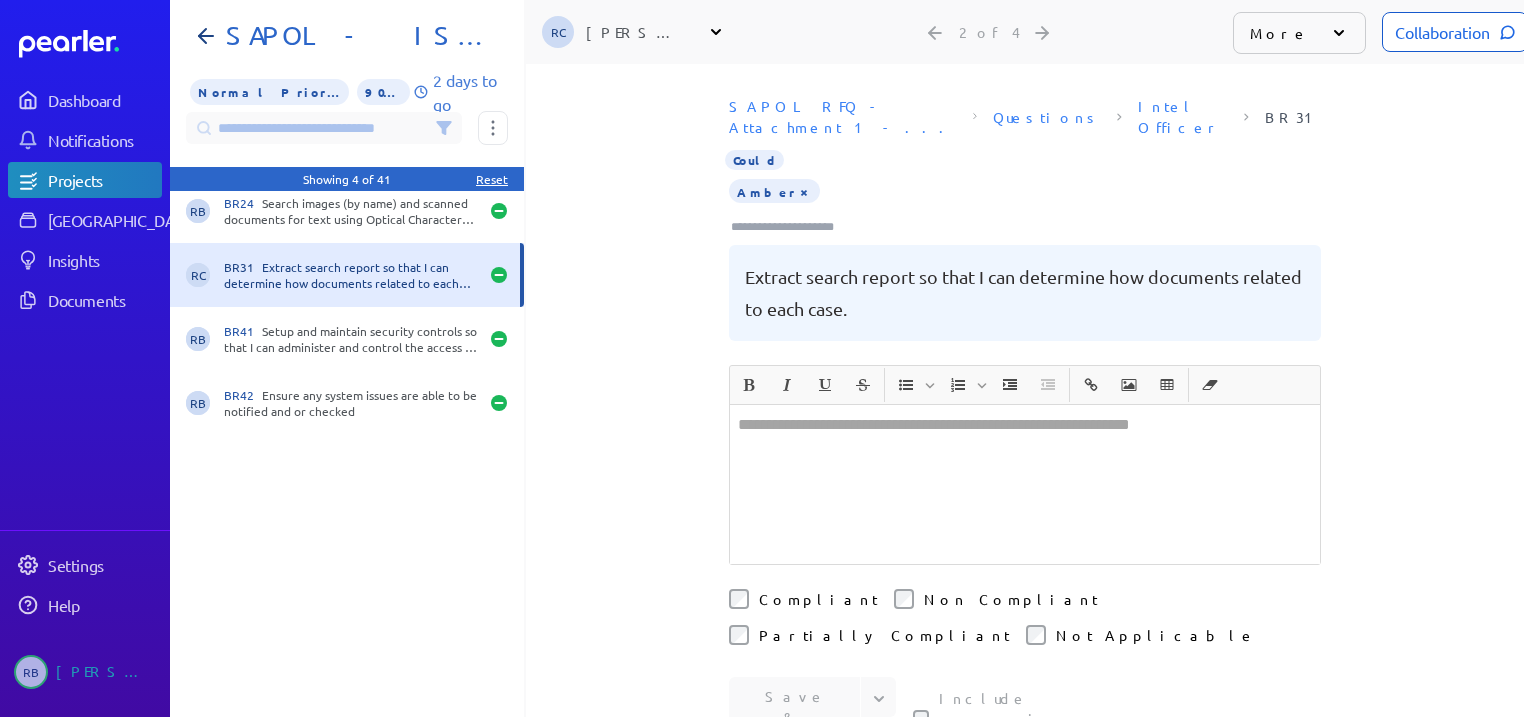 click at bounding box center [1025, 484] 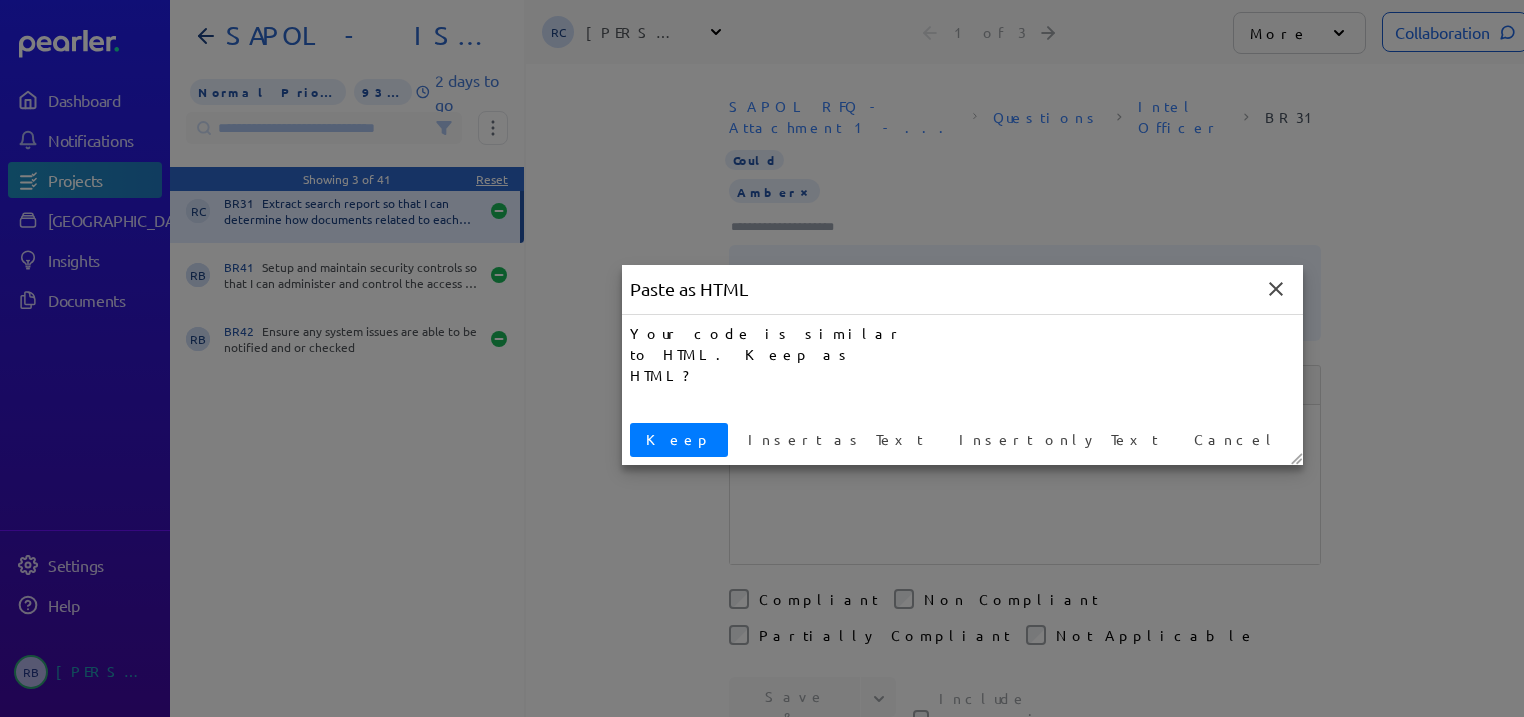 type 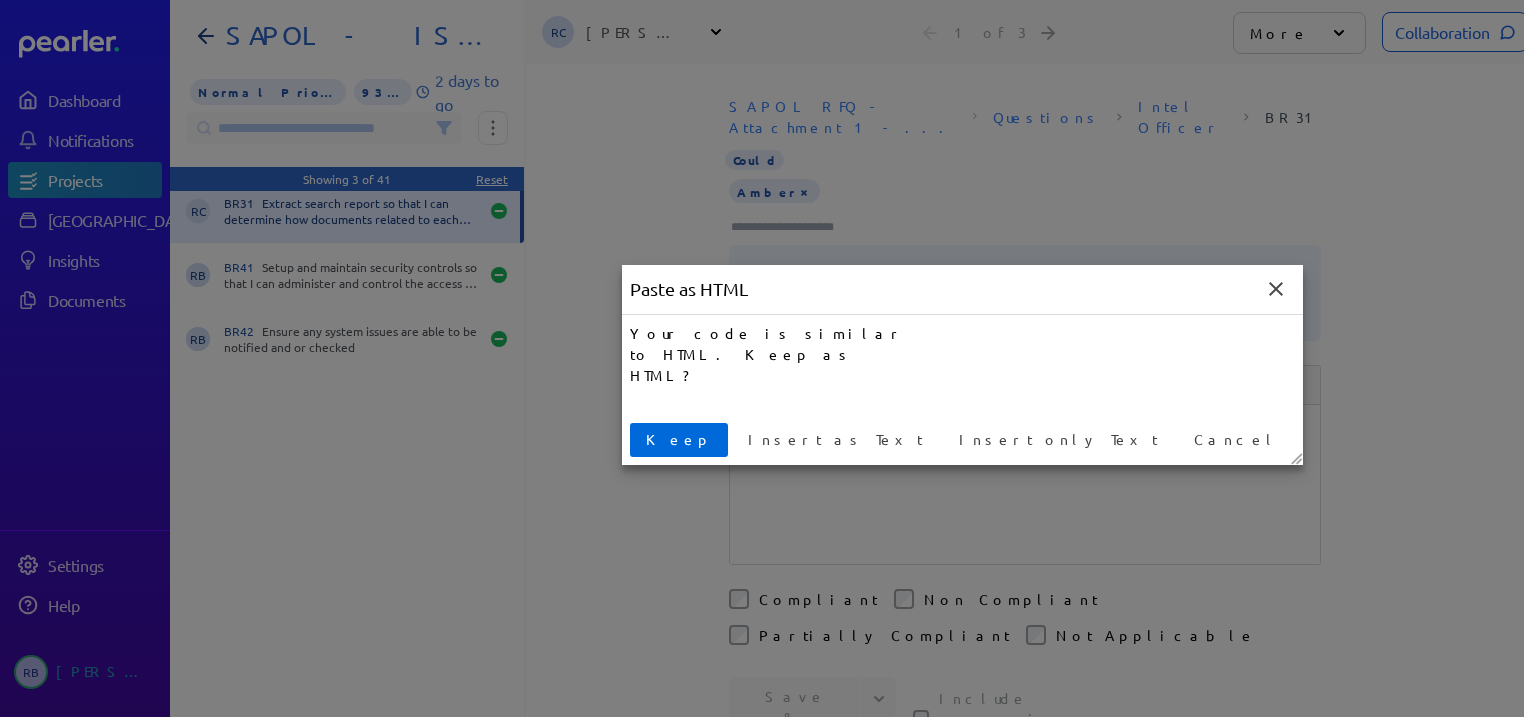 click on "Keep" at bounding box center (679, 439) 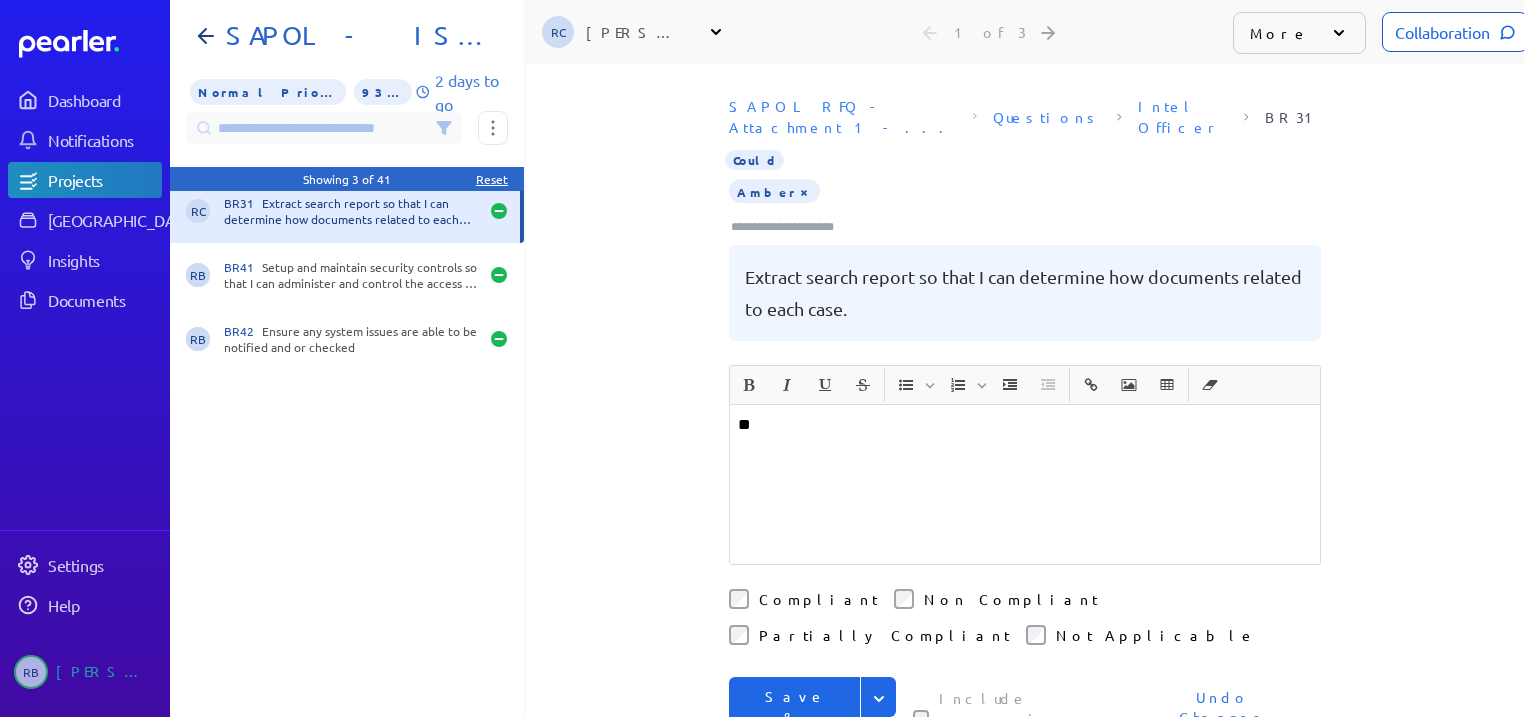 click on "Save & Next" at bounding box center [795, 717] 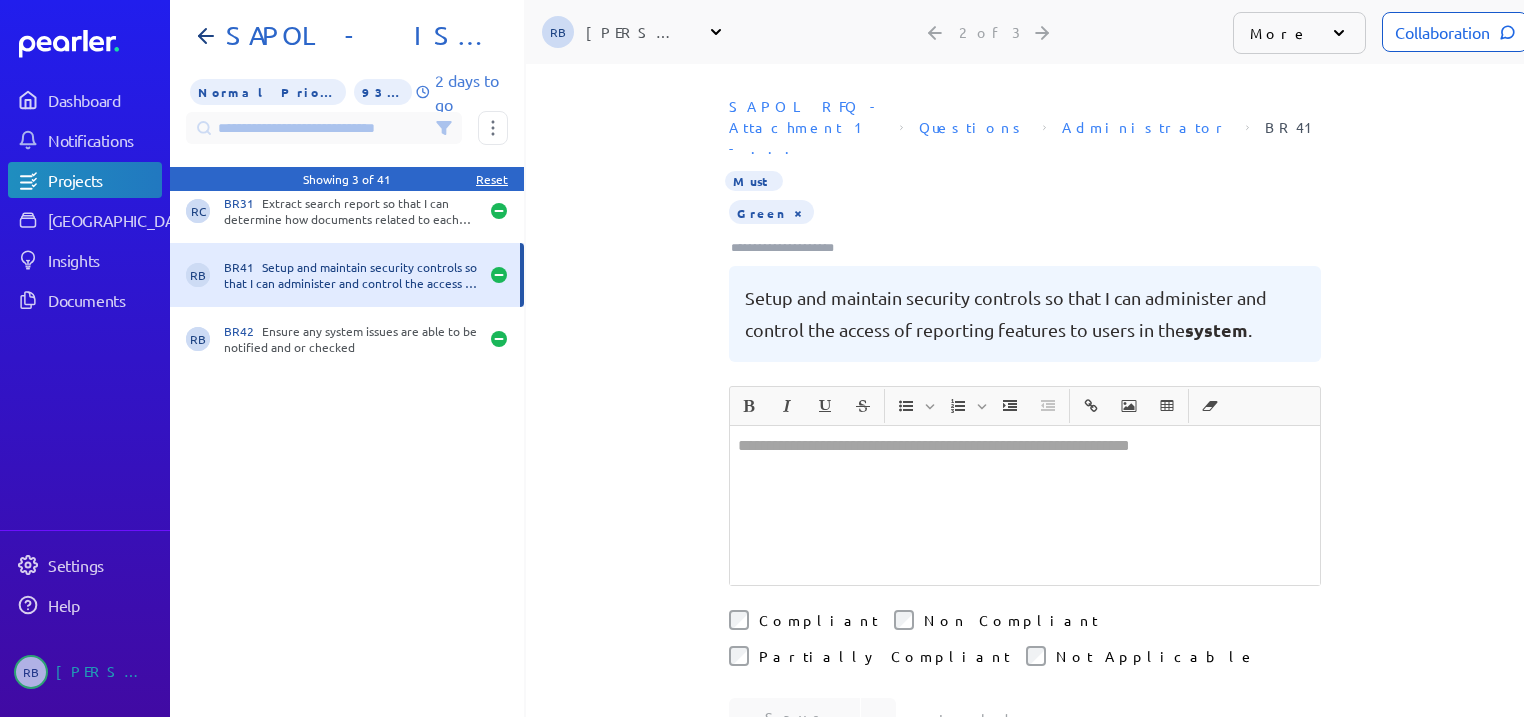 click at bounding box center (1025, 505) 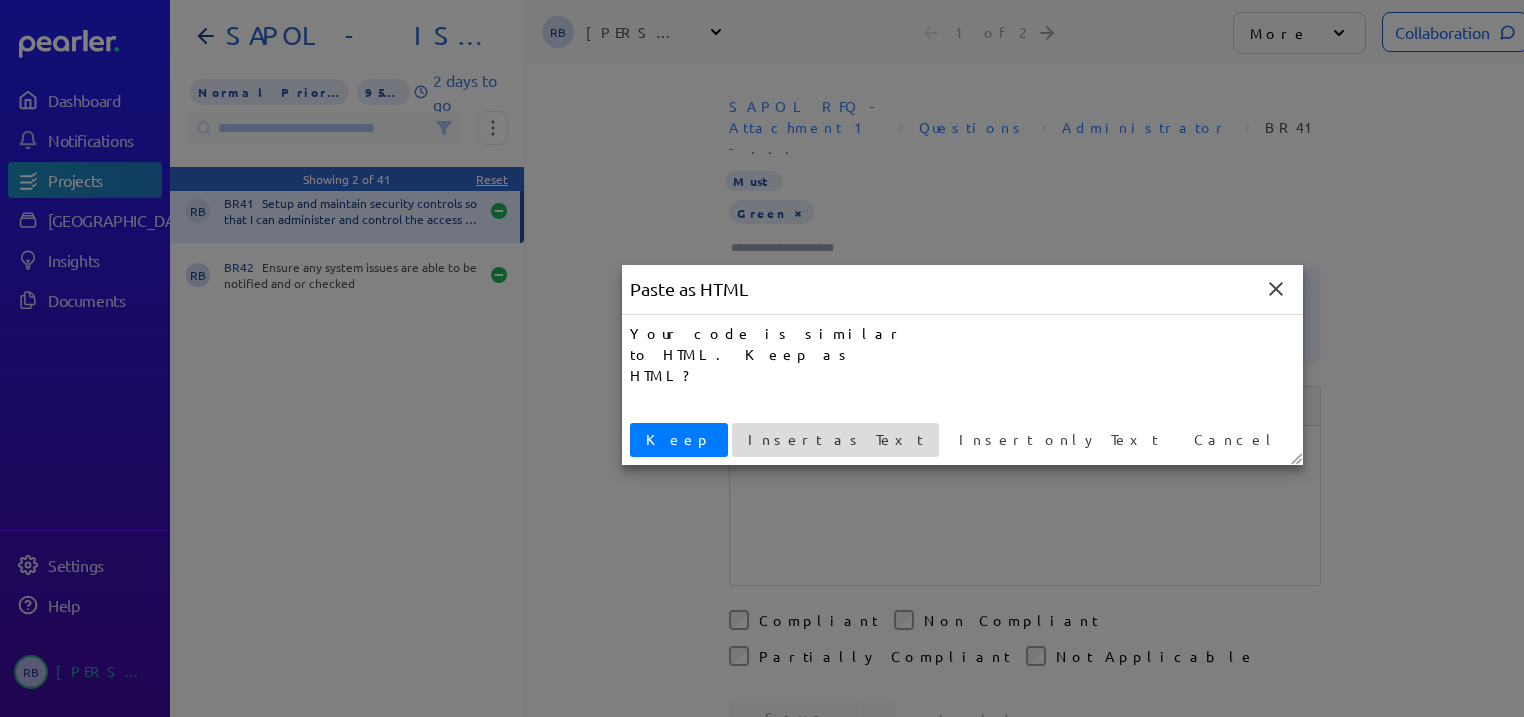 type 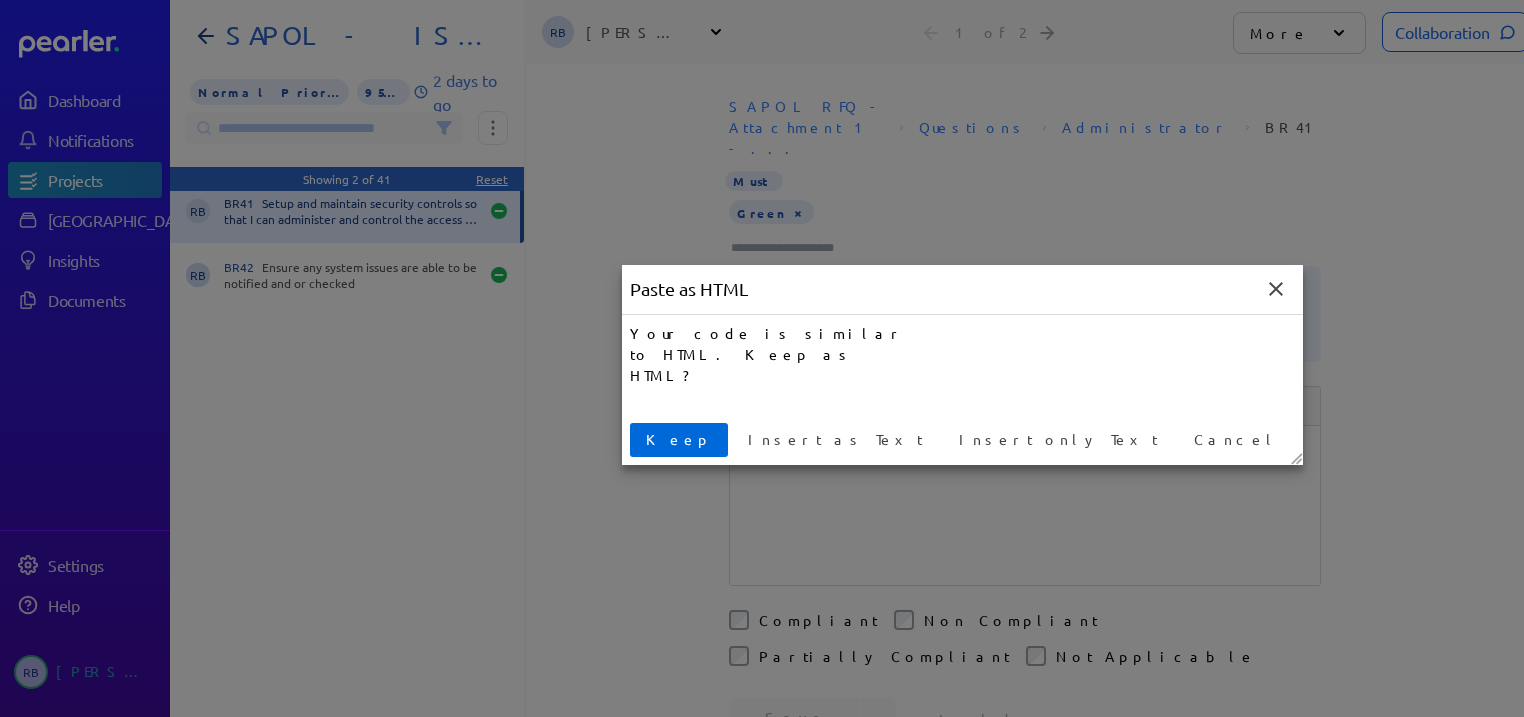 click on "Keep" at bounding box center (679, 439) 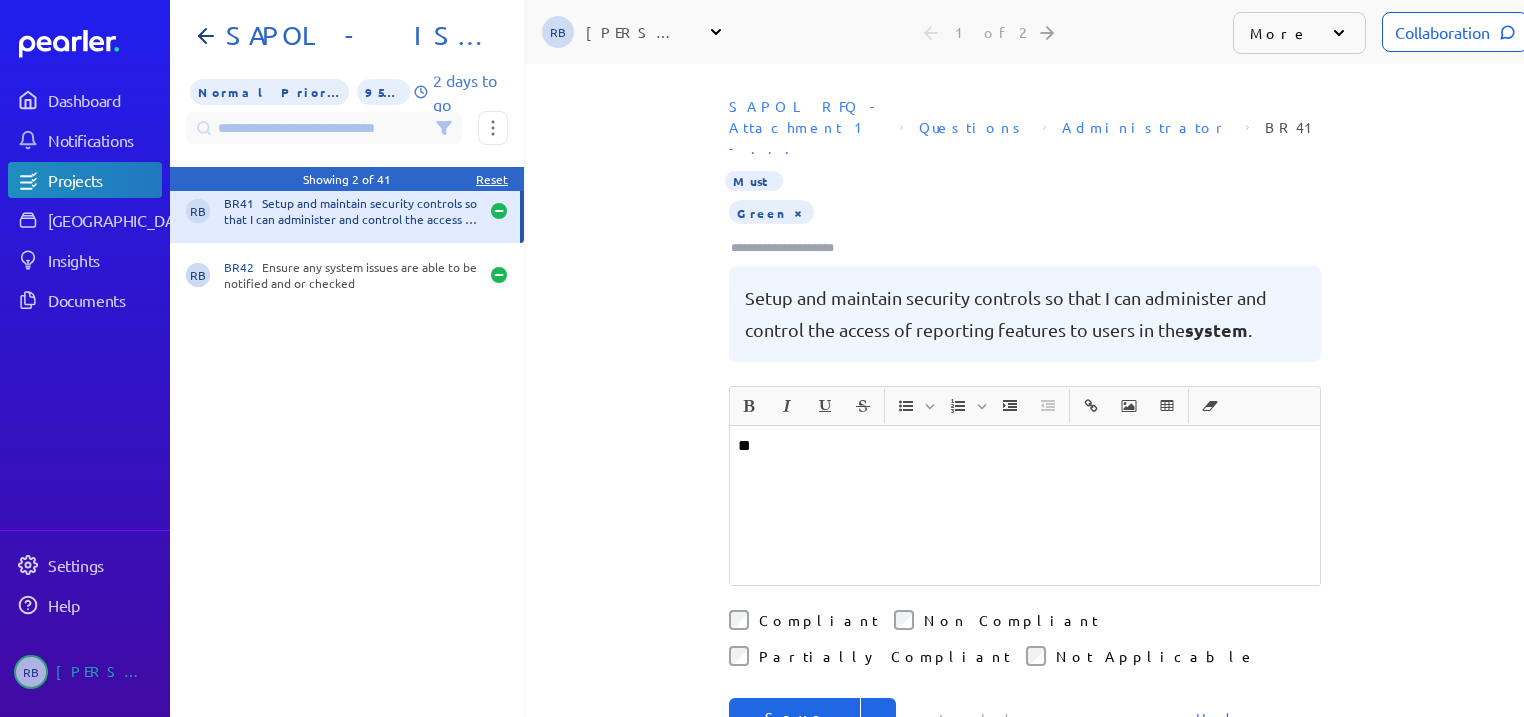 click on "Save & Next" at bounding box center (795, 738) 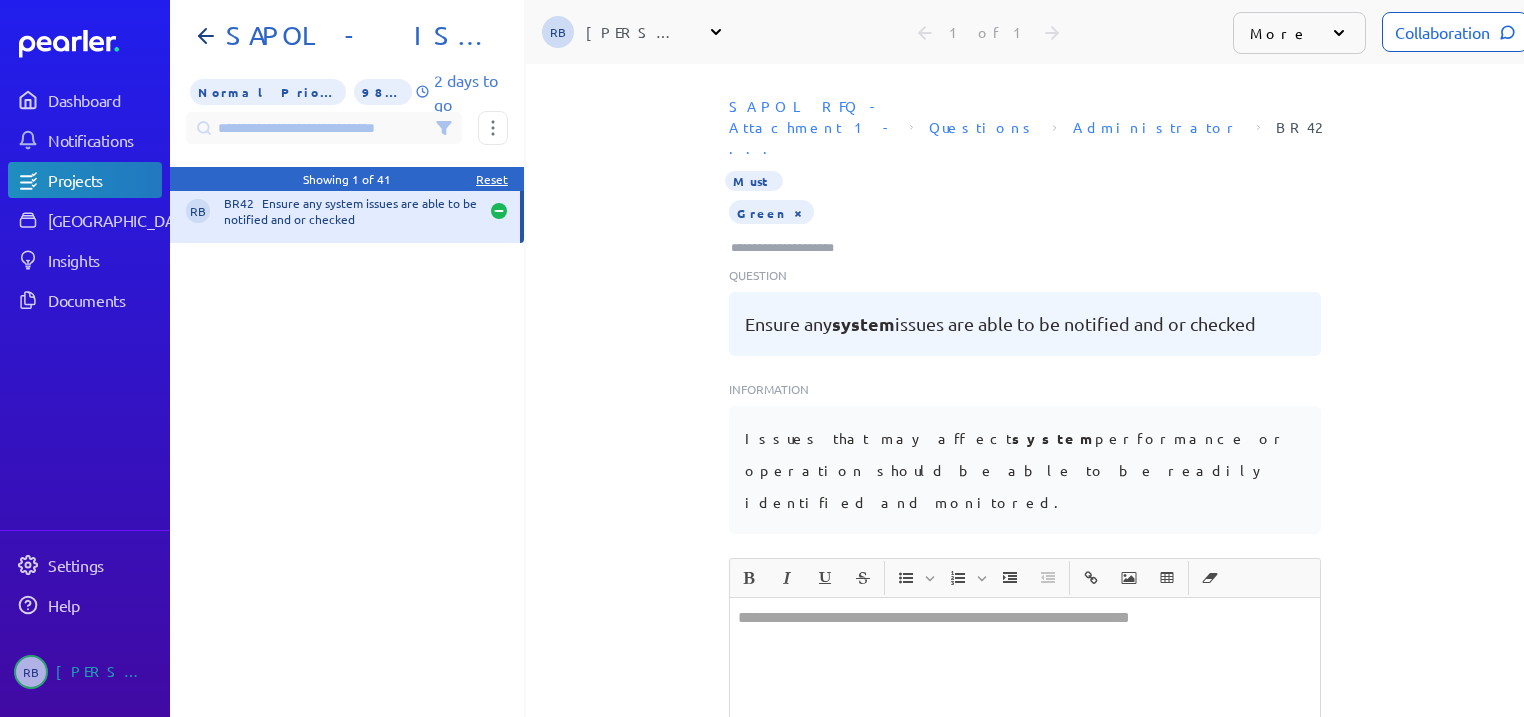 click at bounding box center [1025, 677] 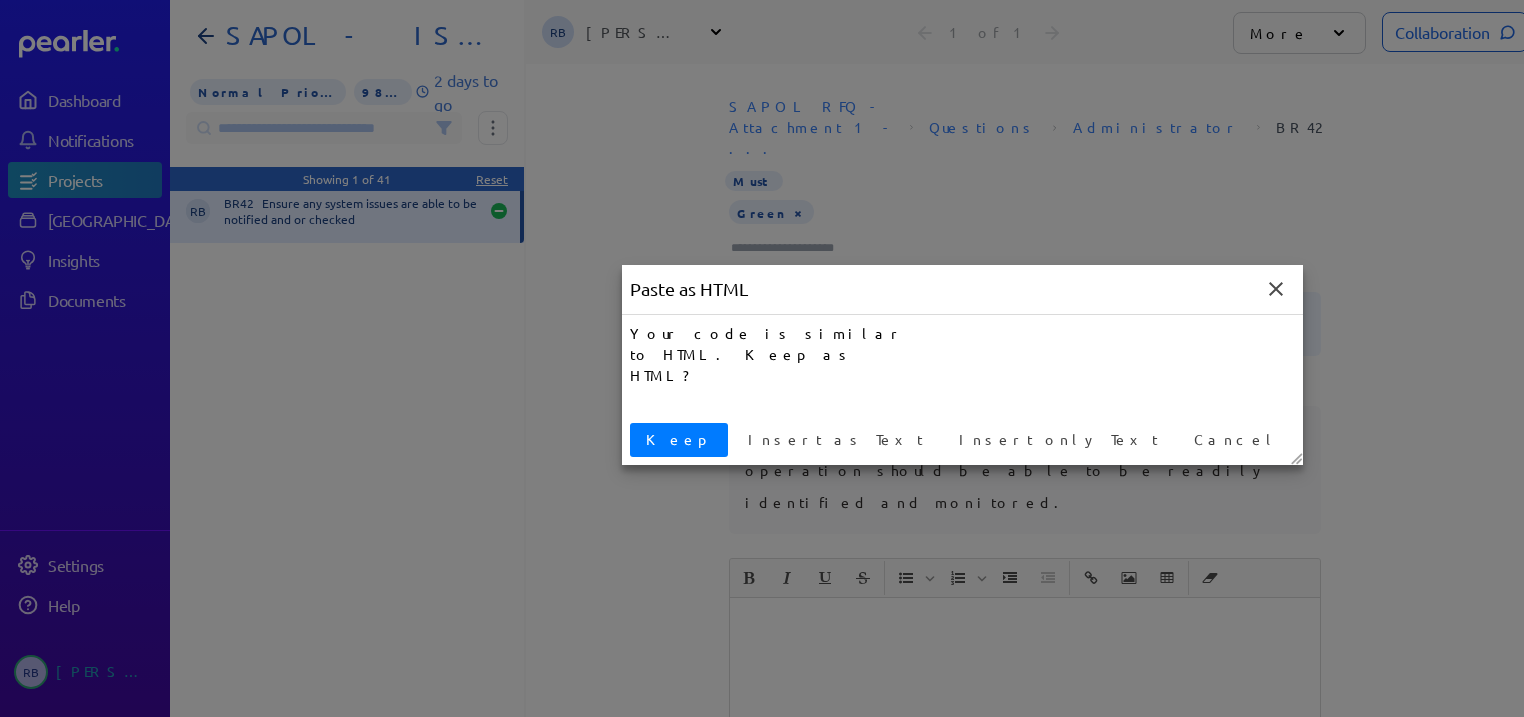 type 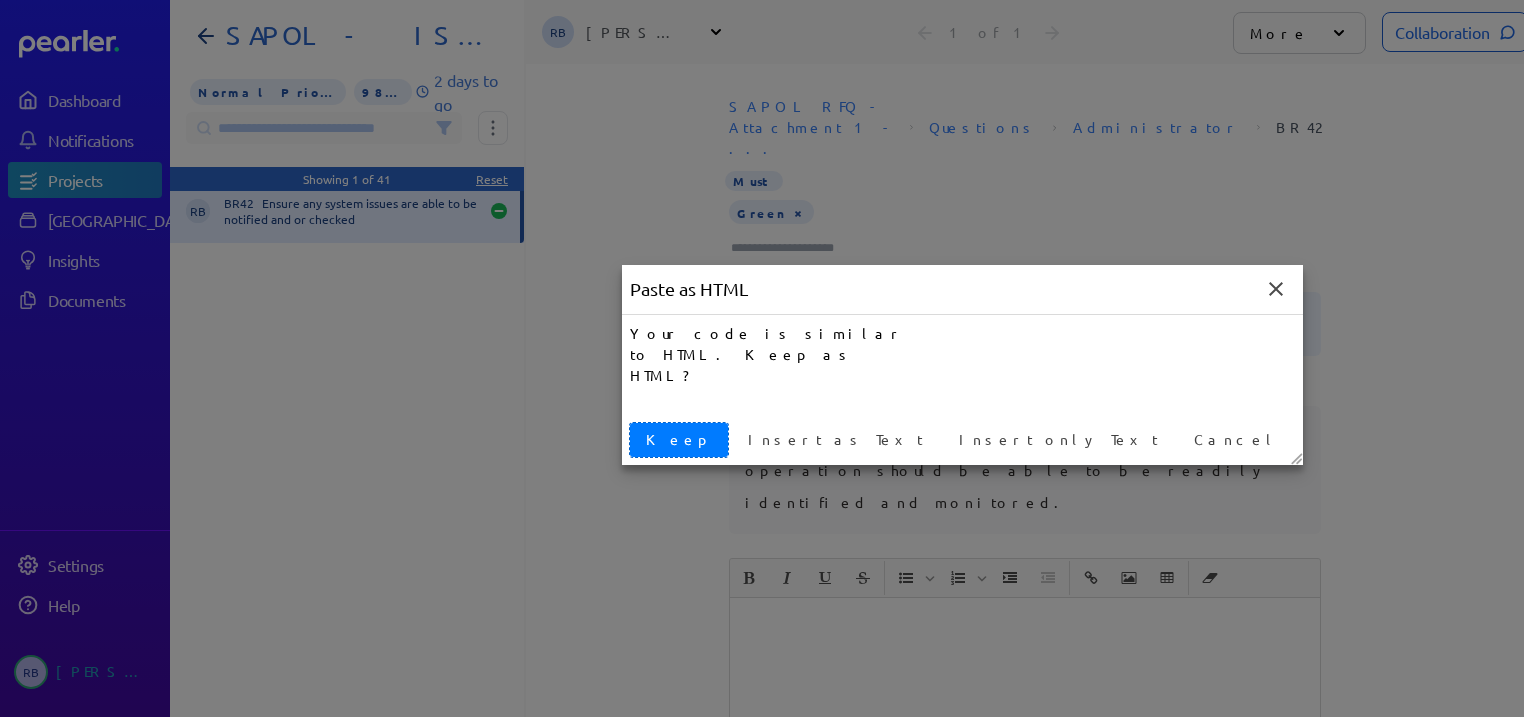 click on "Keep" at bounding box center [679, 439] 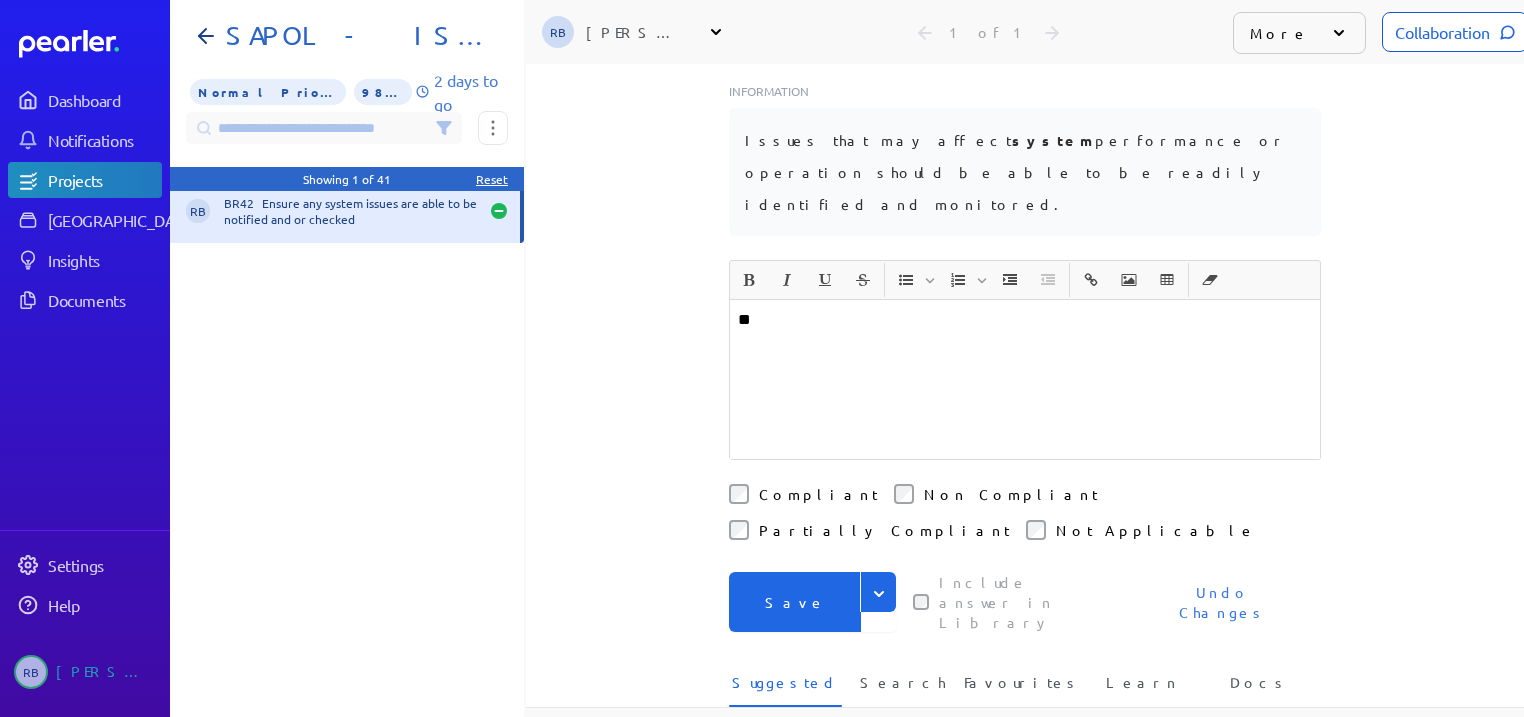 scroll, scrollTop: 320, scrollLeft: 0, axis: vertical 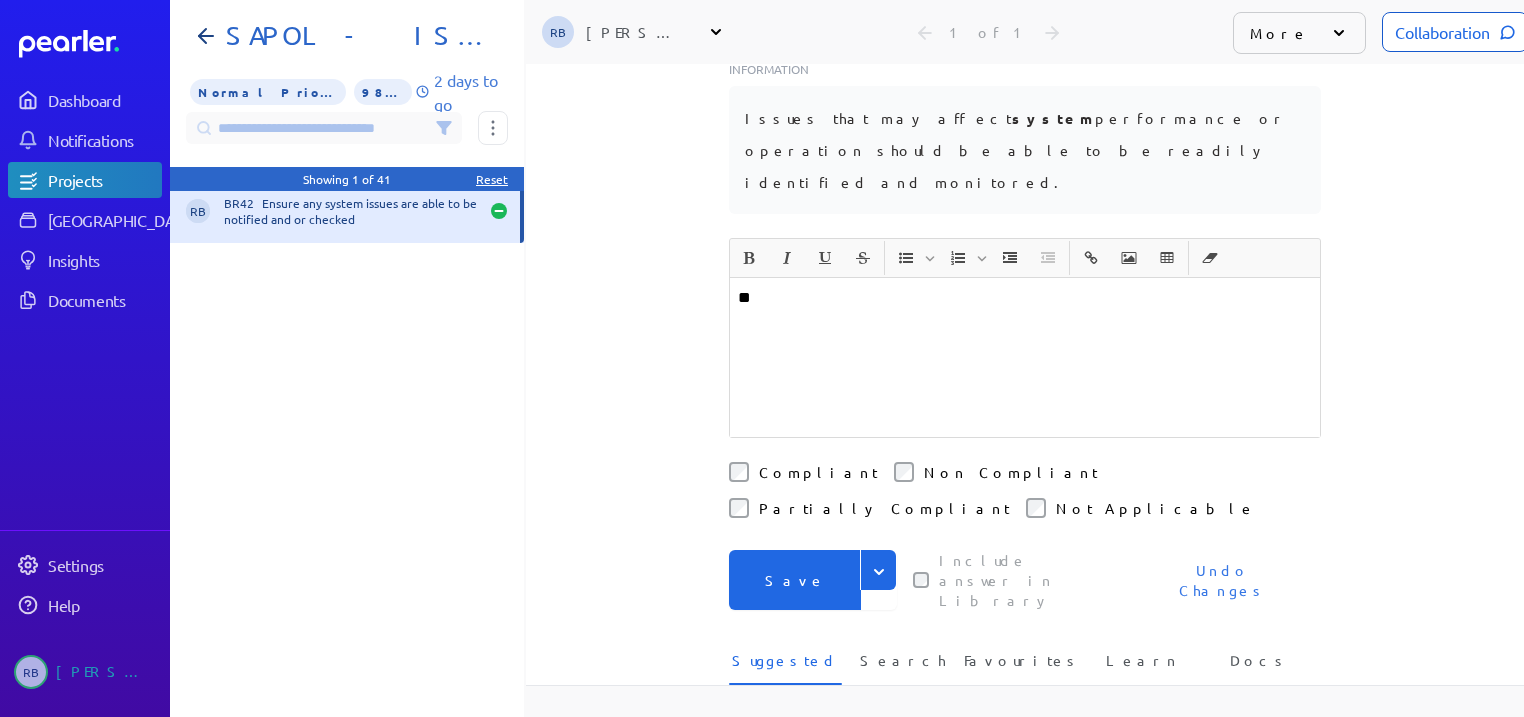 click on "Save" at bounding box center (795, 580) 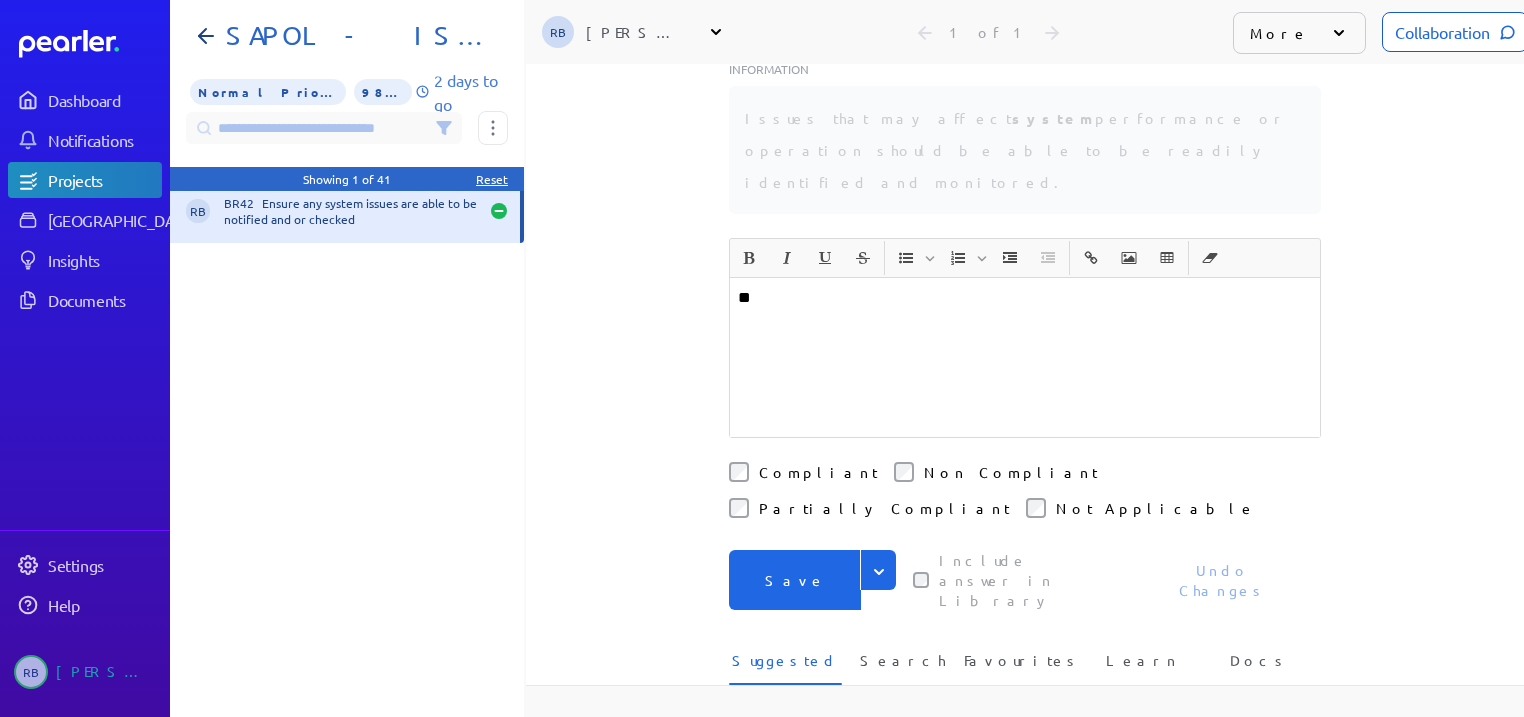 scroll, scrollTop: 0, scrollLeft: 0, axis: both 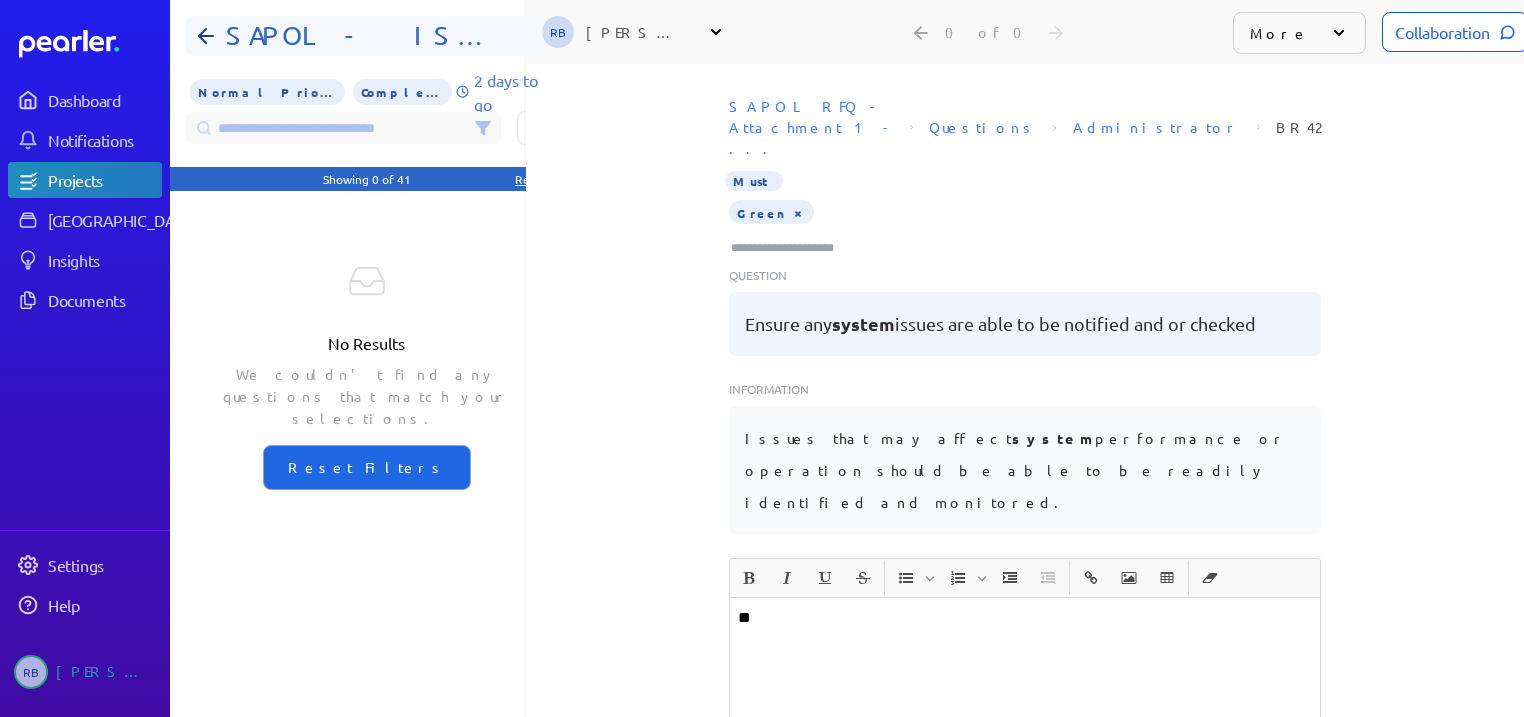 click 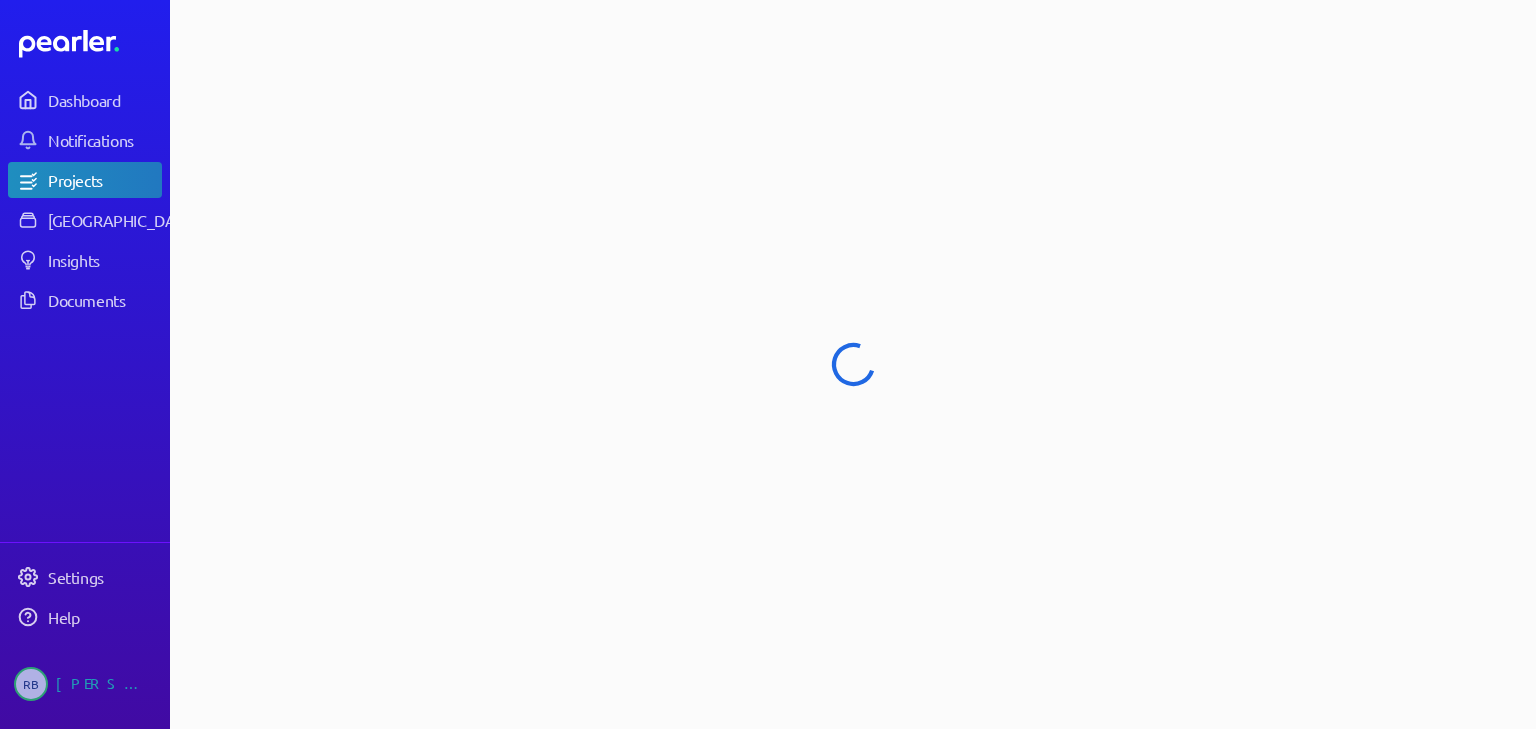 select on "******" 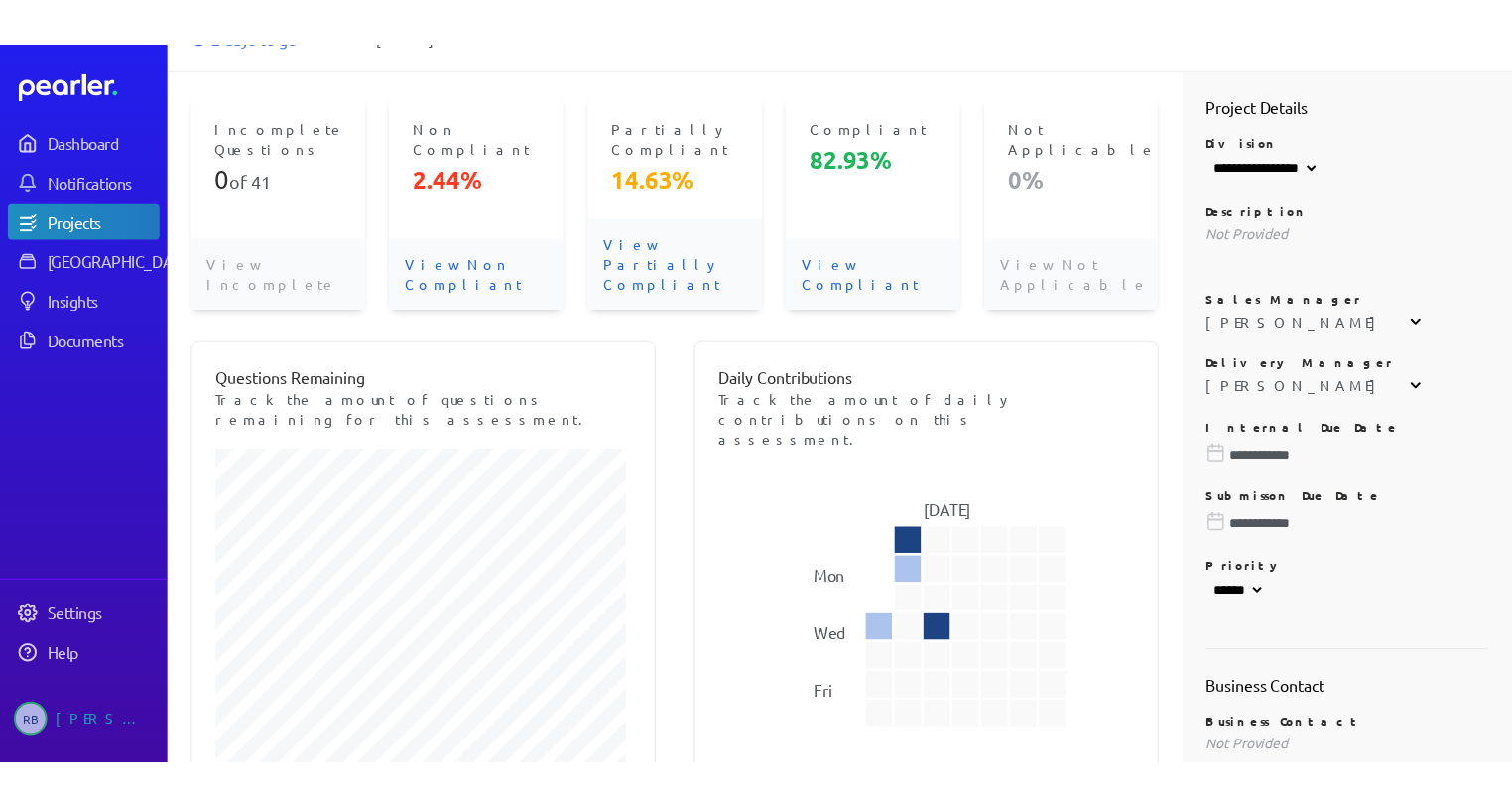 scroll, scrollTop: 0, scrollLeft: 0, axis: both 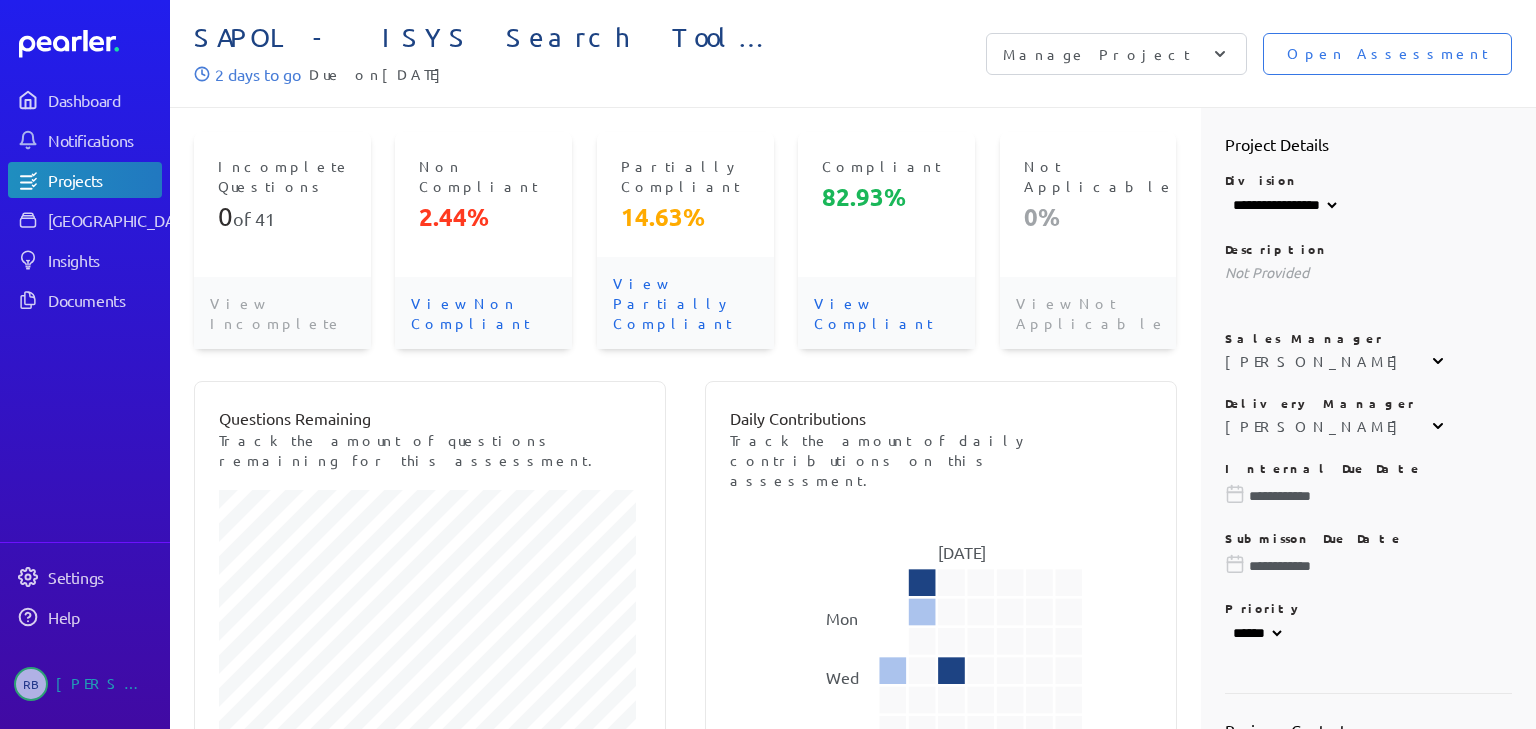click on "View Non Compliant" at bounding box center [483, 313] 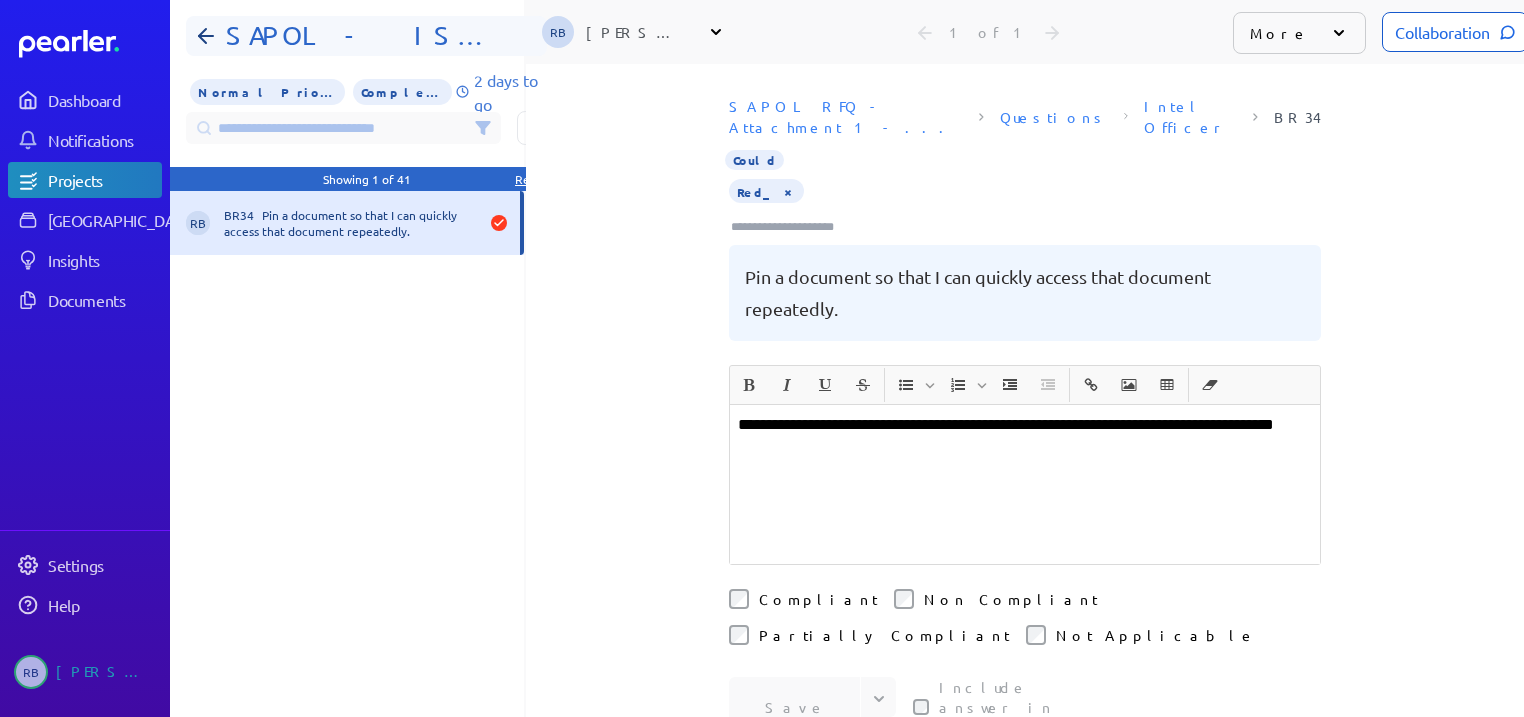 click 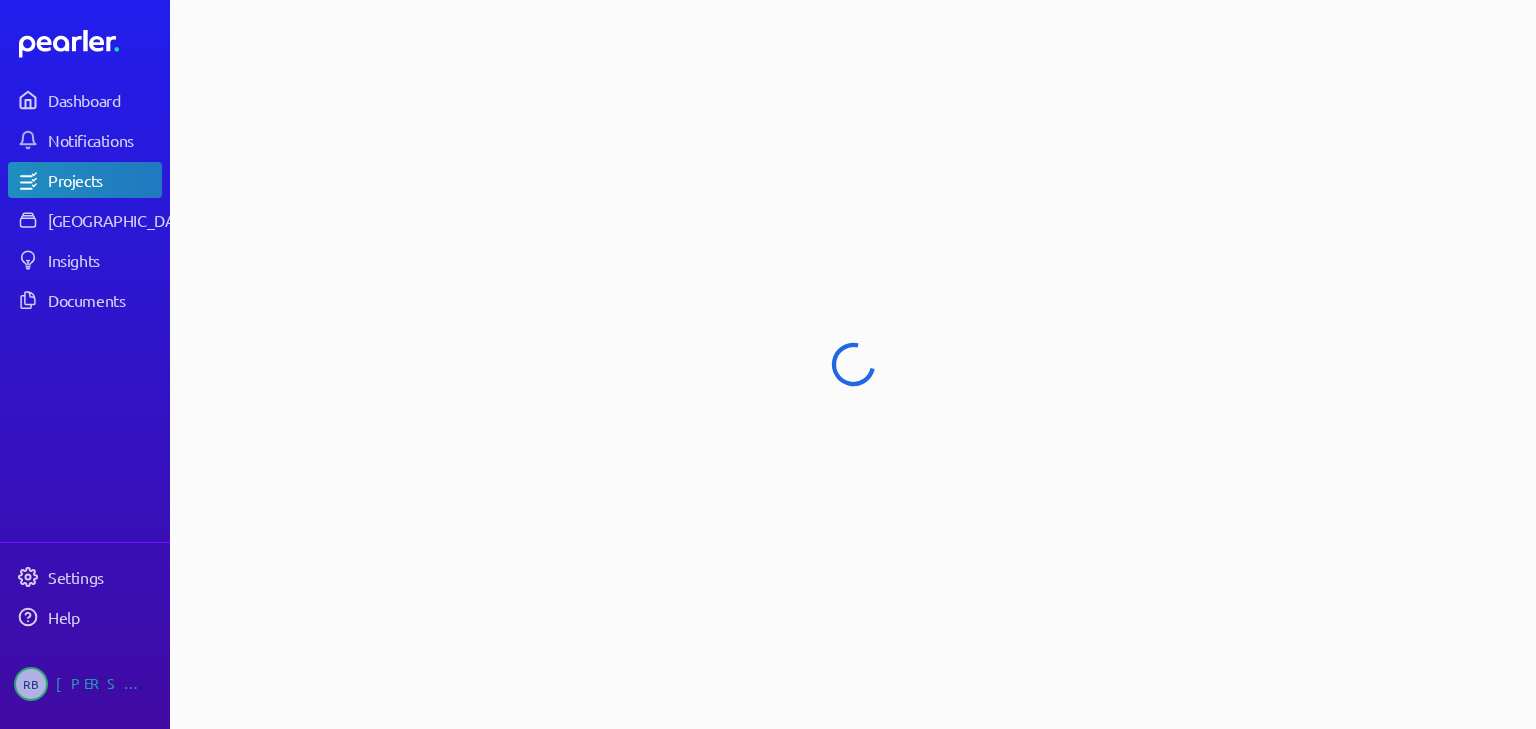 select on "******" 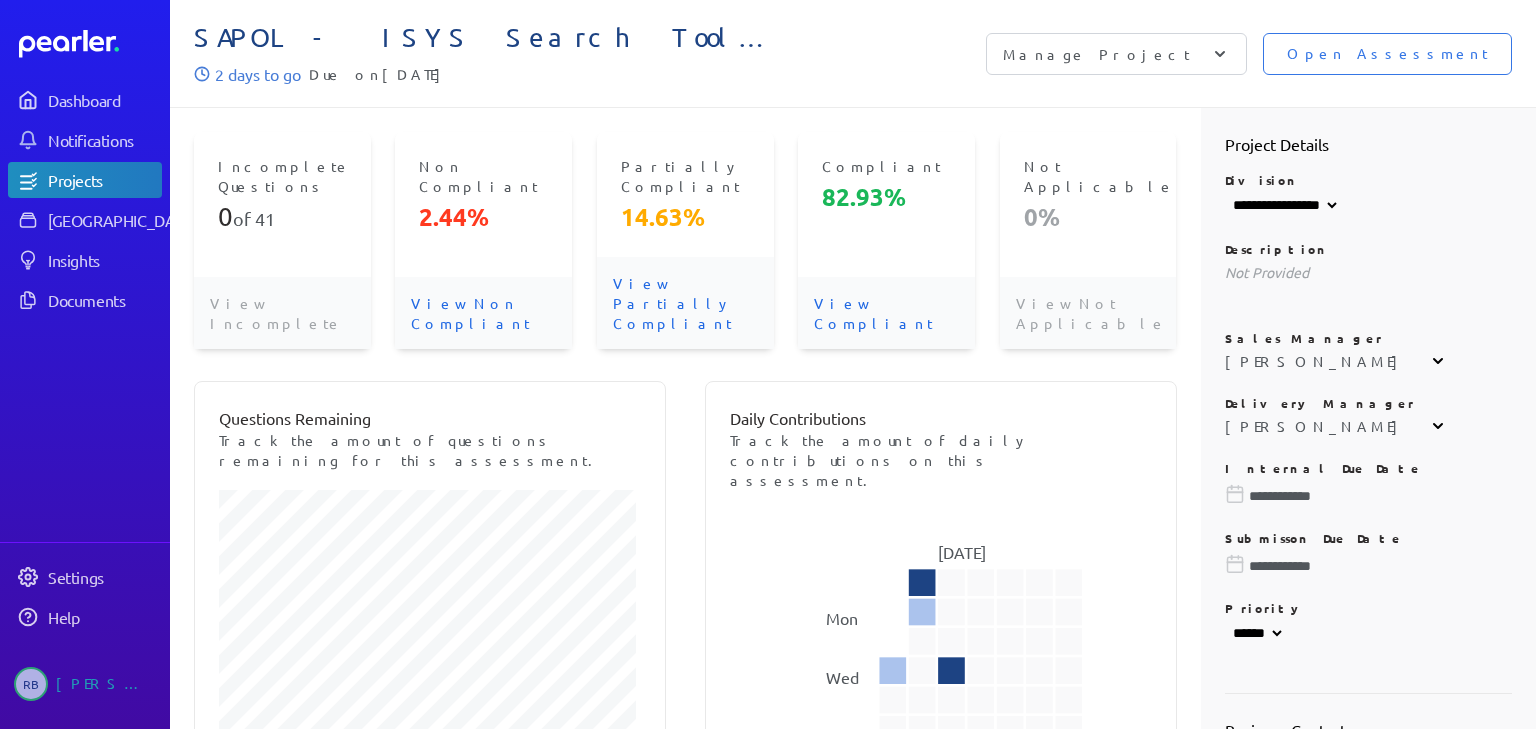click on "View Partially Compliant" at bounding box center [685, 303] 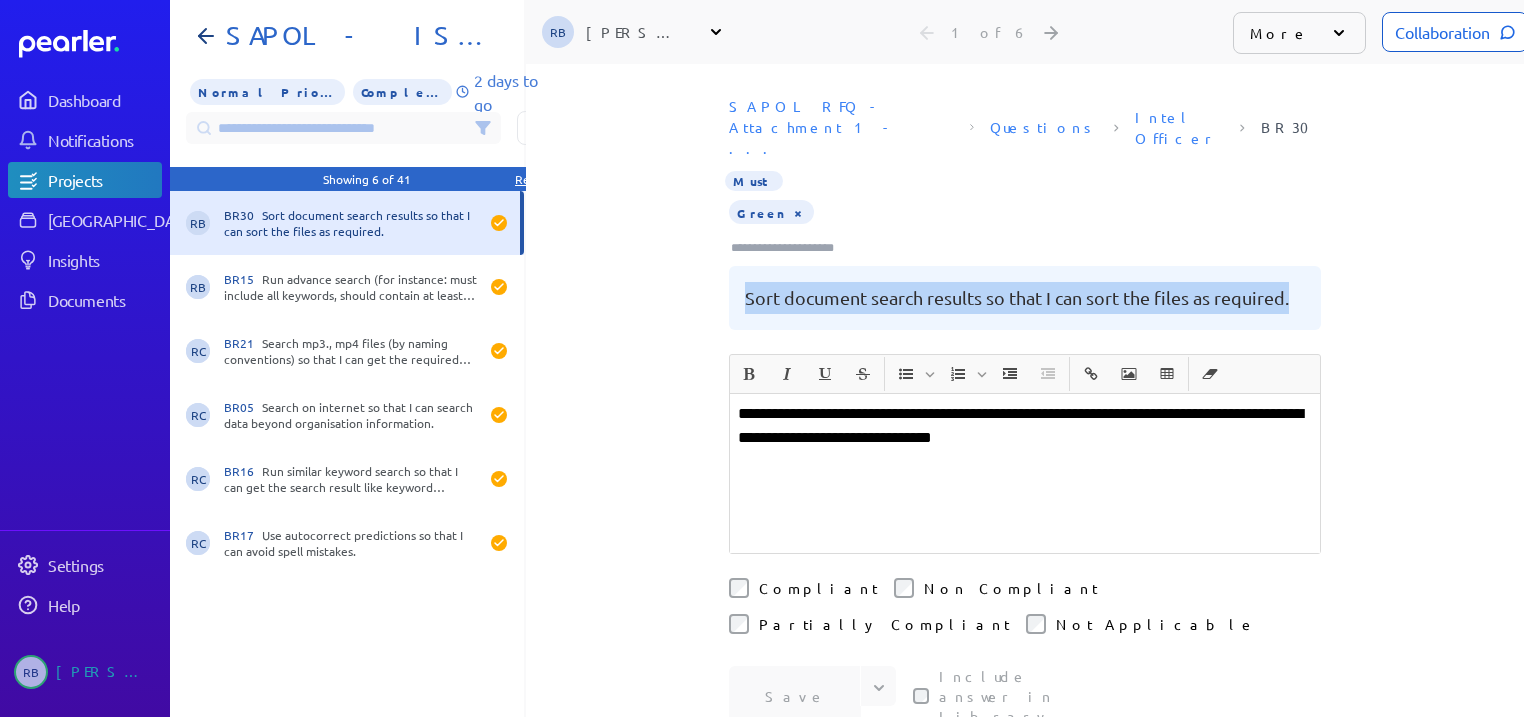 drag, startPoint x: 741, startPoint y: 253, endPoint x: 1306, endPoint y: 254, distance: 565.00085 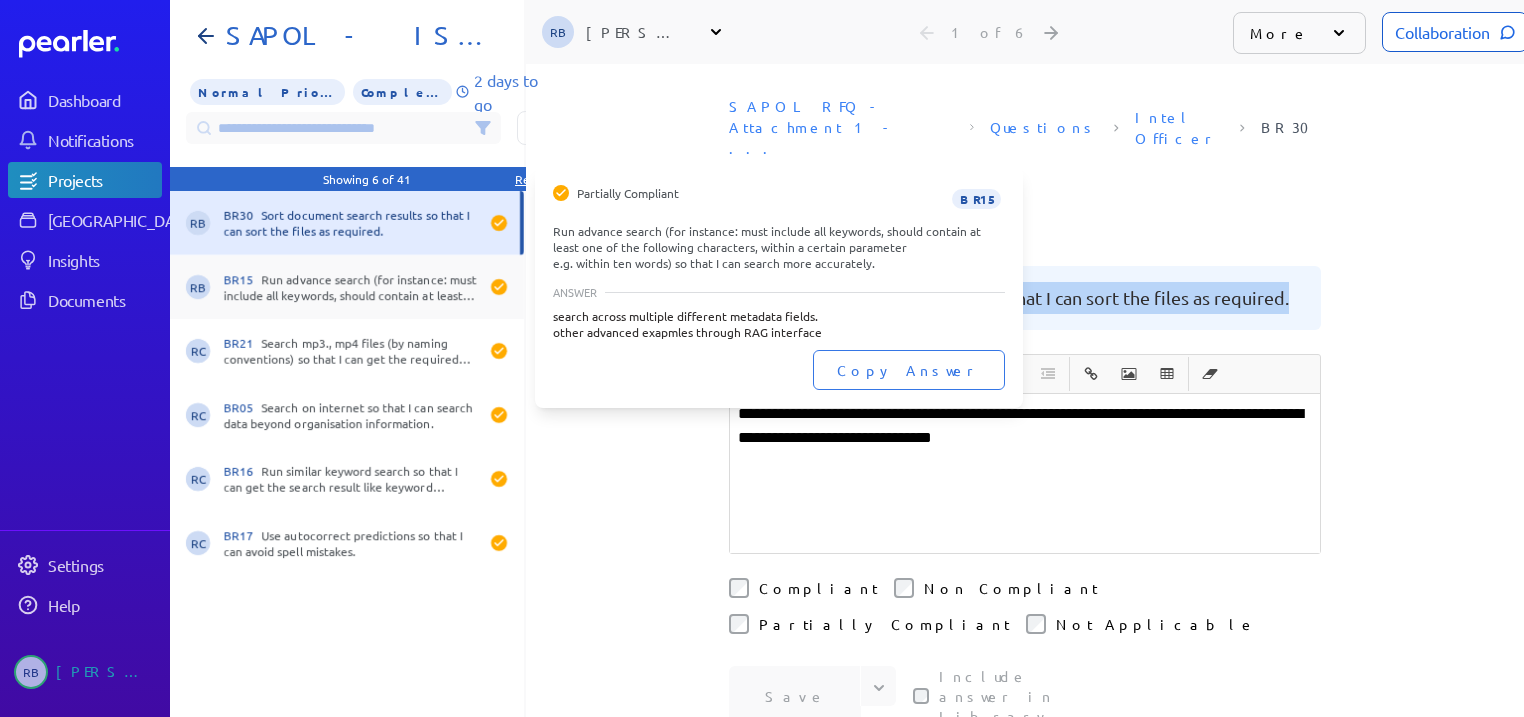 click on "BR15 Run advance search (for instance: must include all keywords, should contain at least one of the following characters, within a certain parameter
e.g. within ten words) so that I can search more accurately." at bounding box center (351, 287) 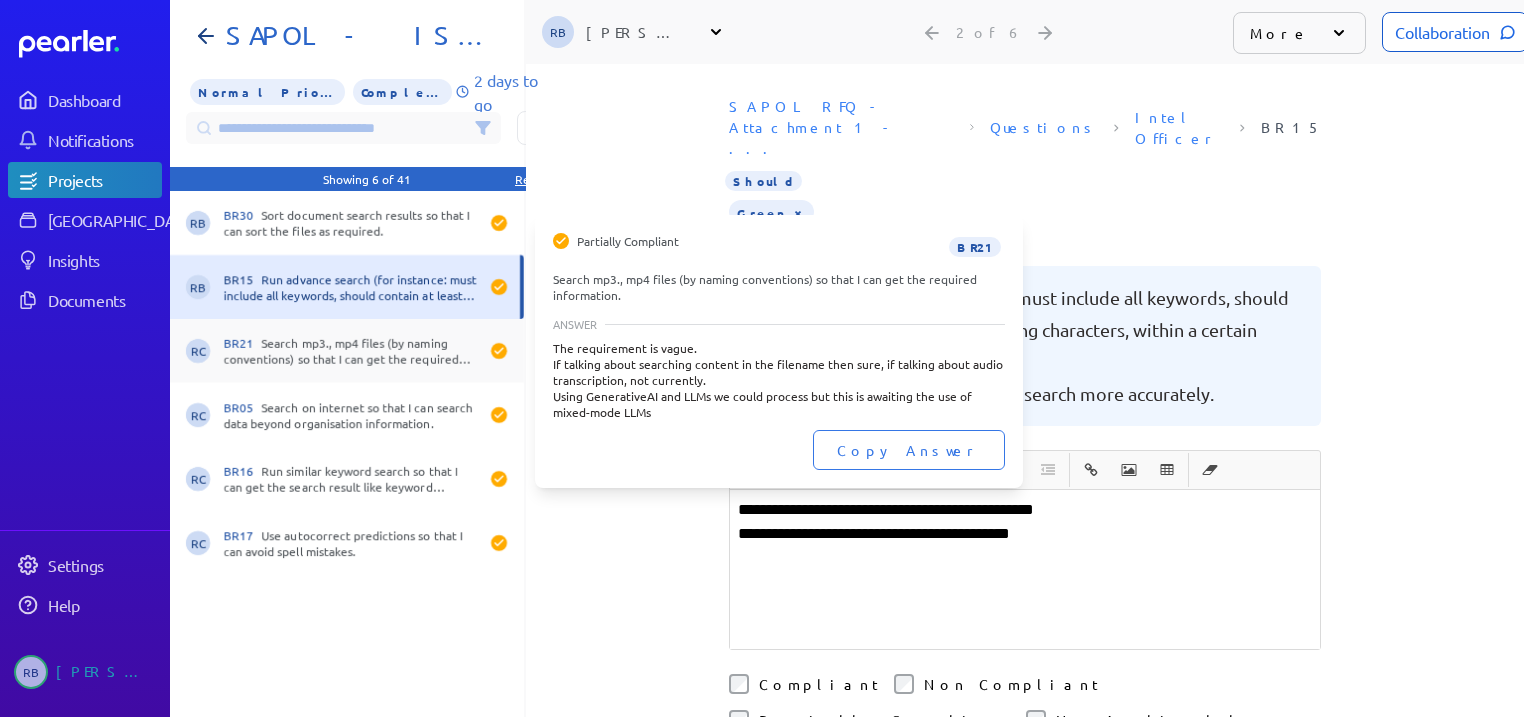 click on "BR21 Search mp3., mp4 files (by naming conventions) so that I can get the required information." at bounding box center [351, 351] 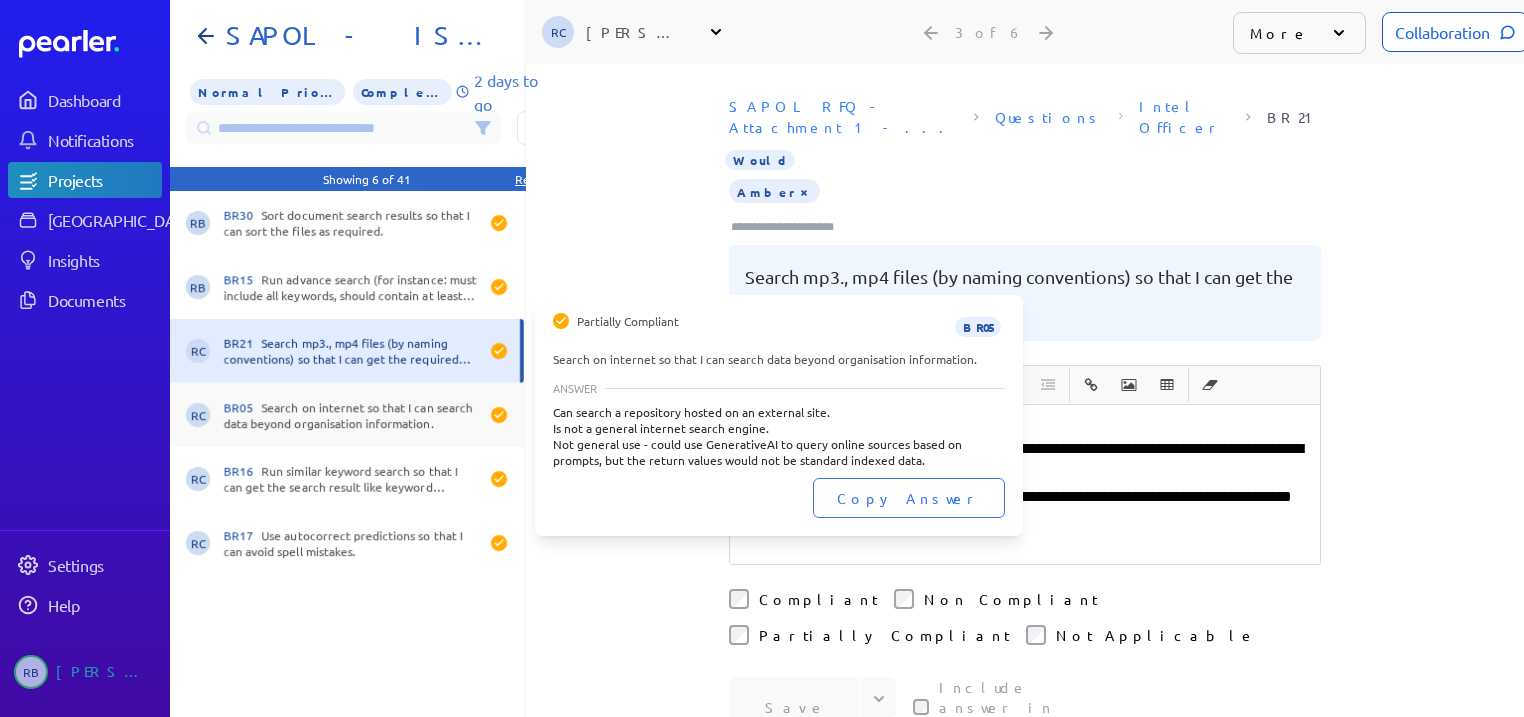 click on "BR05 Search on internet so that I can search data beyond organisation information." at bounding box center (351, 415) 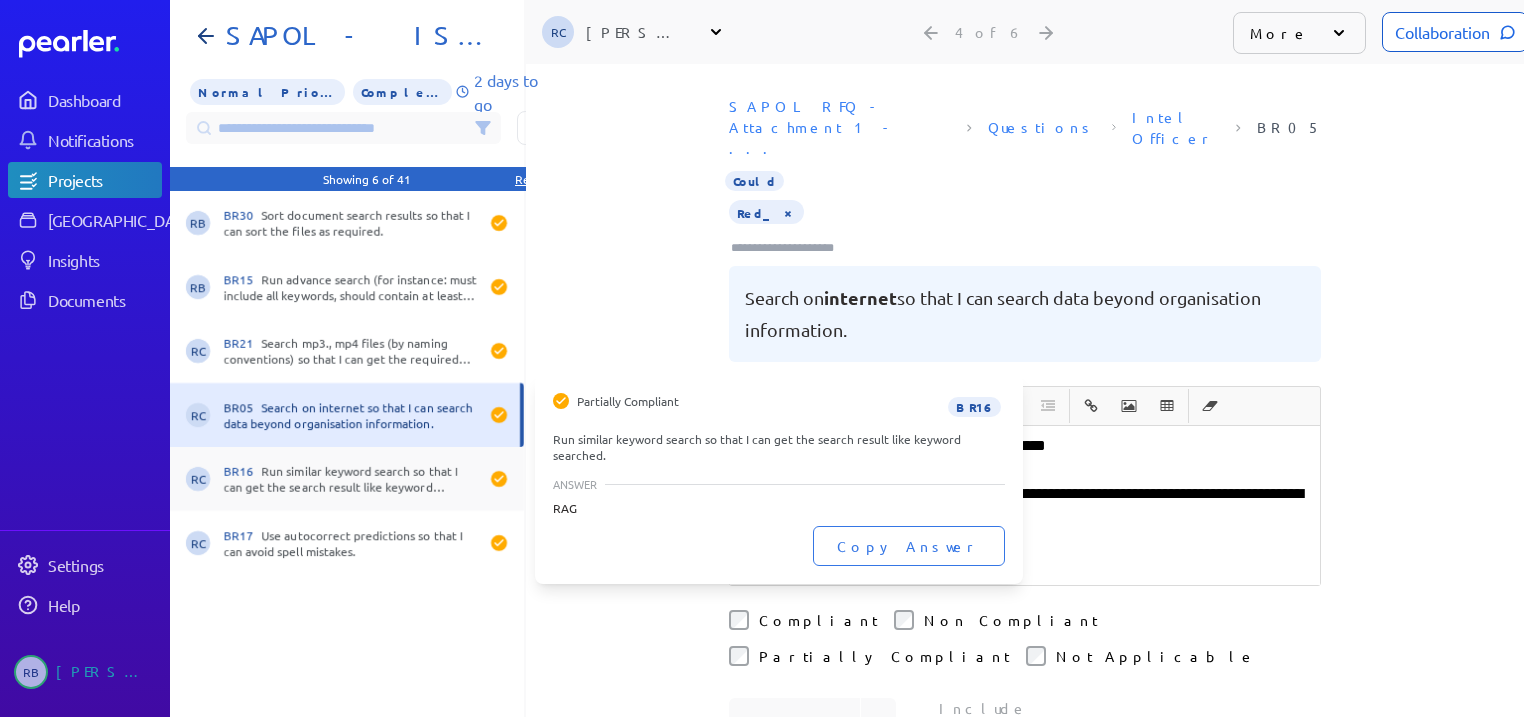 click on "BR16 Run similar keyword search so that I can get the search result like keyword searched." at bounding box center [351, 479] 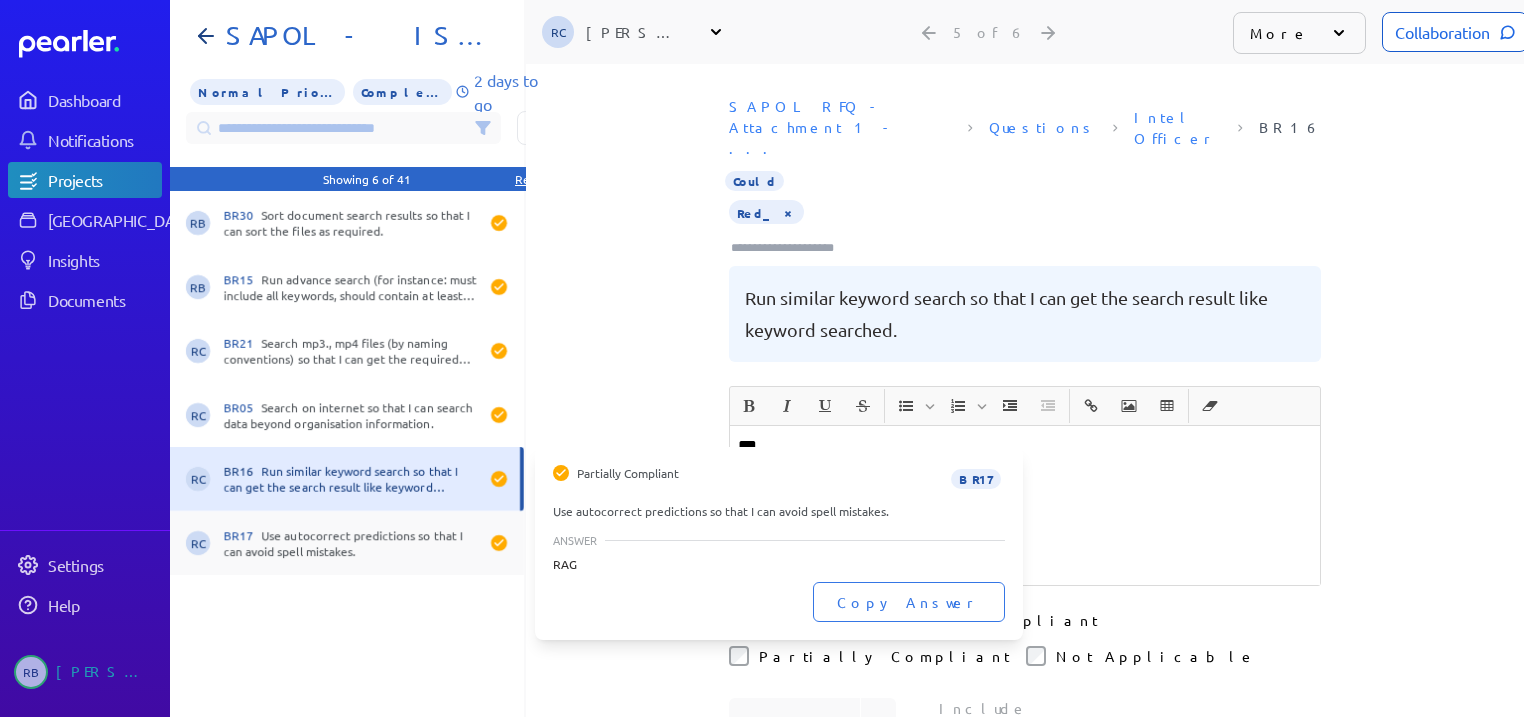 click on "BR17 Use autocorrect predictions so that I can avoid spell mistakes." at bounding box center (351, 543) 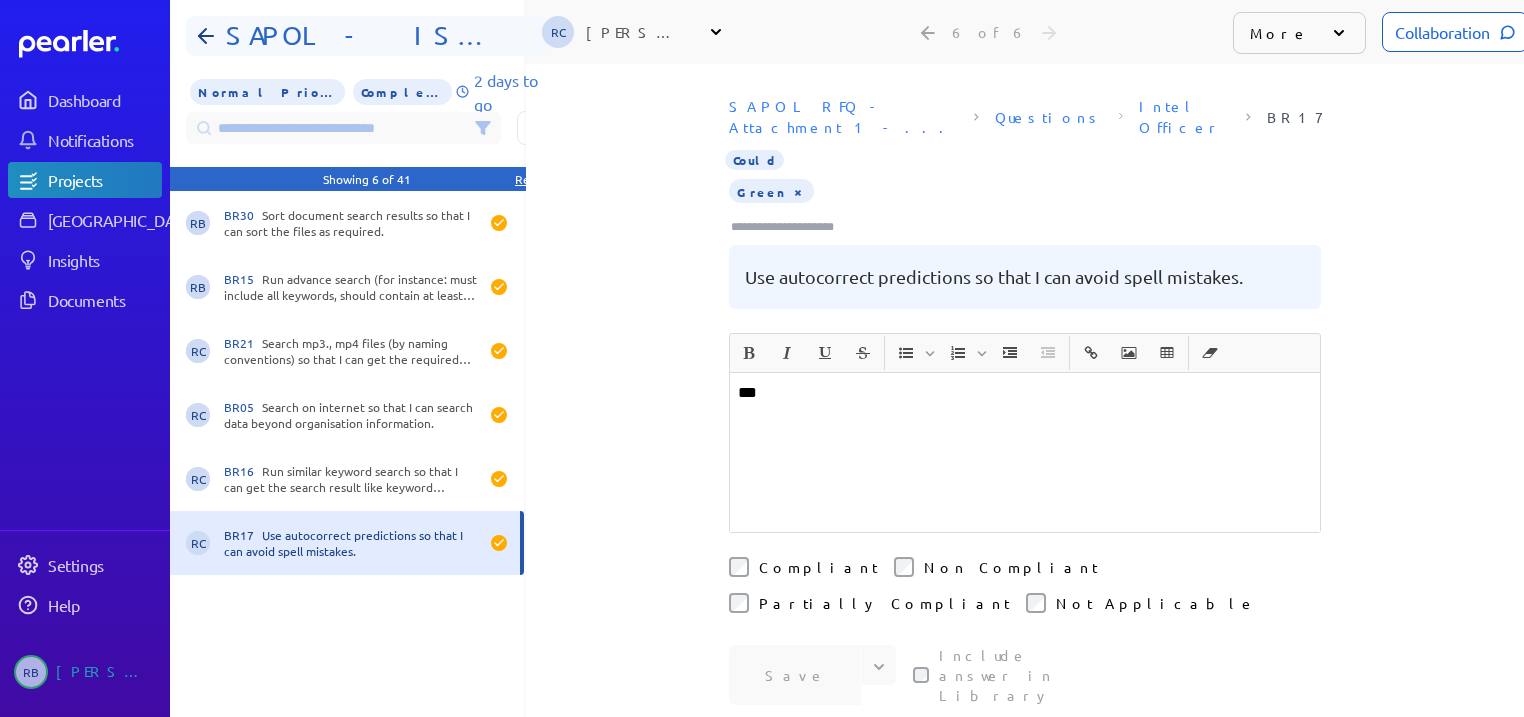 click 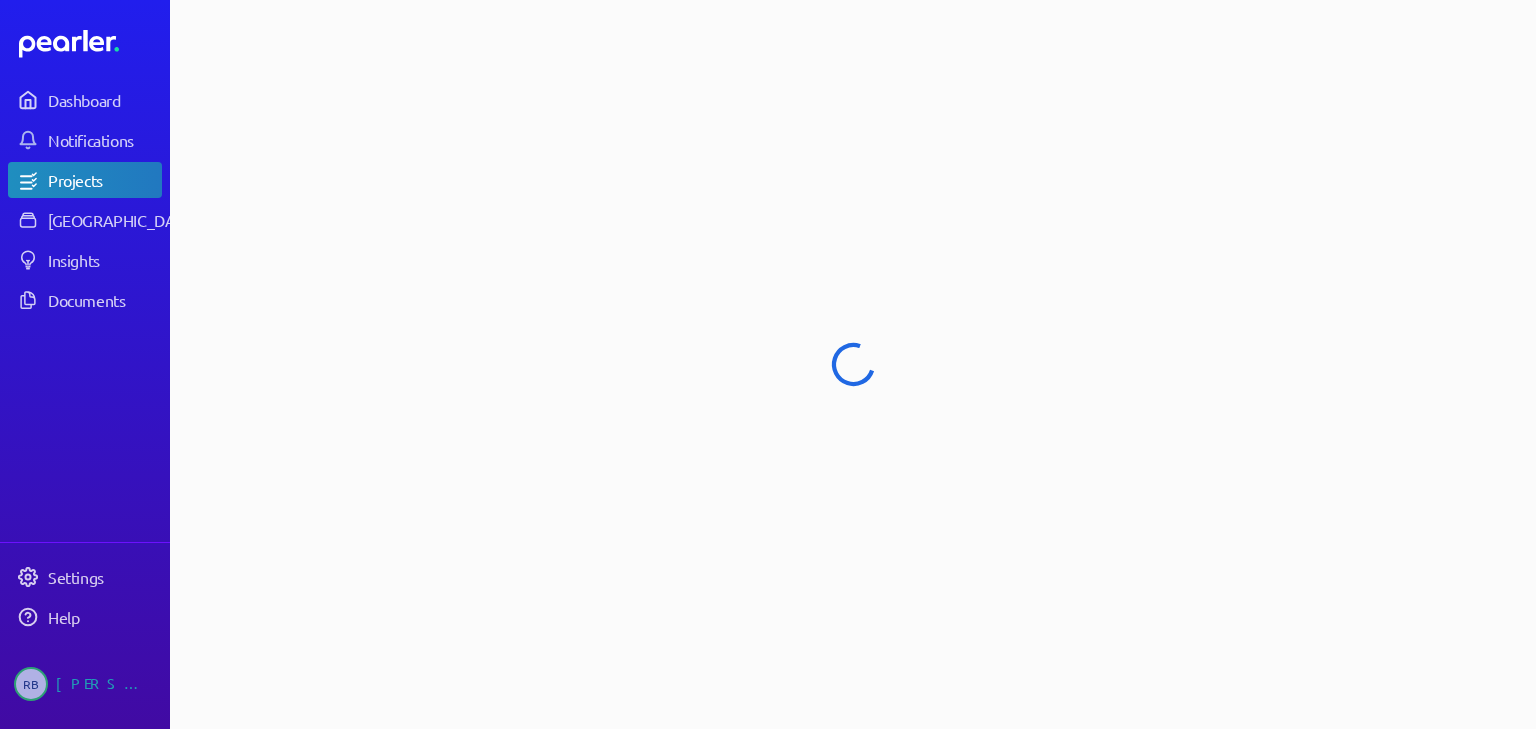 select on "******" 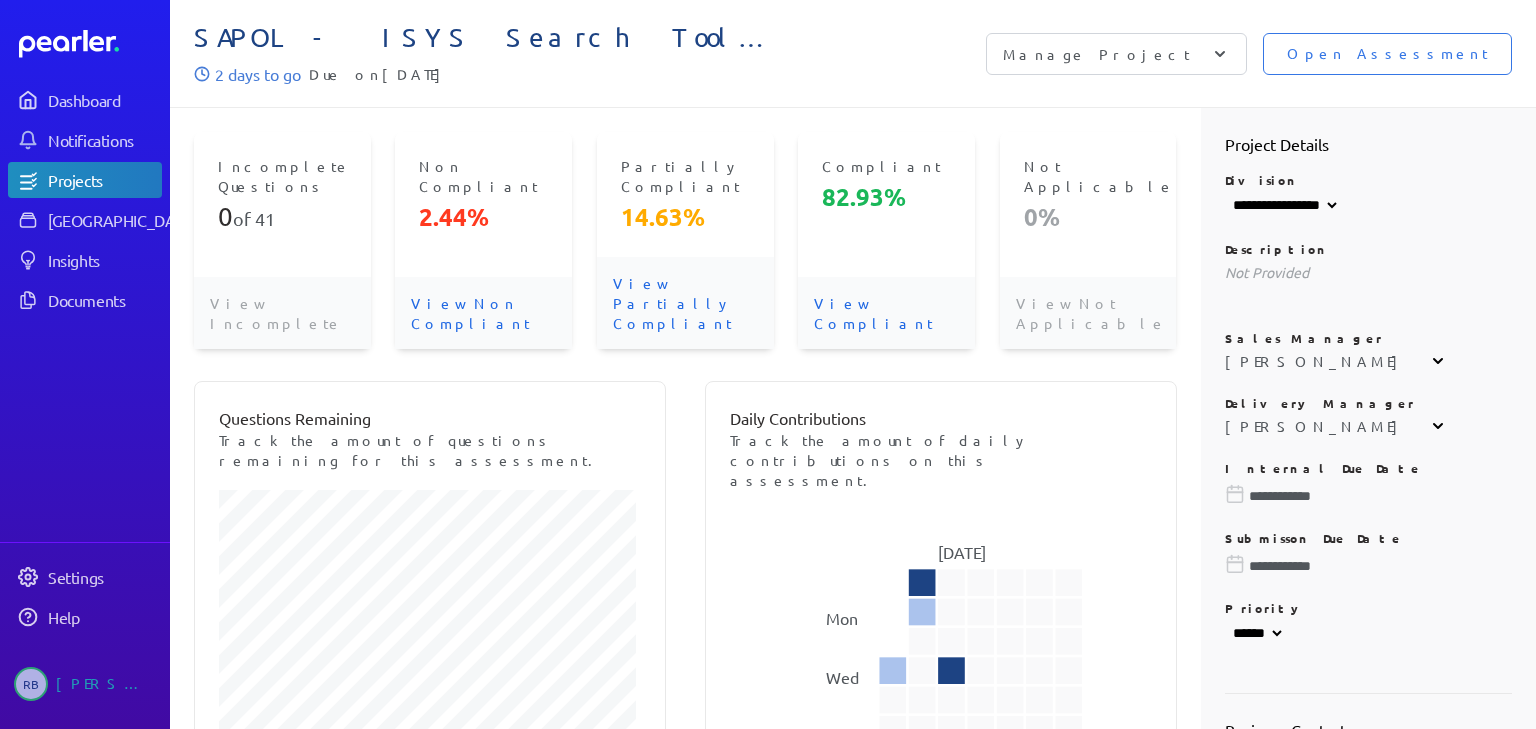 click on "View Non Compliant" at bounding box center (483, 313) 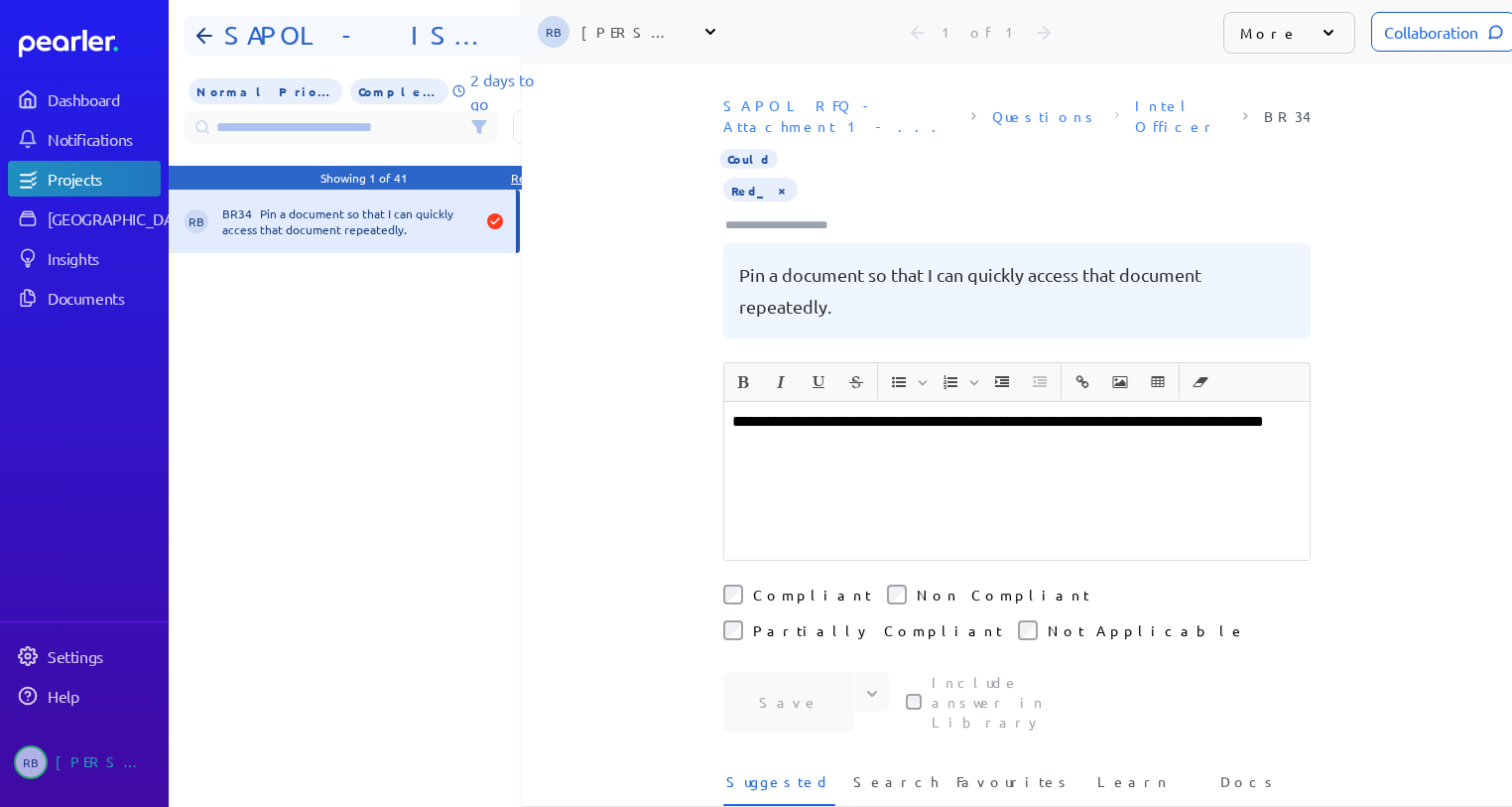 click 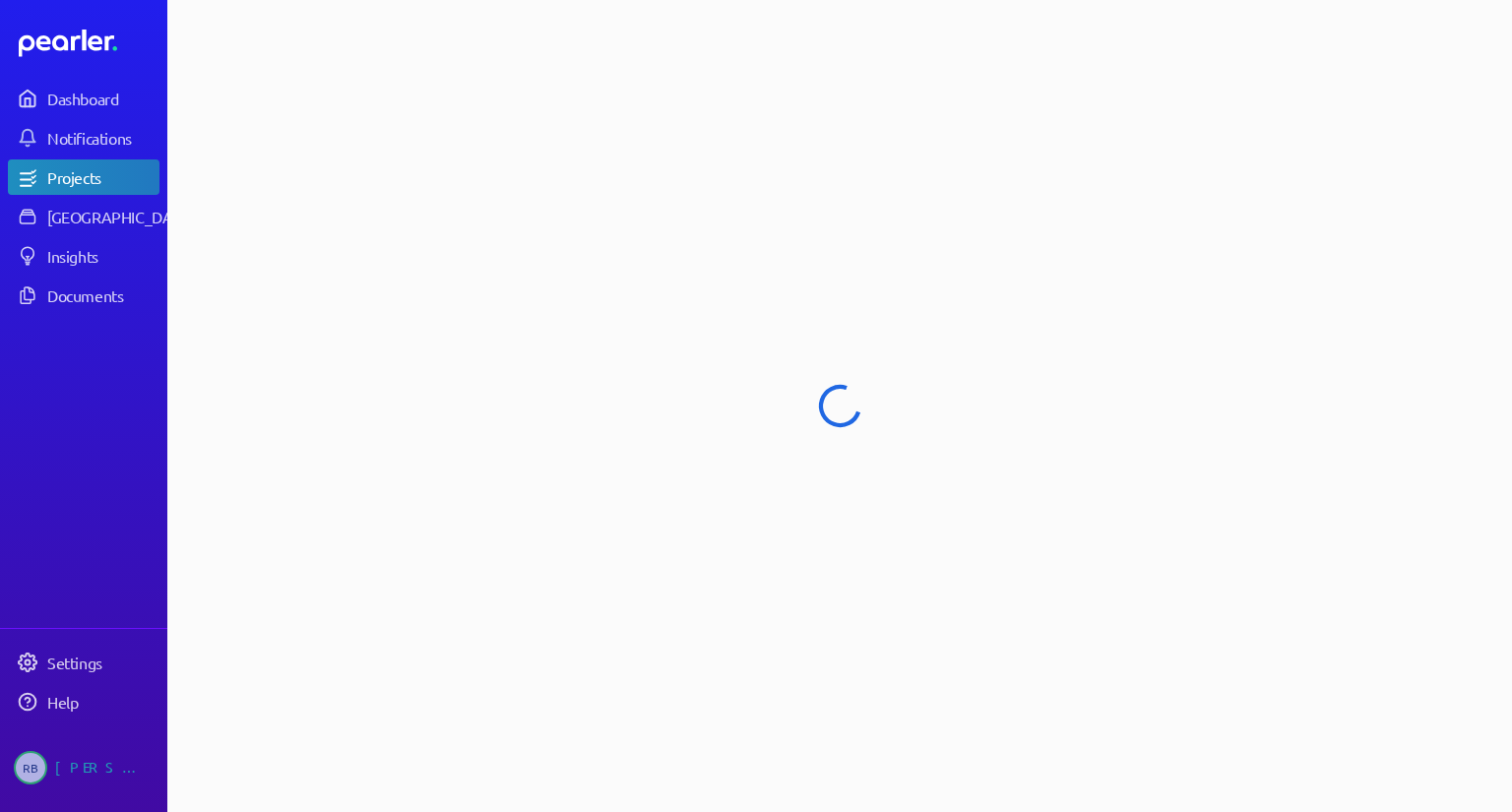 select on "******" 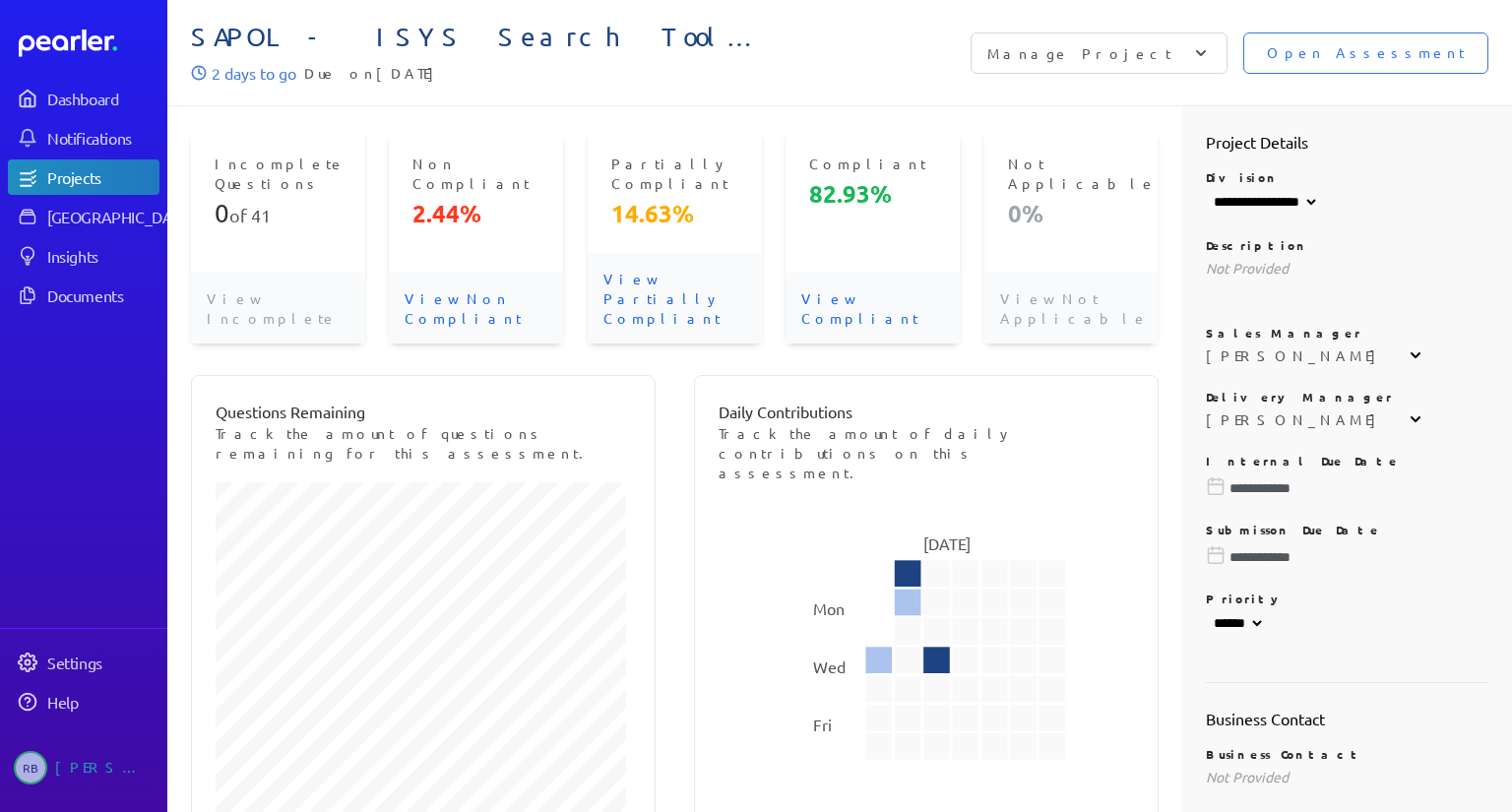 click on "View Partially Compliant" at bounding box center [674, 298] 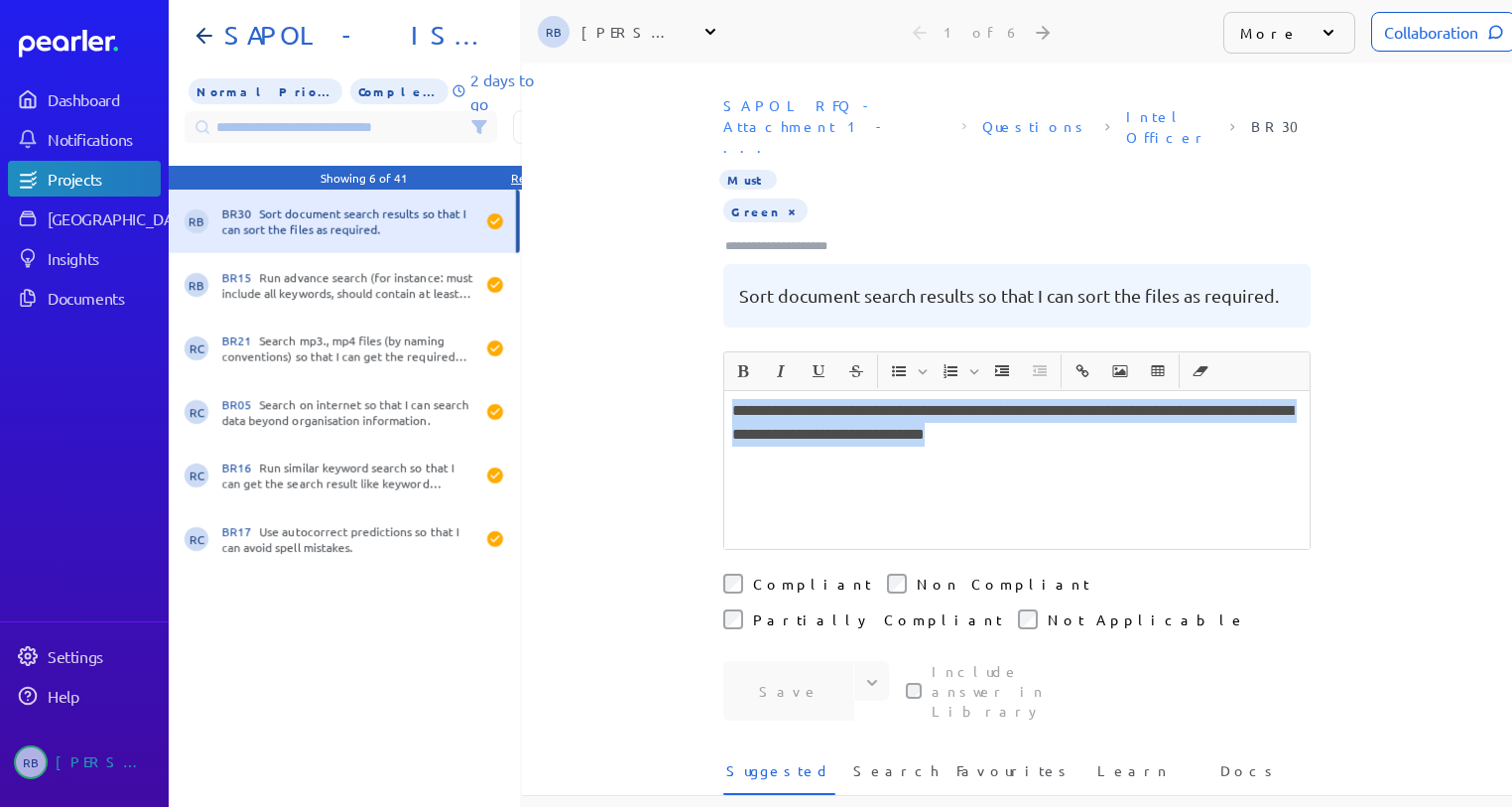 drag, startPoint x: 726, startPoint y: 362, endPoint x: 1184, endPoint y: 401, distance: 459.65748 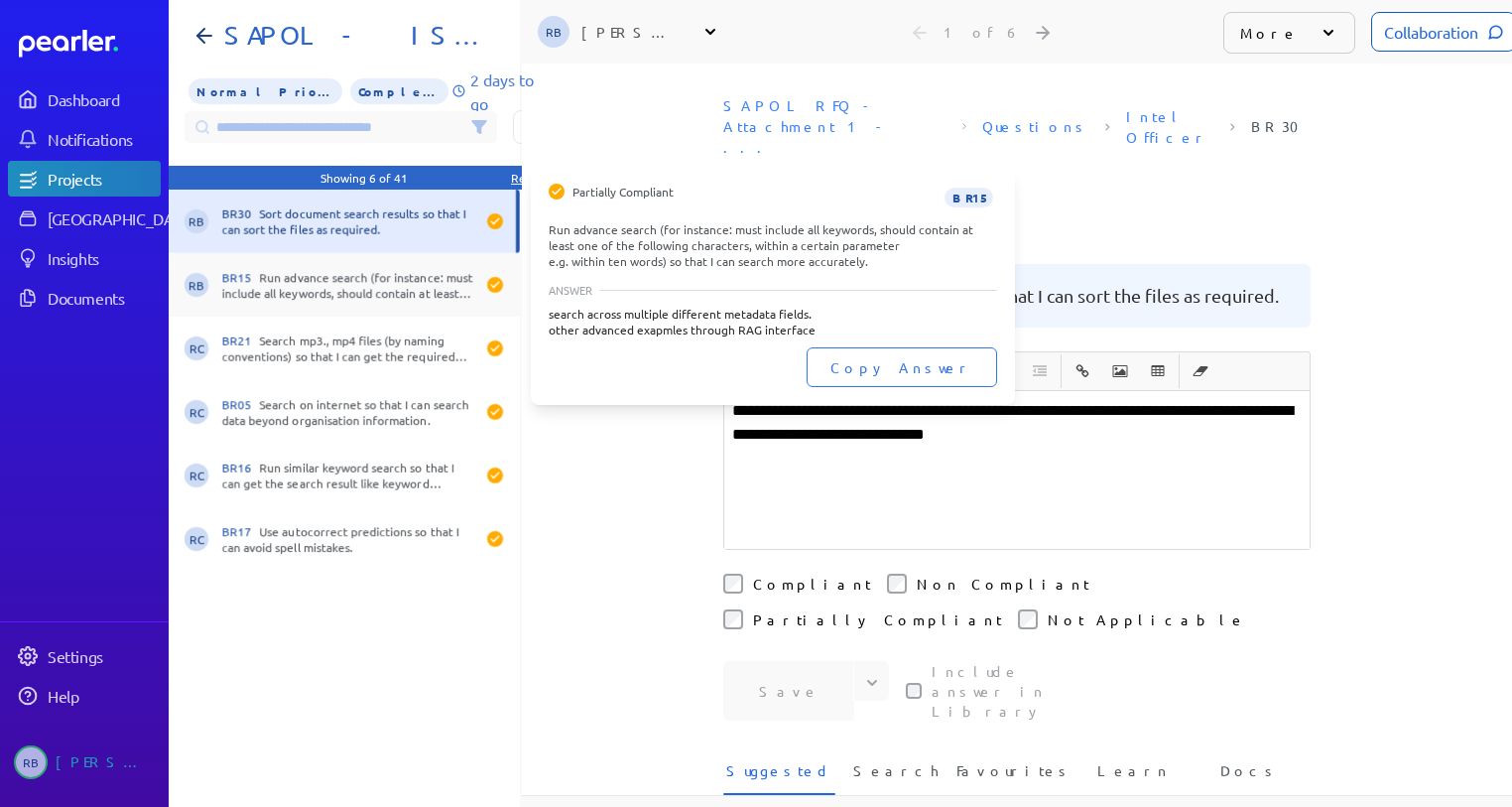 click on "BR15 Run advance search (for instance: must include all keywords, should contain at least one of the following characters, within a certain parameter
e.g. within ten words) so that I can search more accurately." at bounding box center (348, 285) 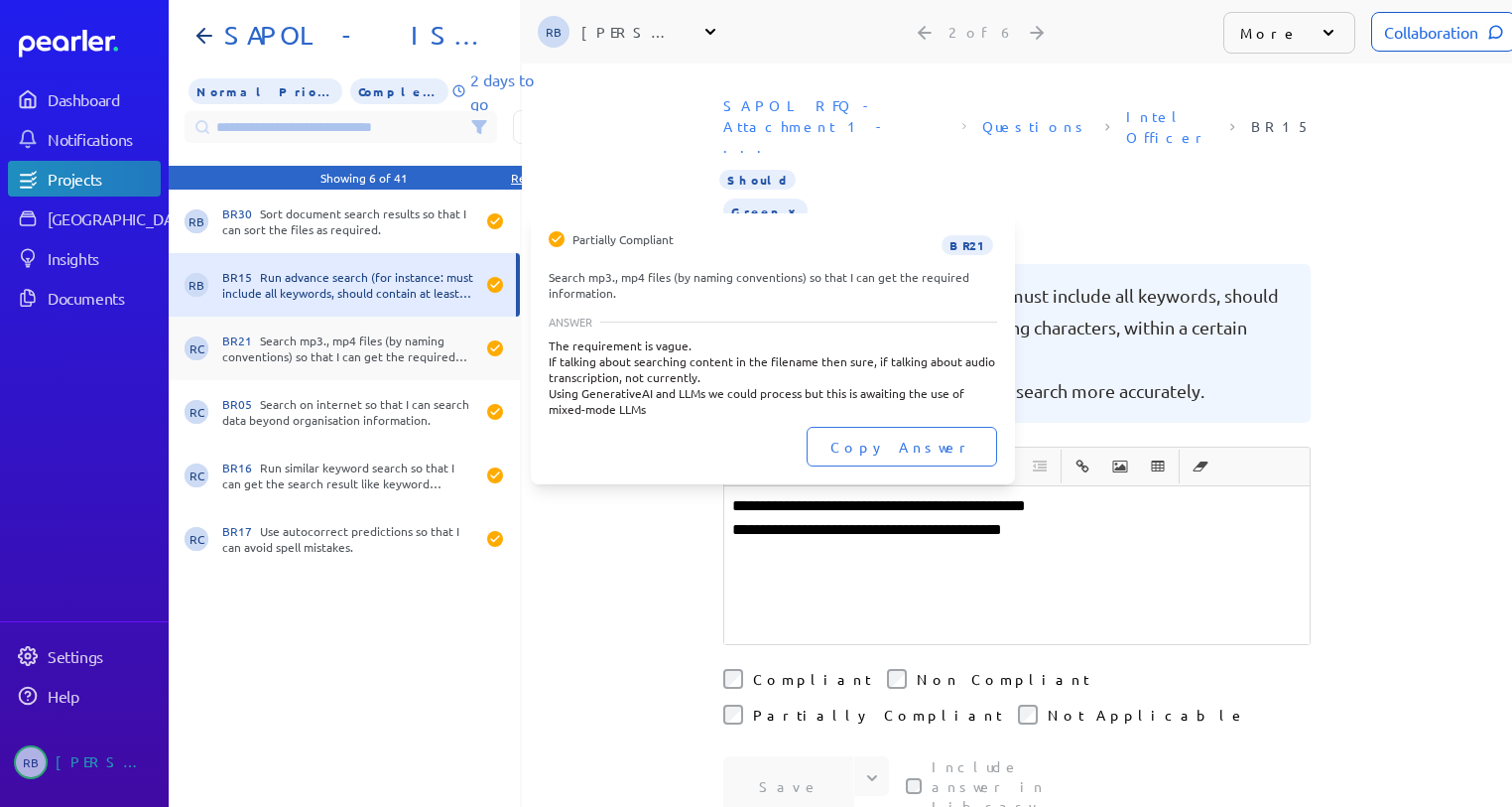 click on "BR21 Search mp3., mp4 files (by naming conventions) so that I can get the required information." at bounding box center (348, 348) 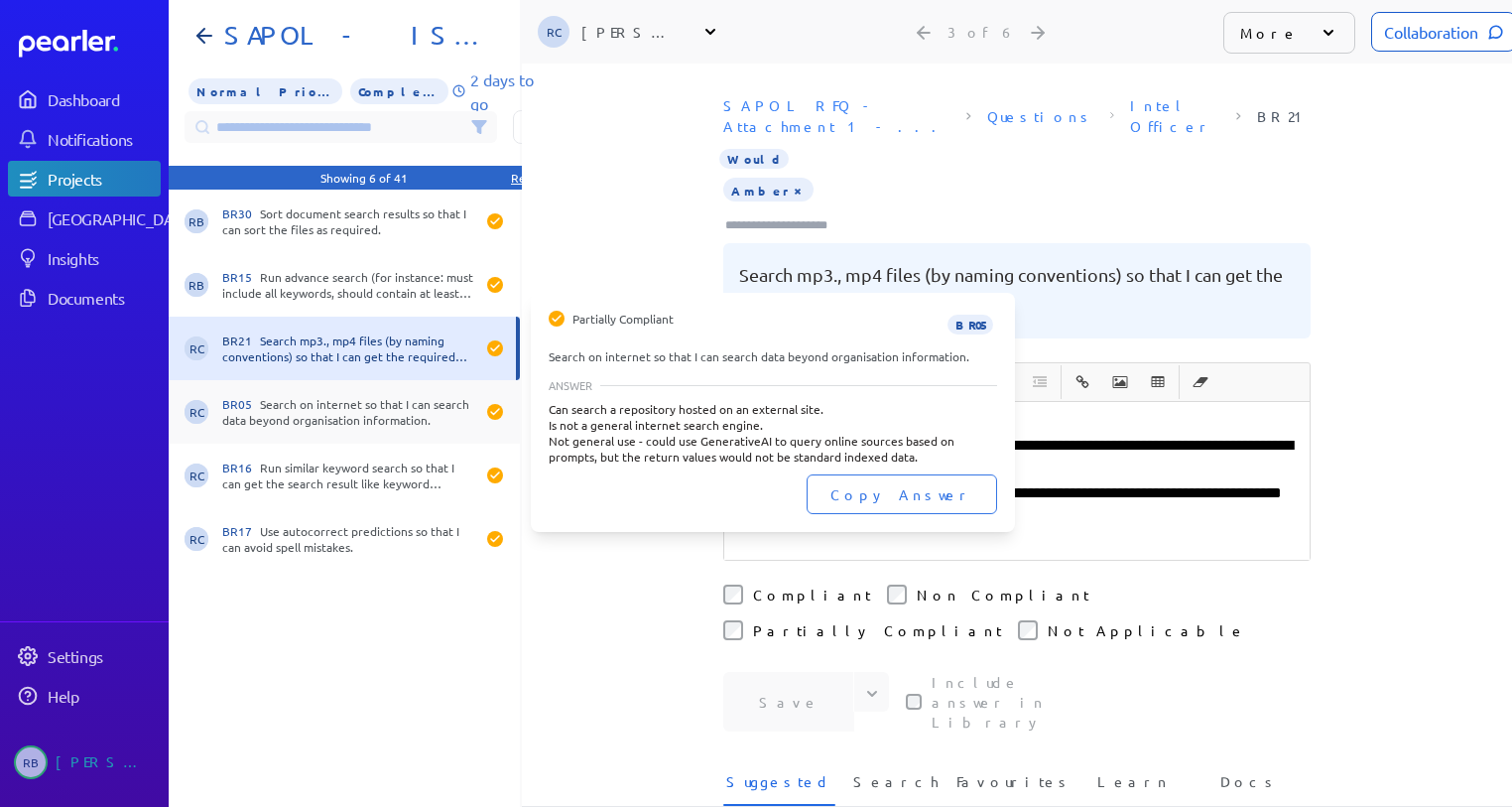 click on "BR05 Search on internet so that I can search data beyond organisation information." at bounding box center (348, 412) 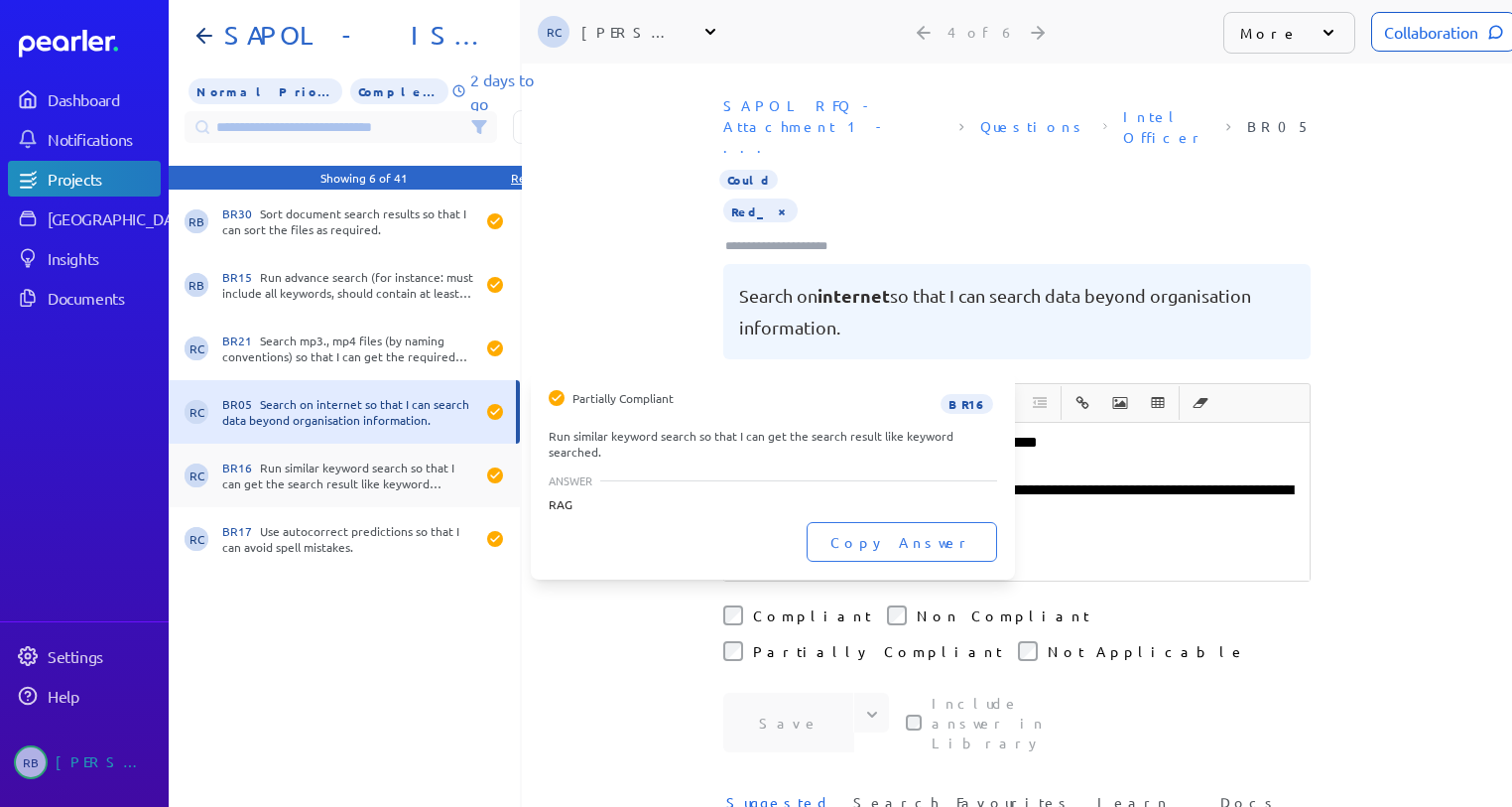 click on "BR16 Run similar keyword search so that I can get the search result like keyword searched." at bounding box center [348, 475] 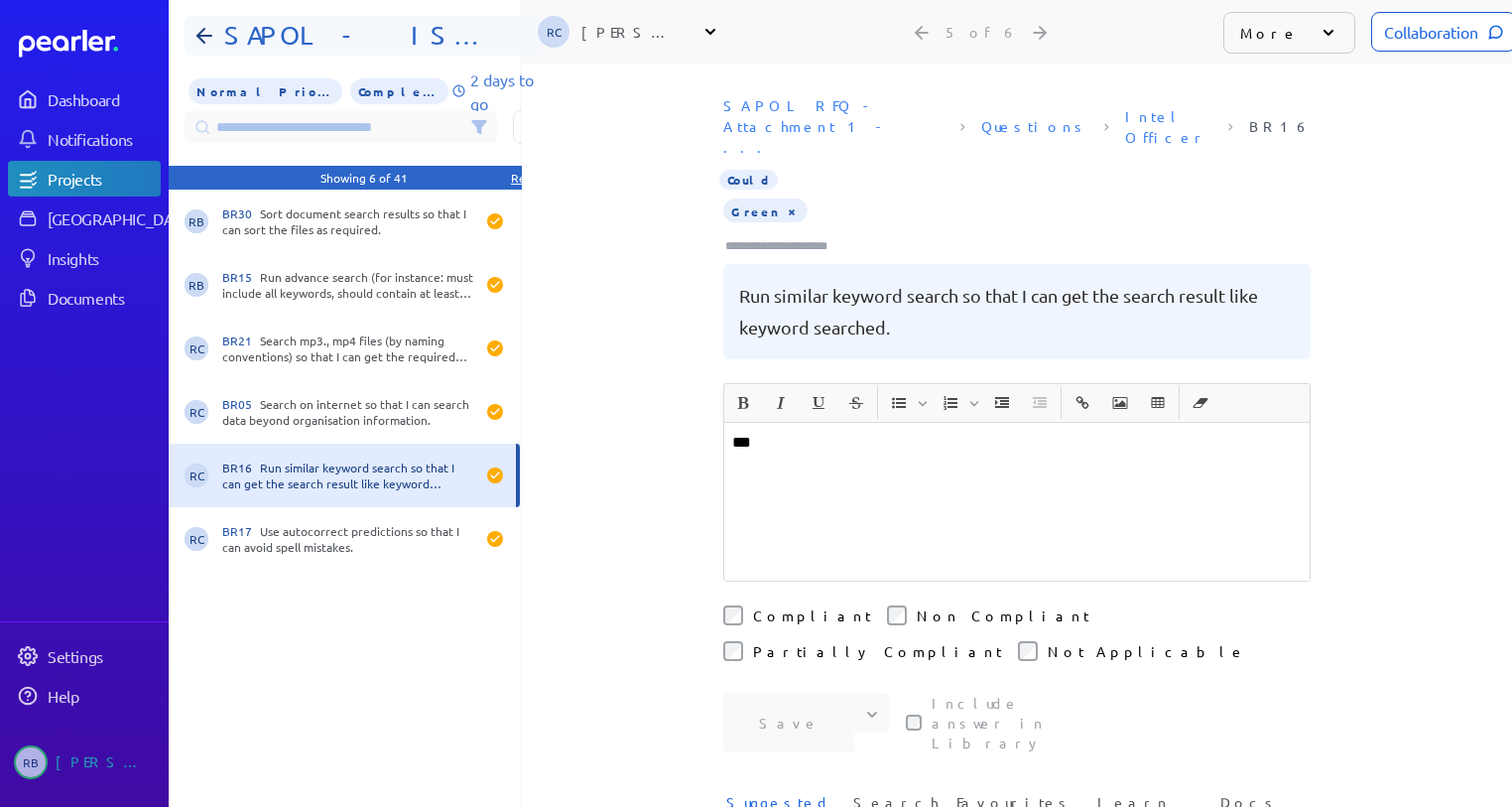 click 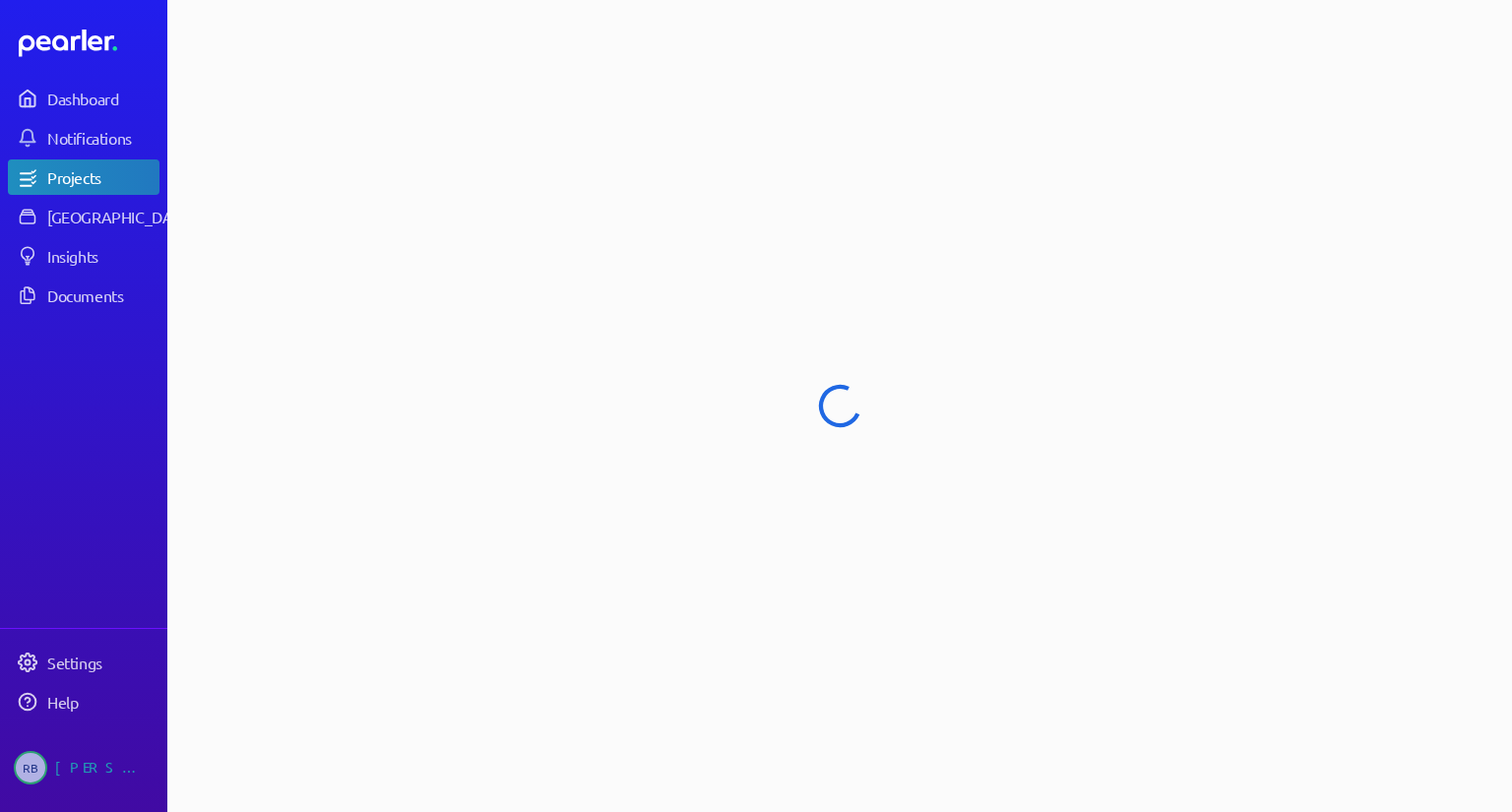 select on "******" 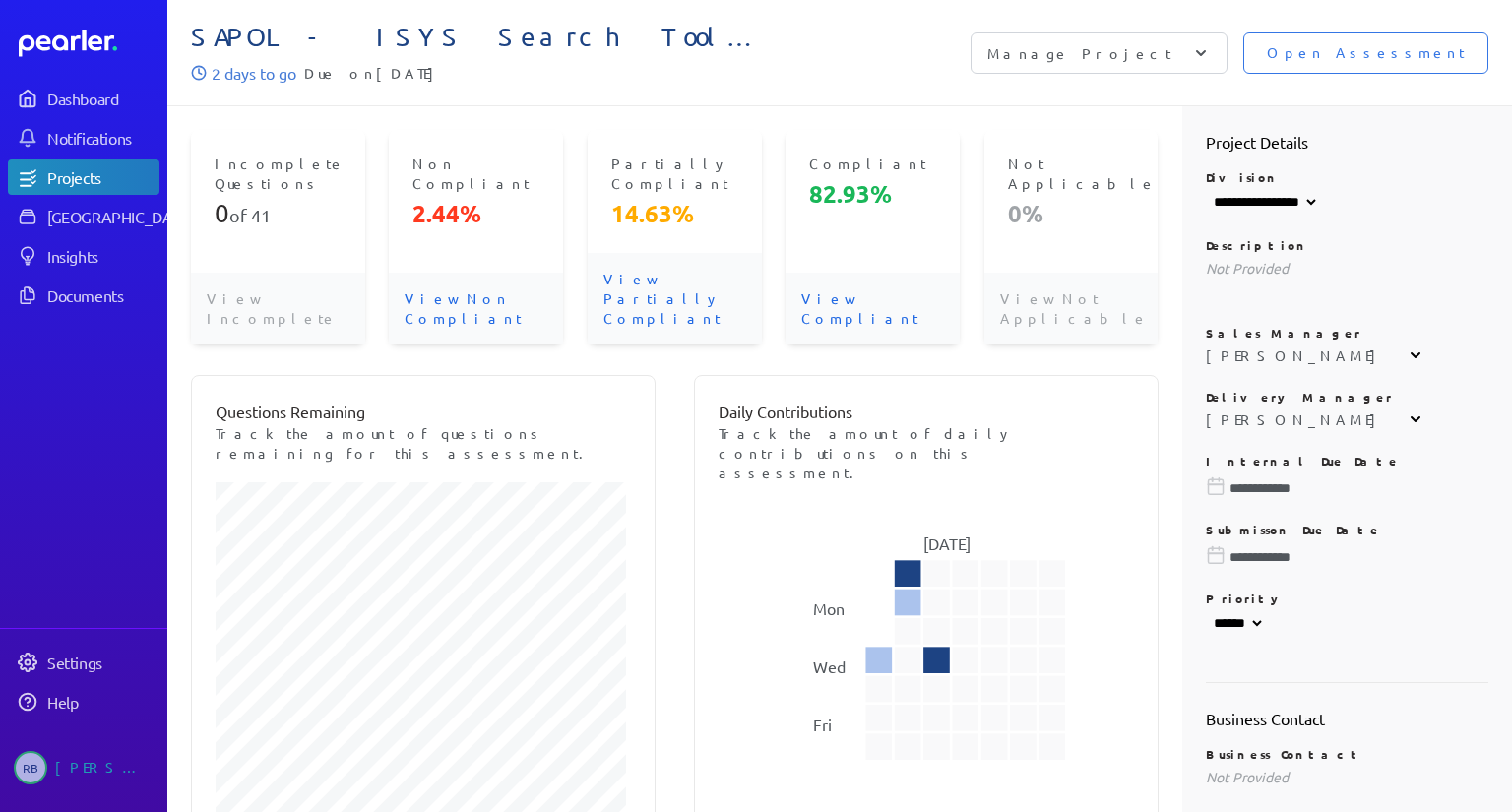 click on "View Non Compliant" at bounding box center (475, 308) 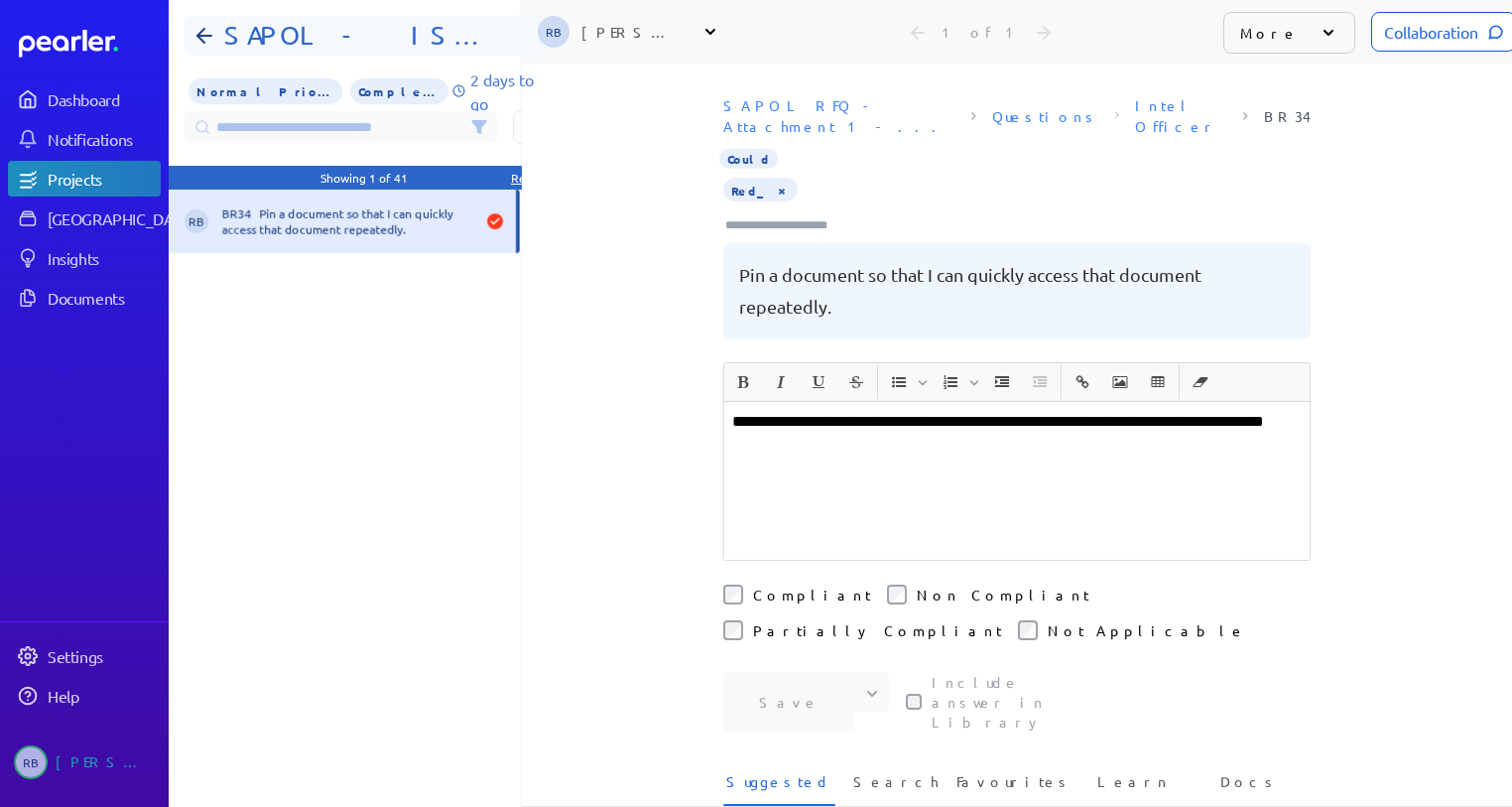 click 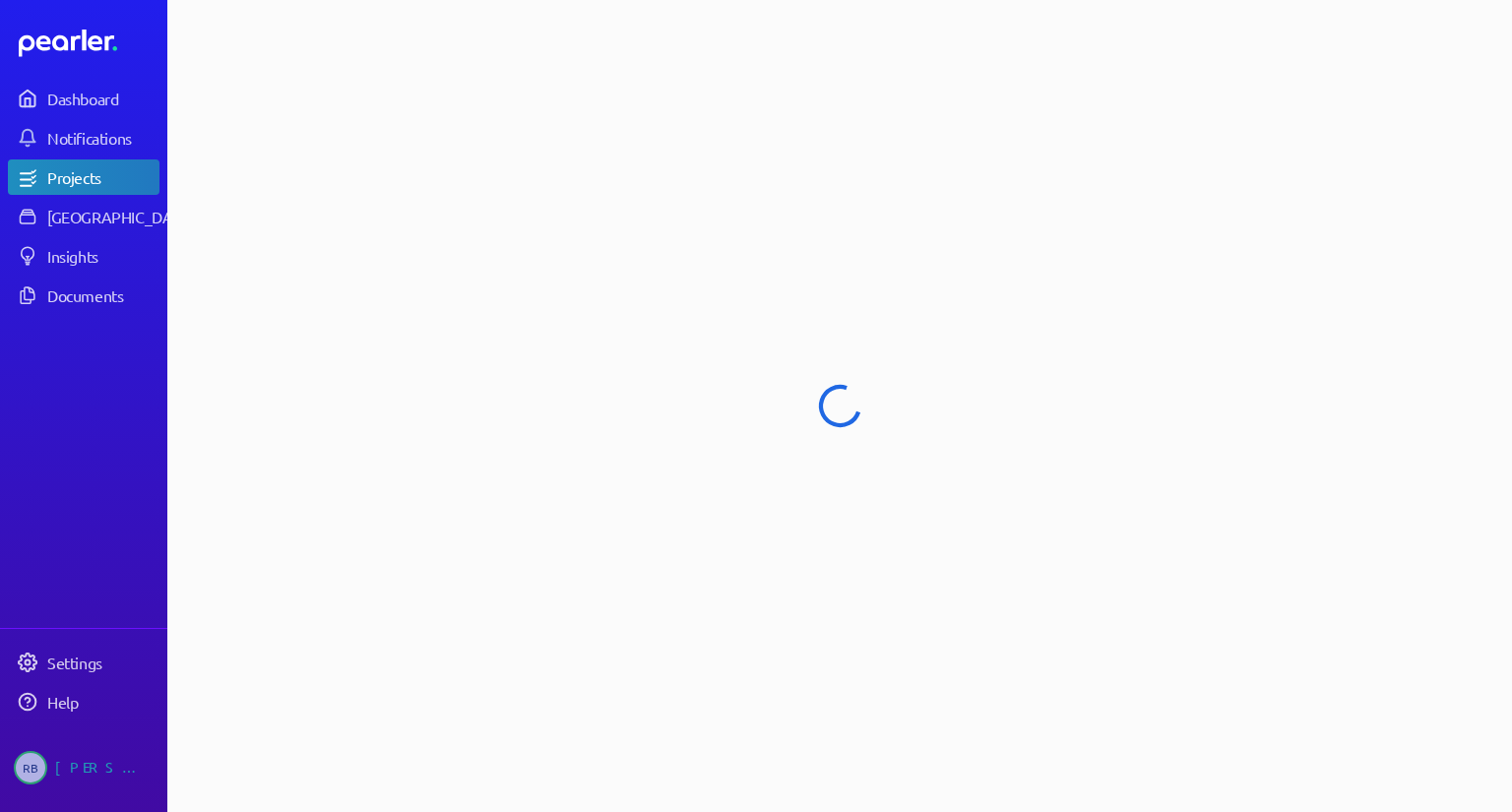 select on "******" 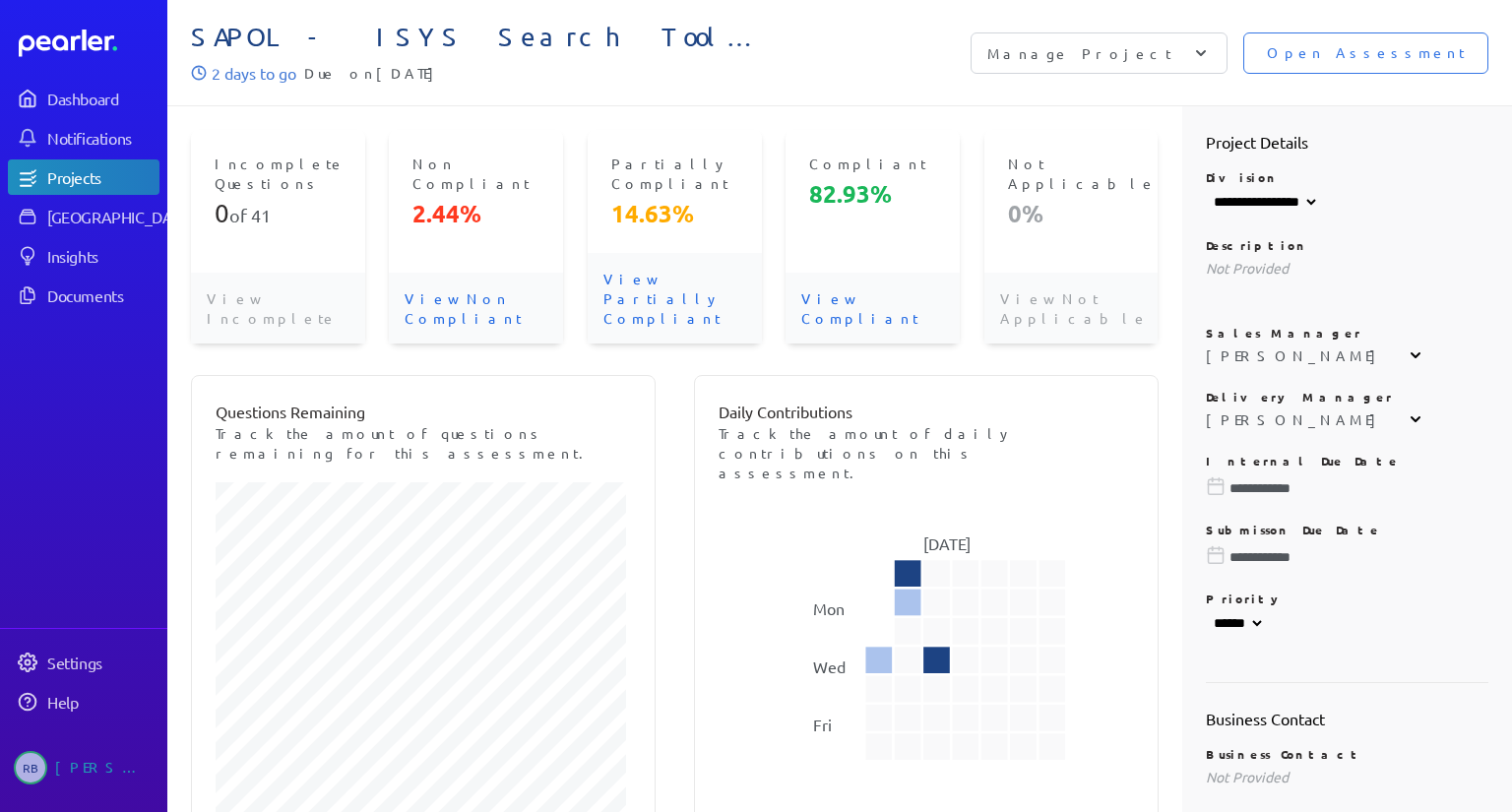 click on "View Partially Compliant" at bounding box center [674, 298] 